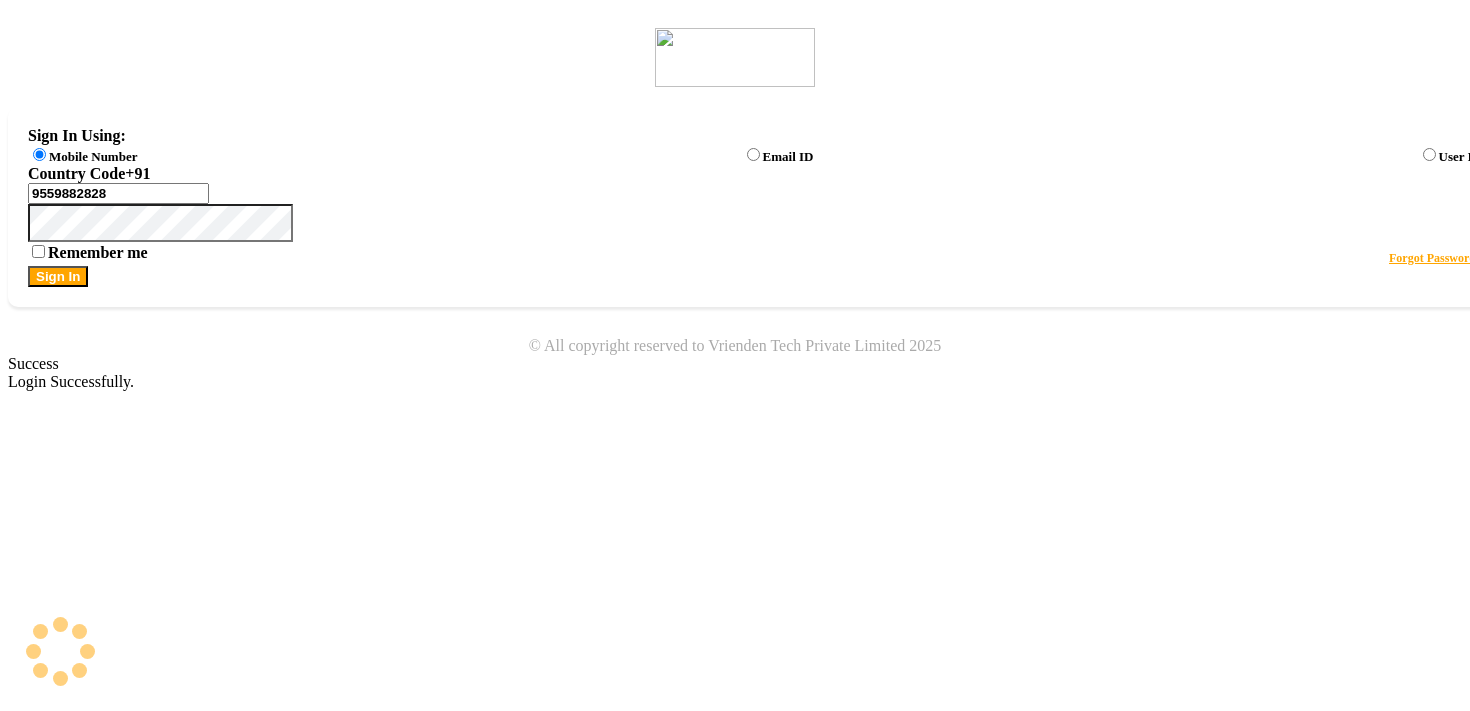 scroll, scrollTop: 0, scrollLeft: 0, axis: both 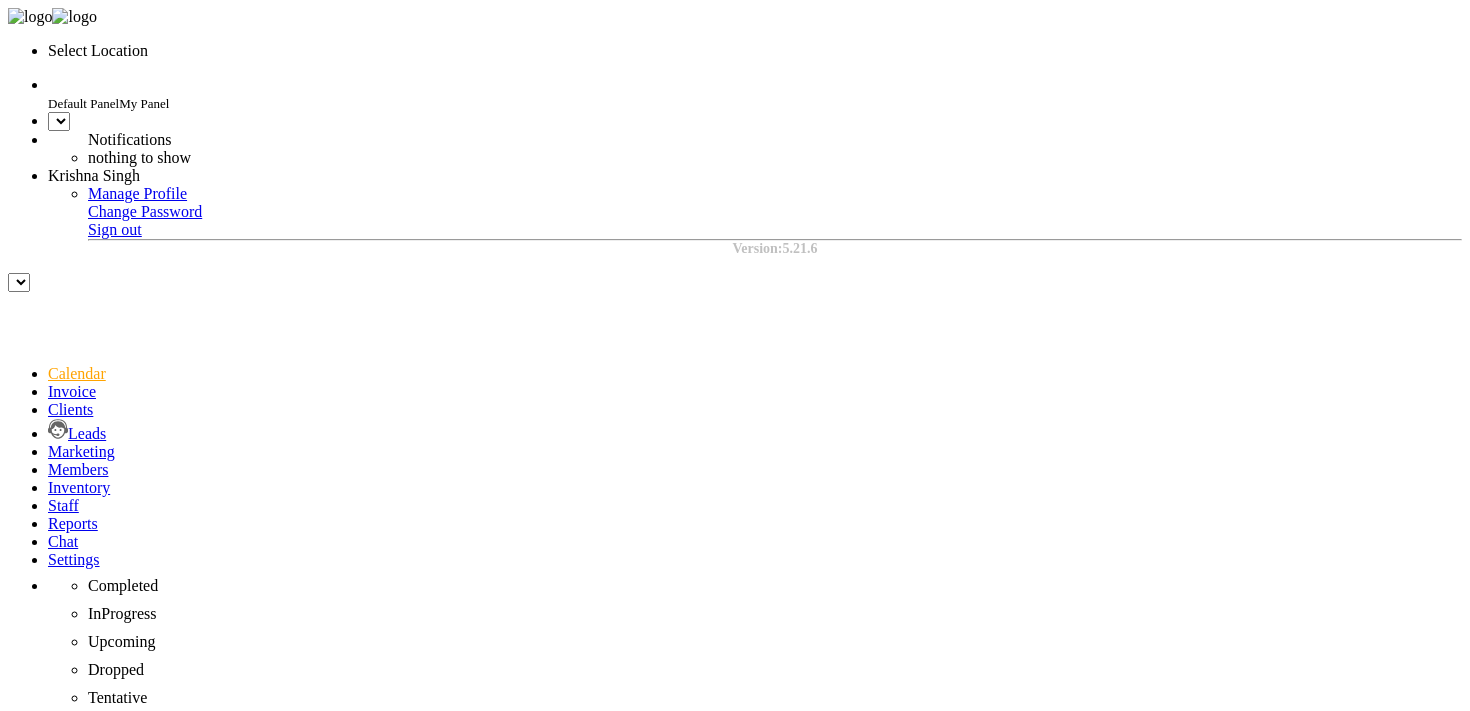 select on "en" 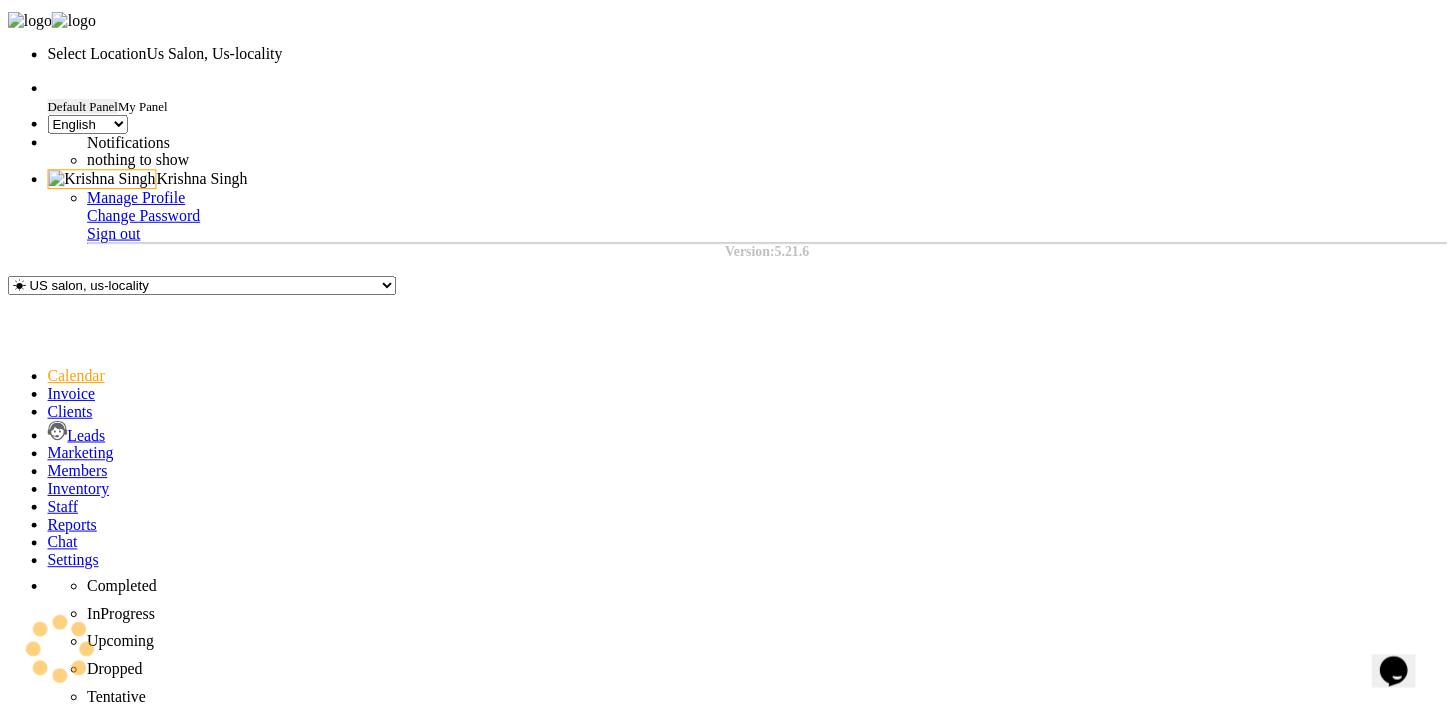 scroll, scrollTop: 0, scrollLeft: 0, axis: both 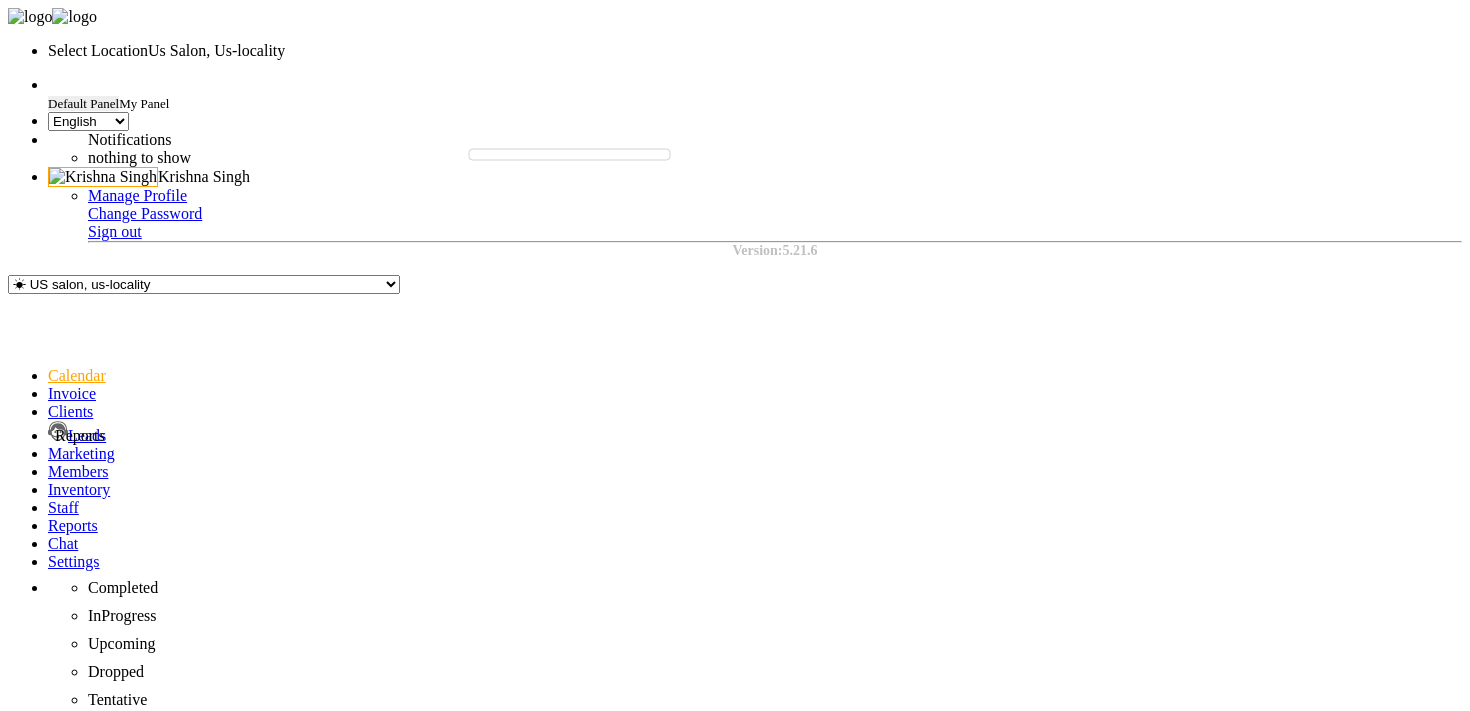 click 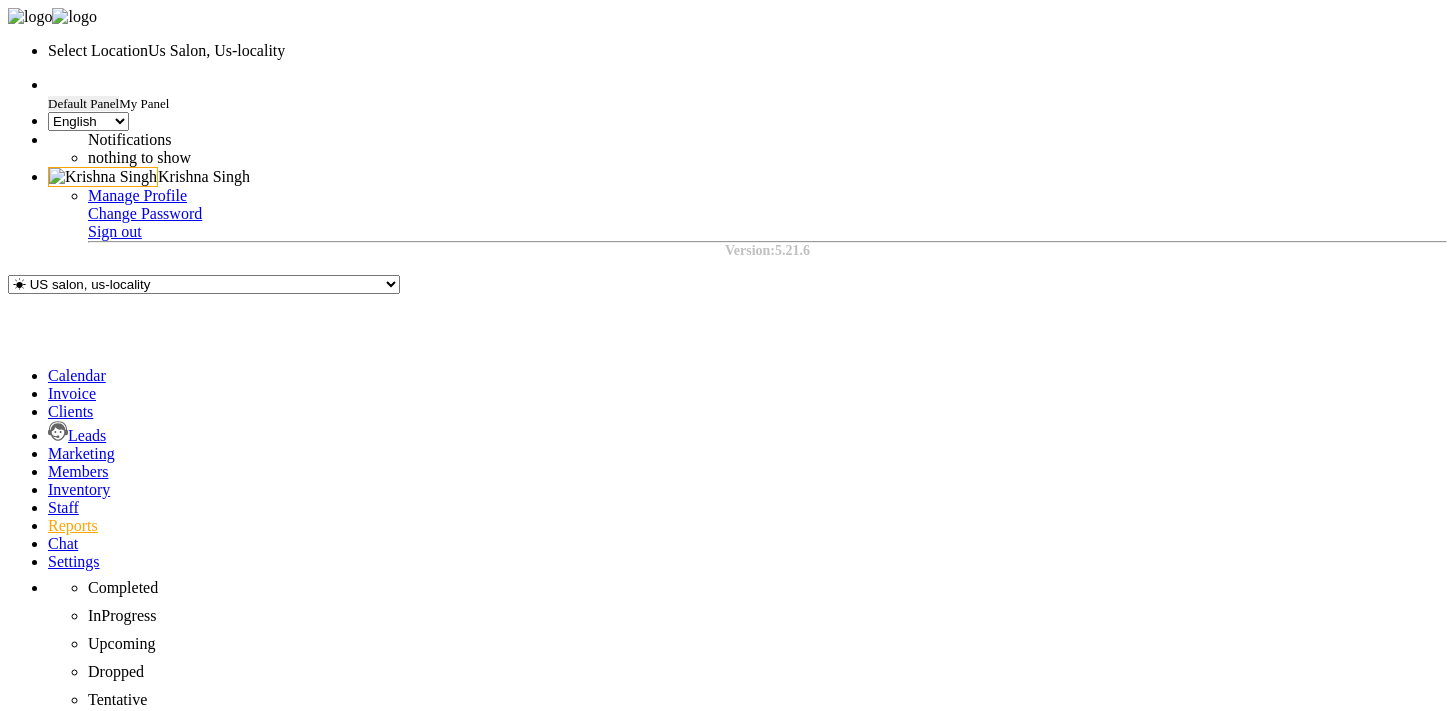 click 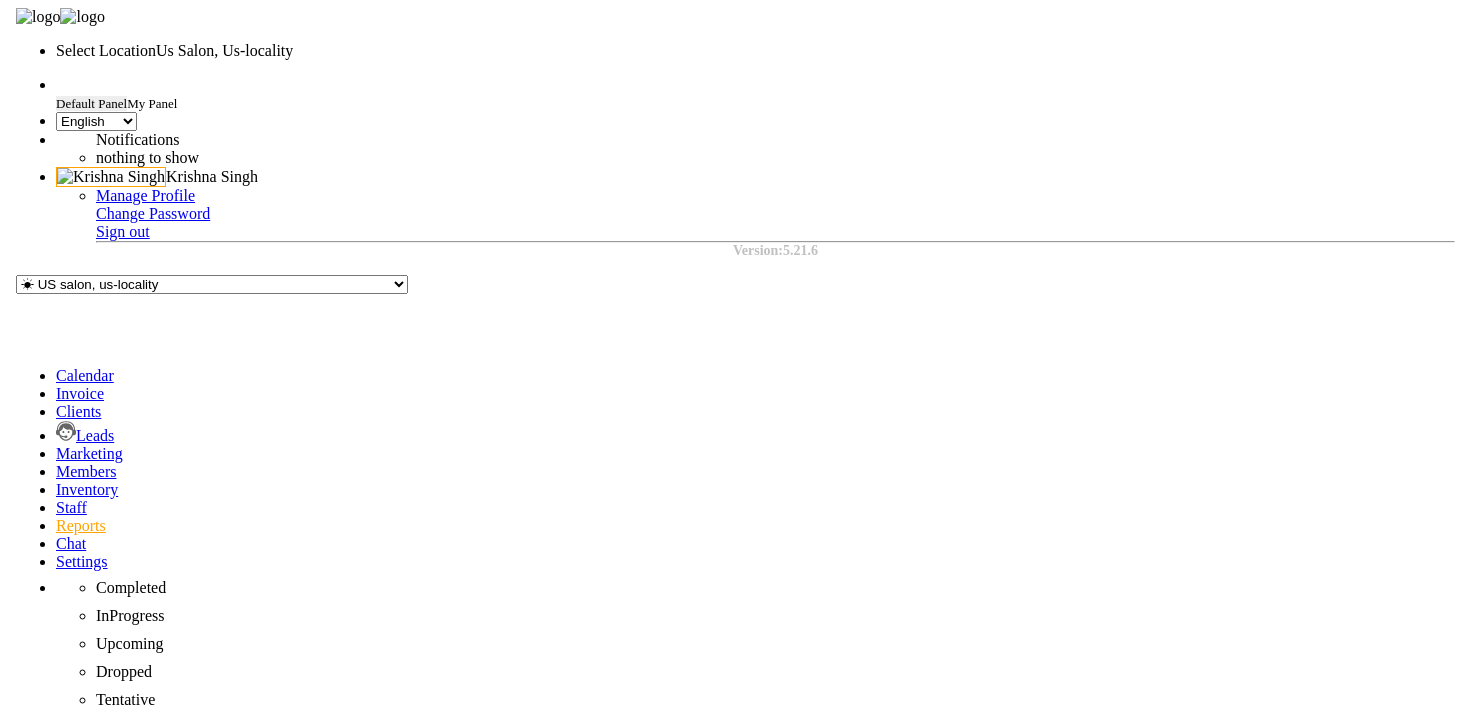 scroll, scrollTop: 0, scrollLeft: 0, axis: both 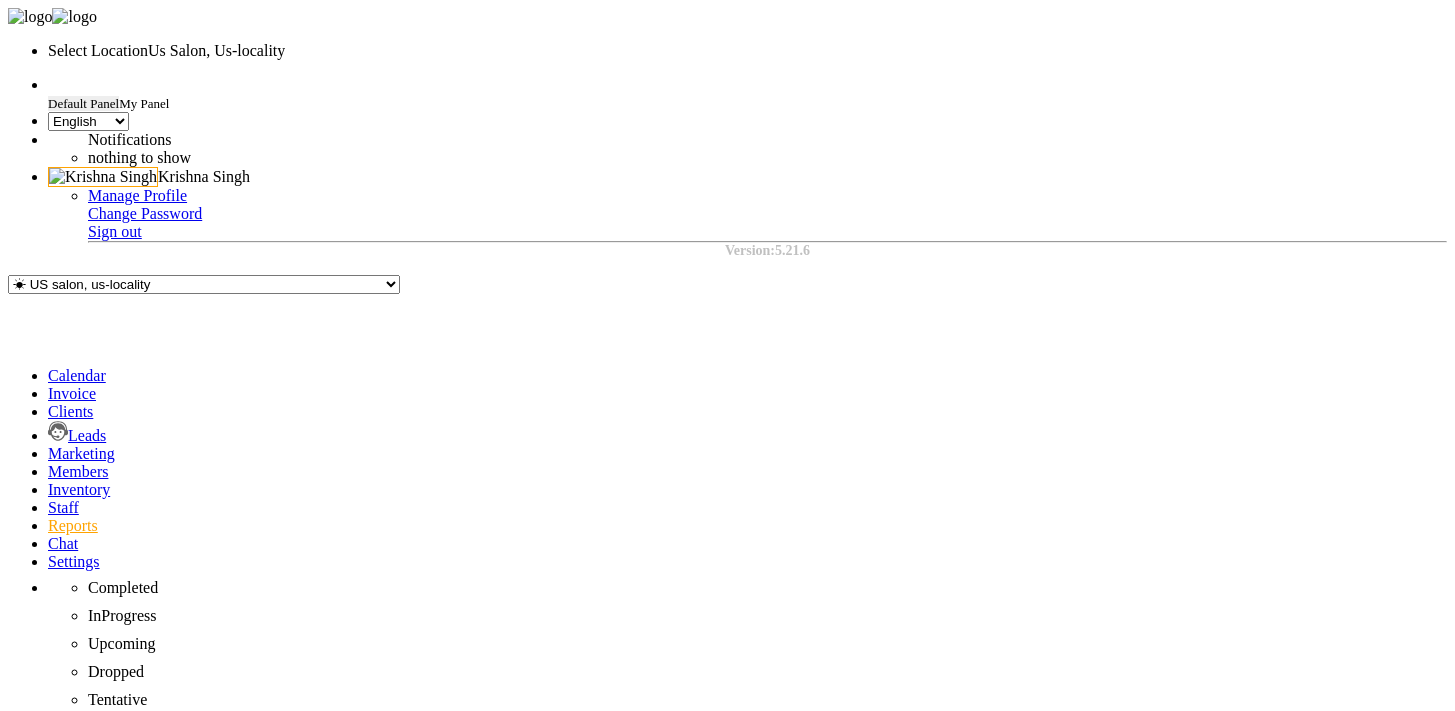 type on "grn" 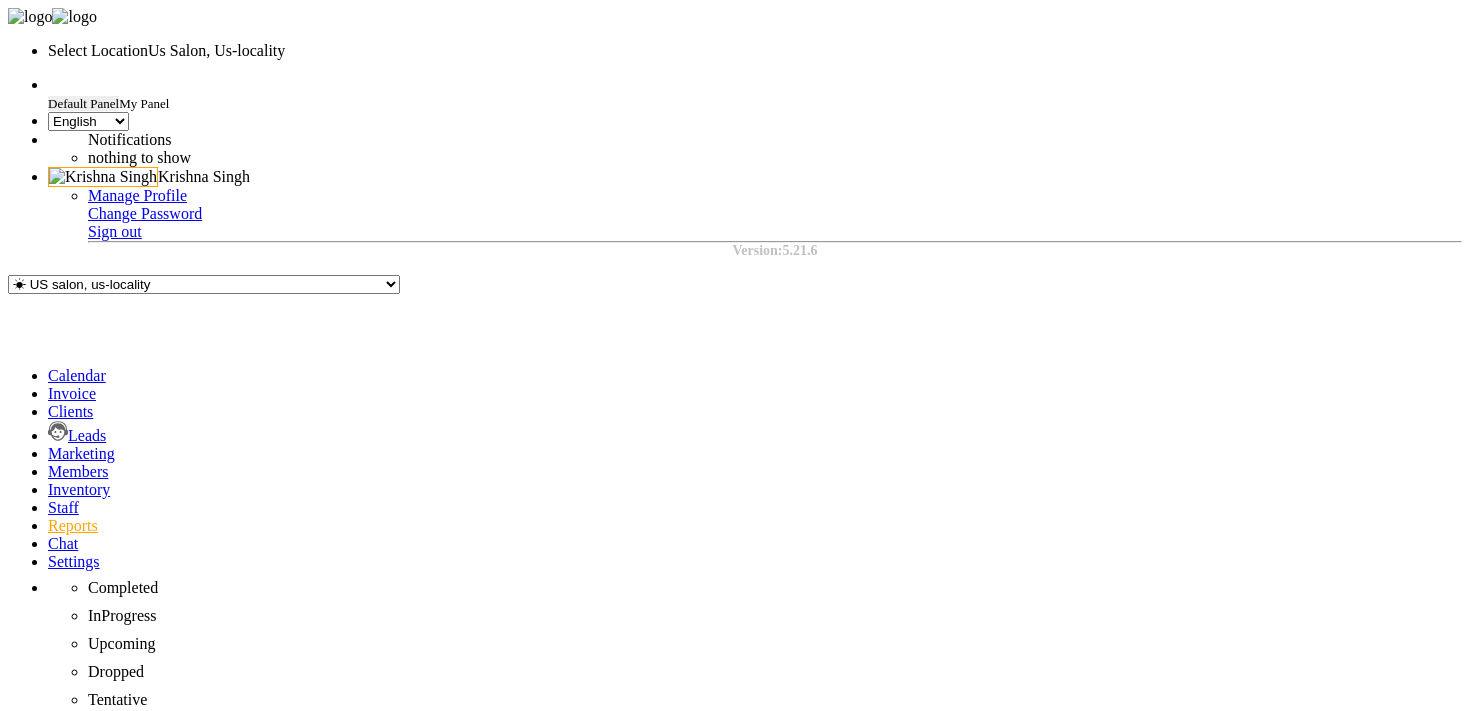 click on "Month" 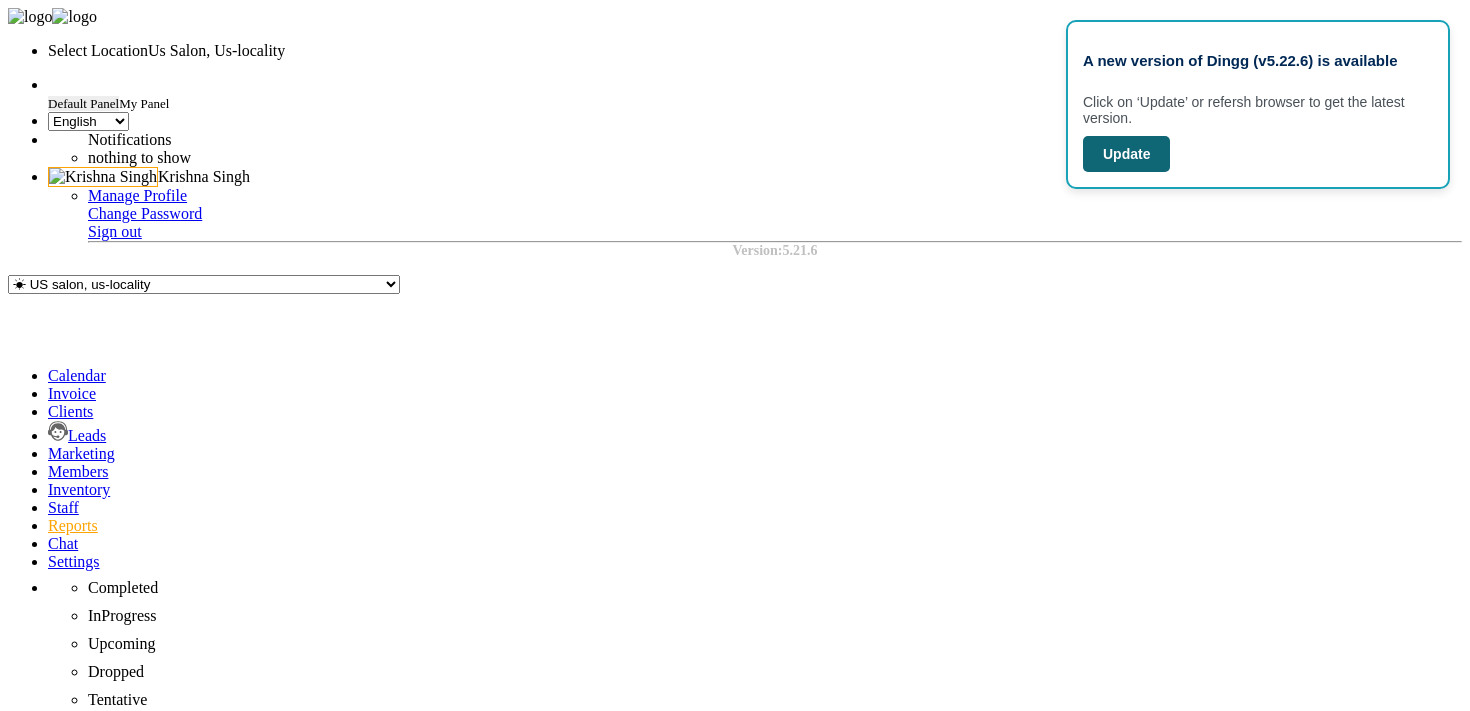 click on "Update" 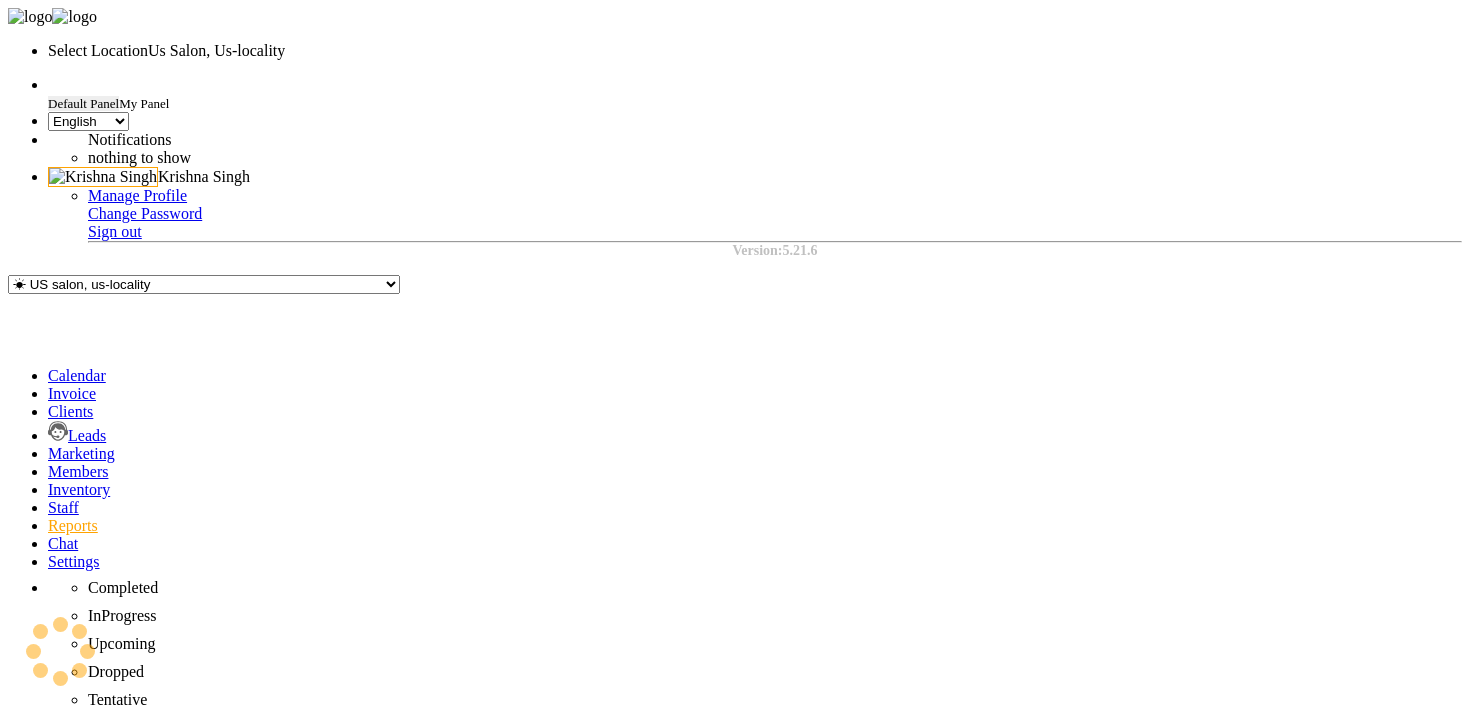 select on "en" 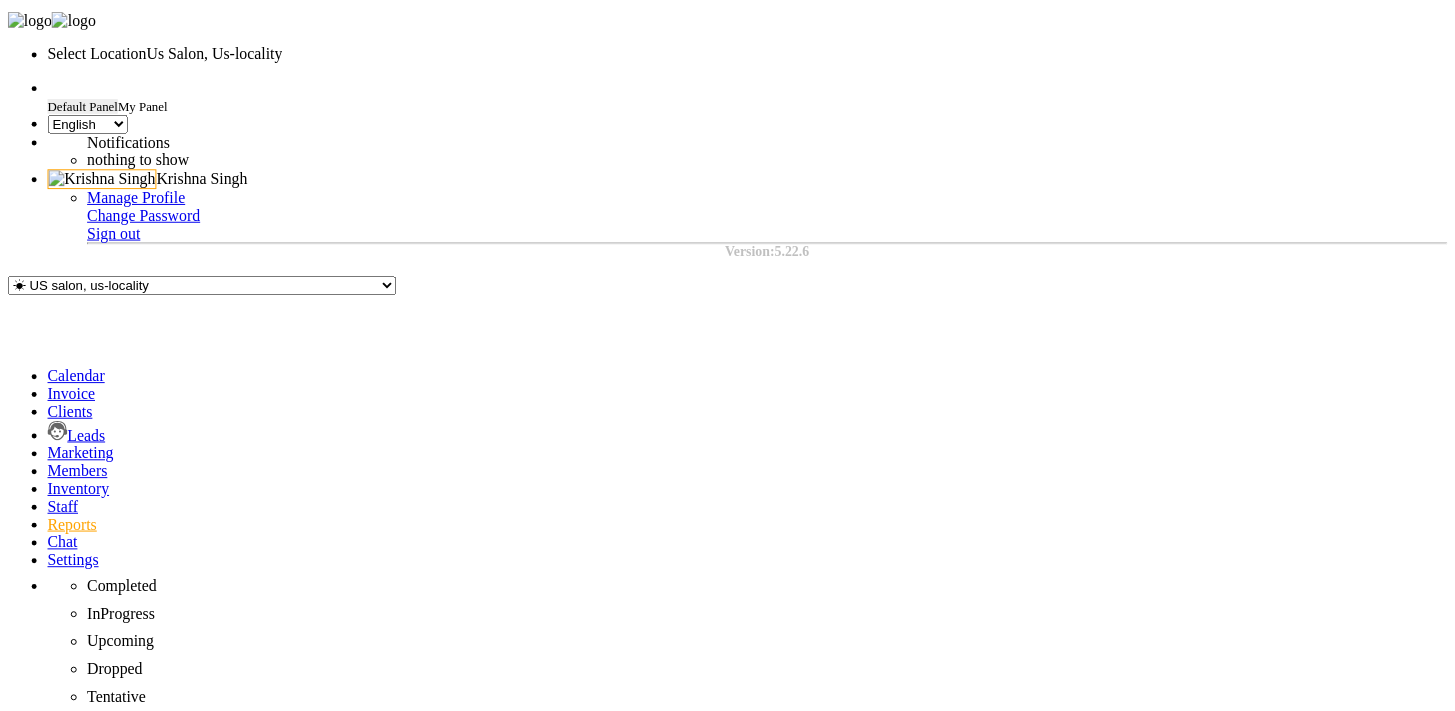 scroll, scrollTop: 0, scrollLeft: 0, axis: both 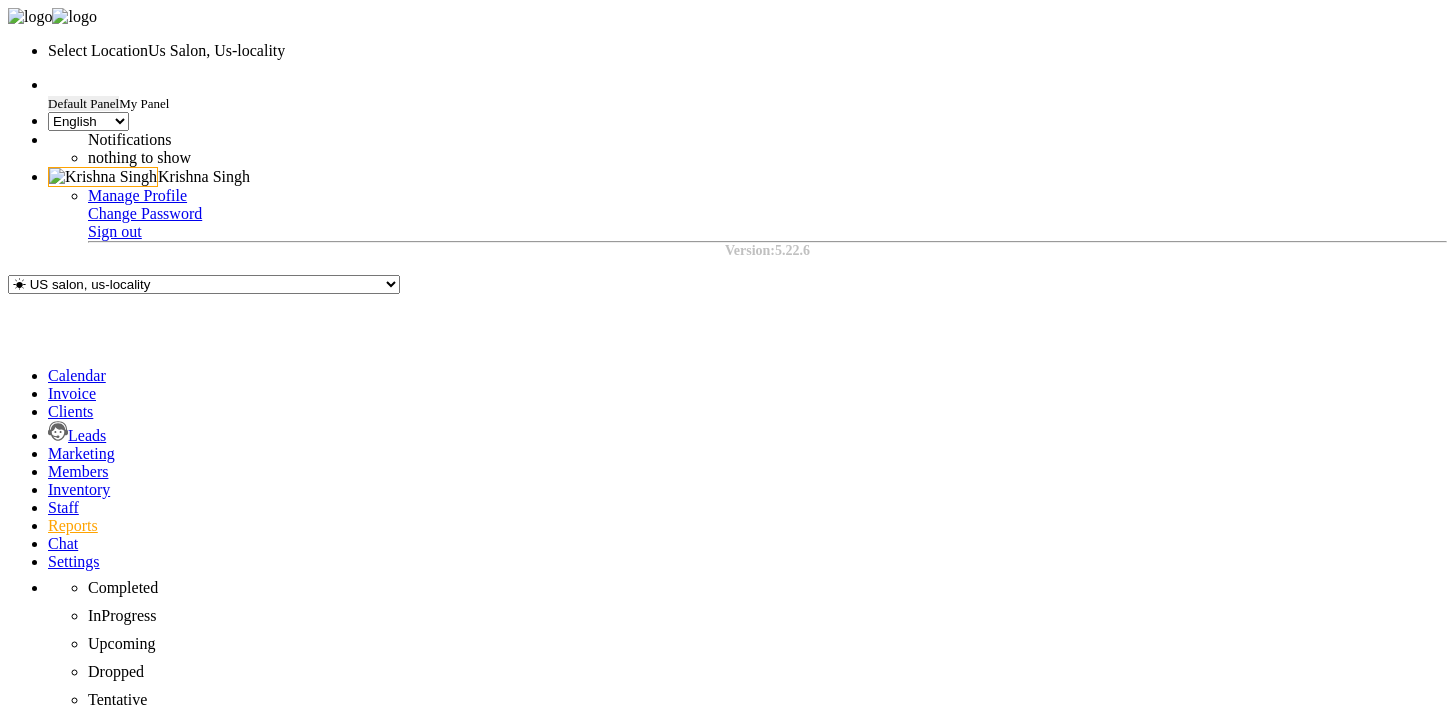 click 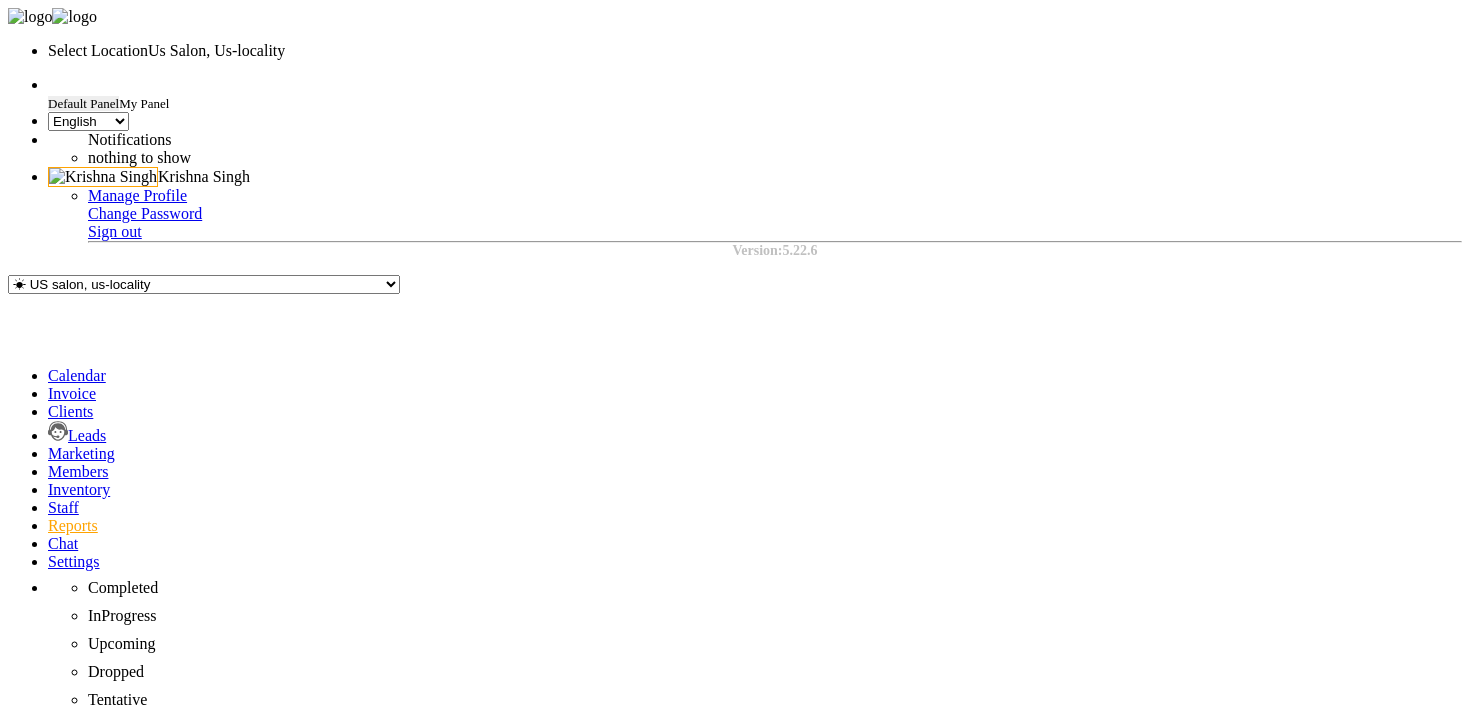 click on "Month" 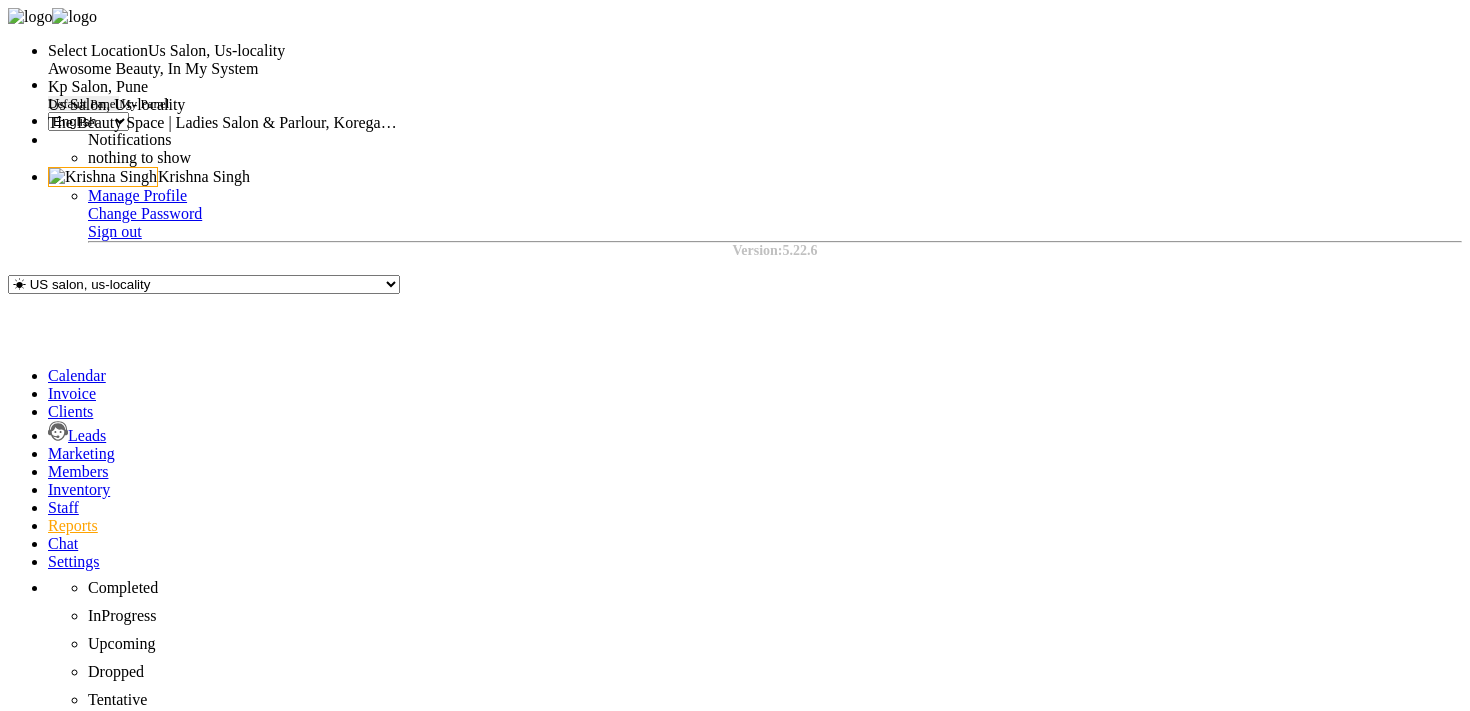 click at bounding box center [223, 51] 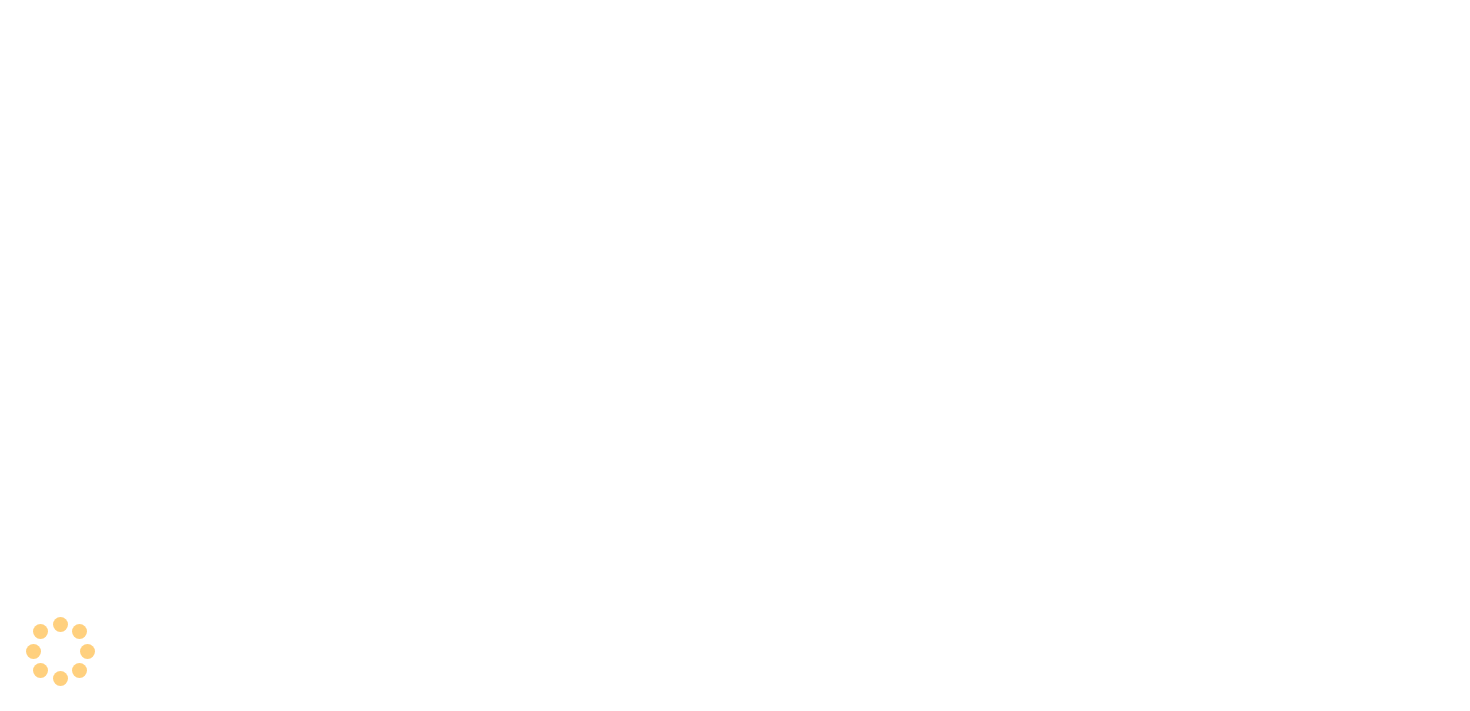 scroll, scrollTop: 0, scrollLeft: 0, axis: both 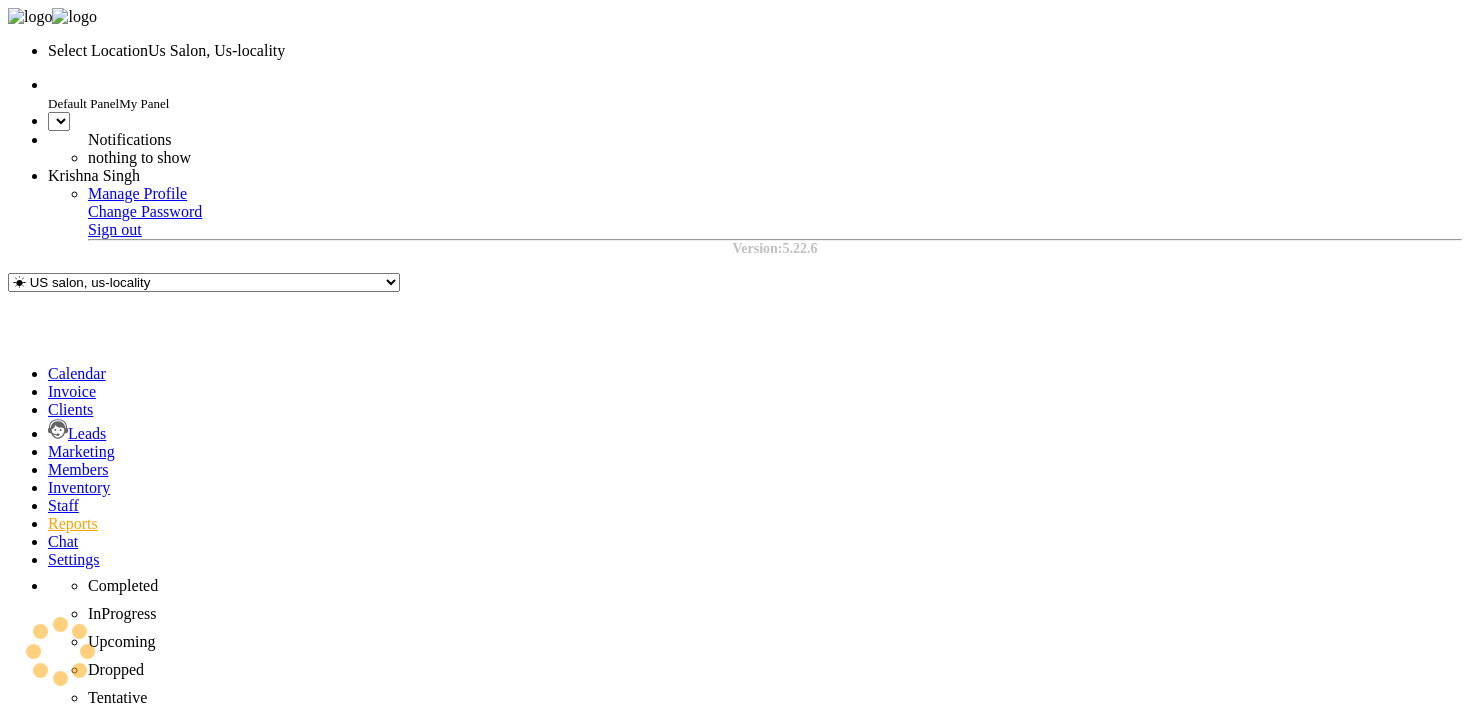 select on "en" 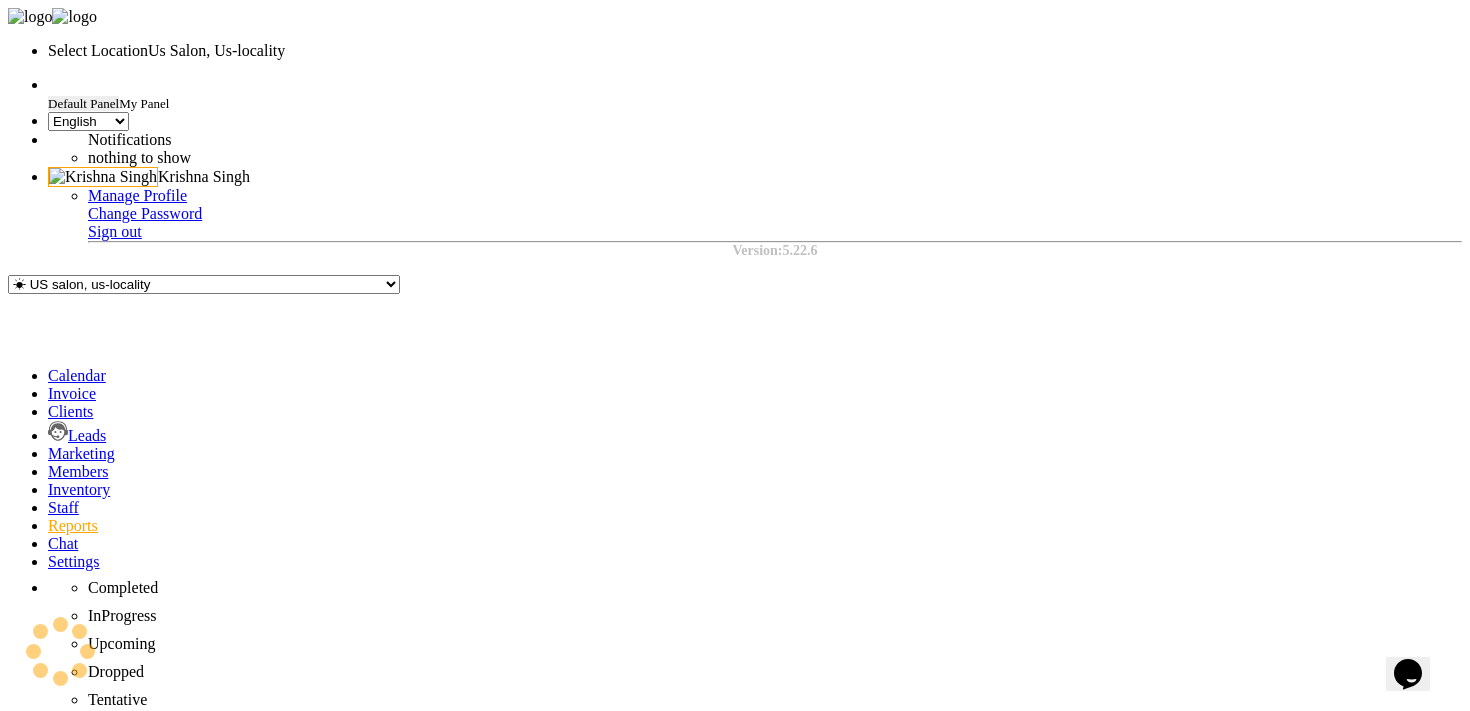 scroll, scrollTop: 0, scrollLeft: 0, axis: both 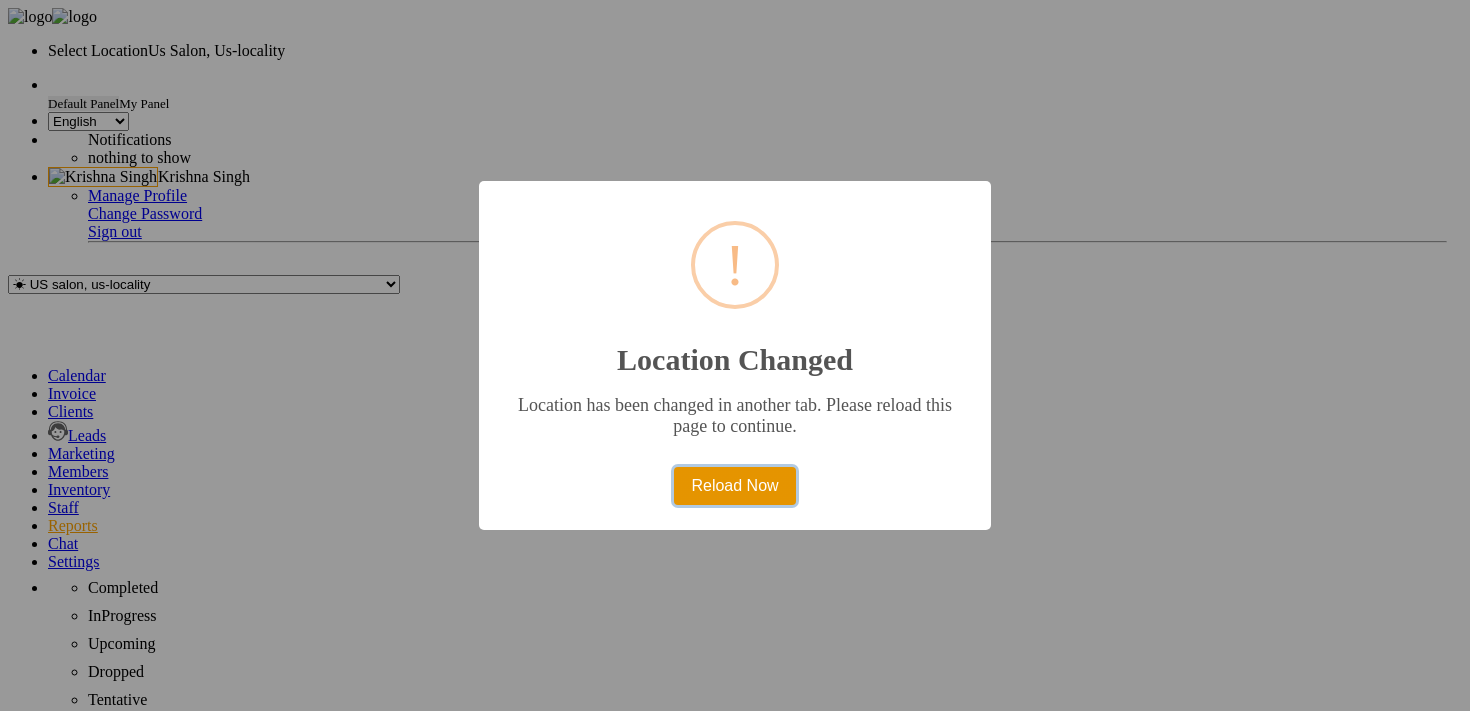 click on "Reload Now" at bounding box center (735, 486) 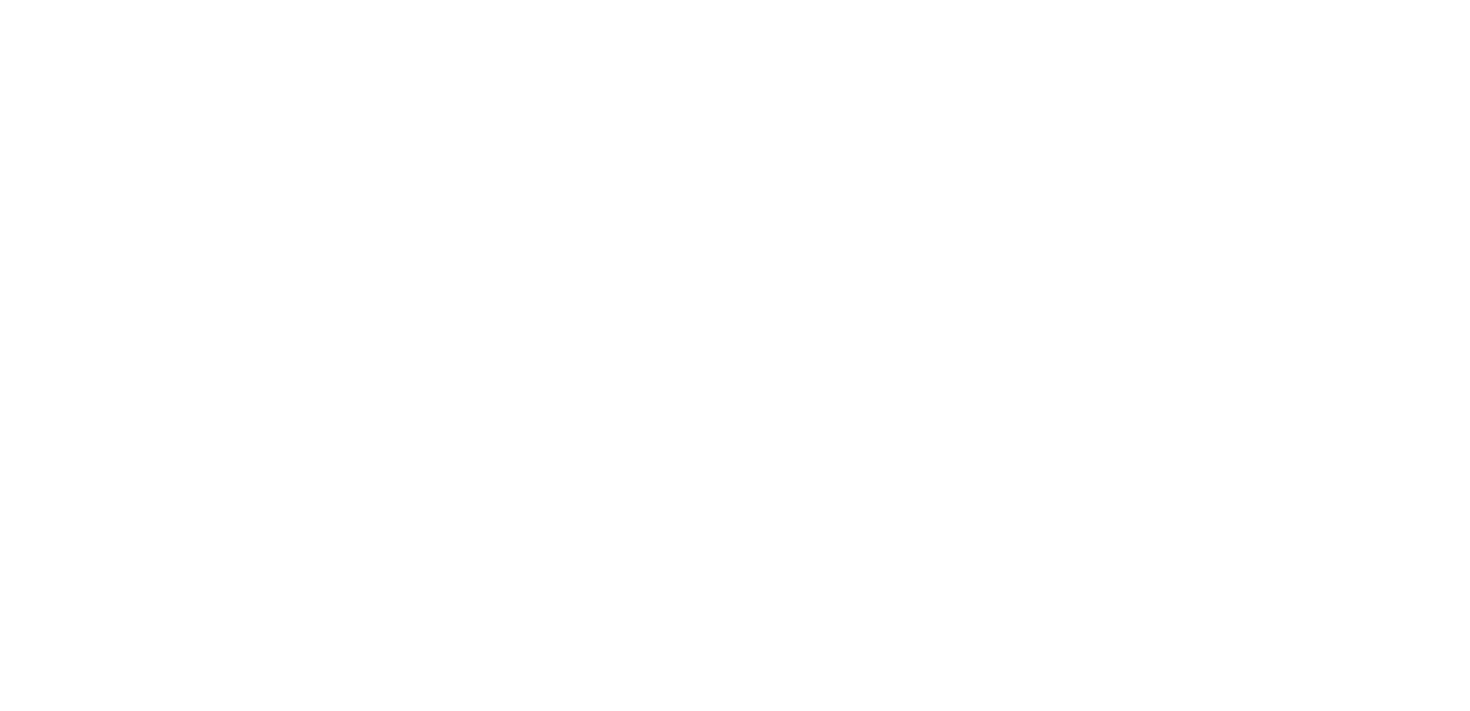 scroll, scrollTop: 0, scrollLeft: 0, axis: both 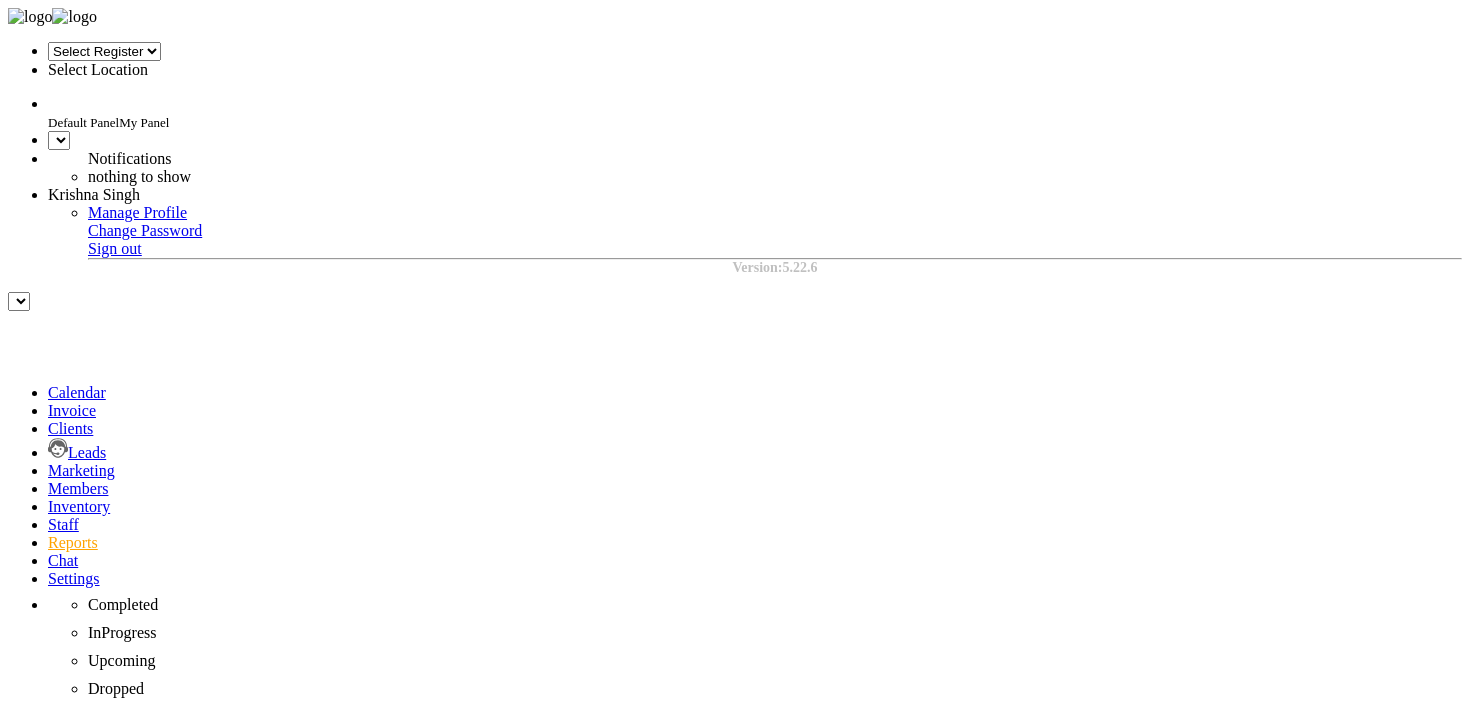select on "en" 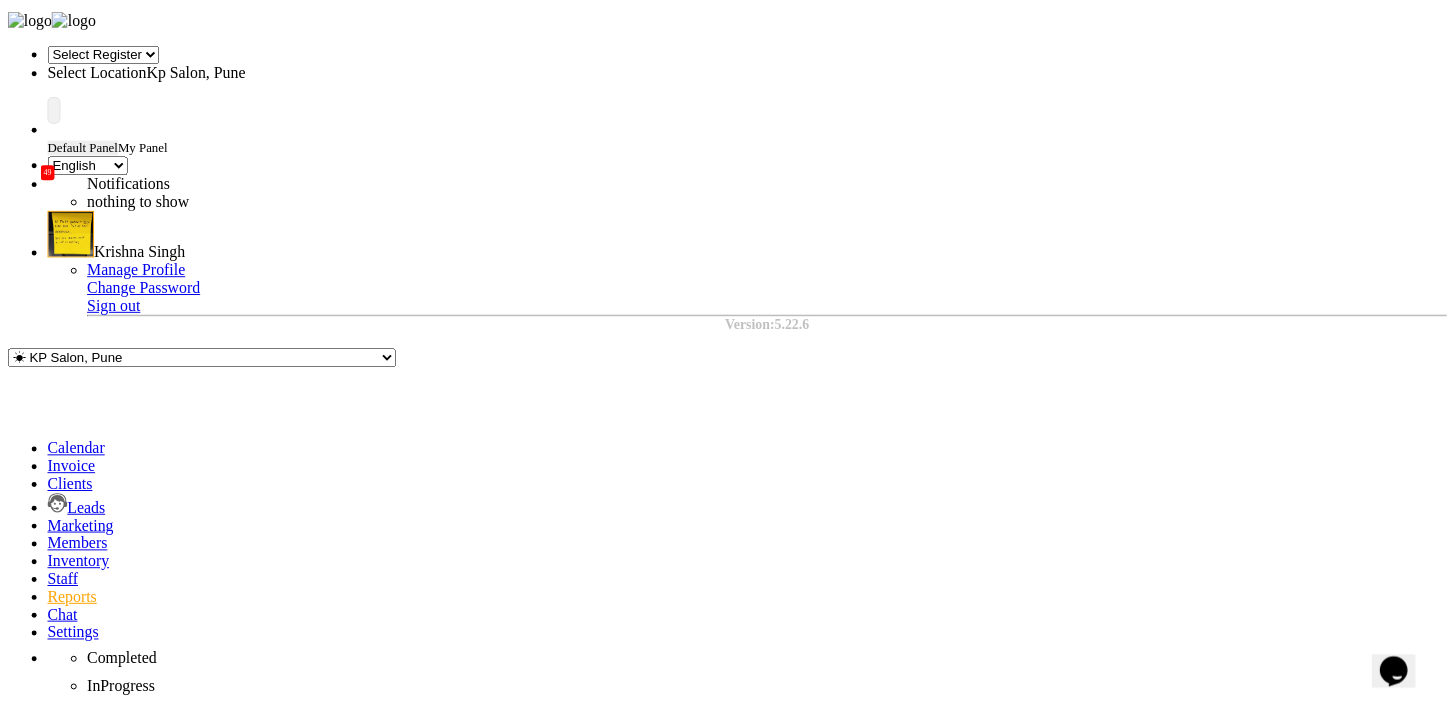 scroll, scrollTop: 0, scrollLeft: 0, axis: both 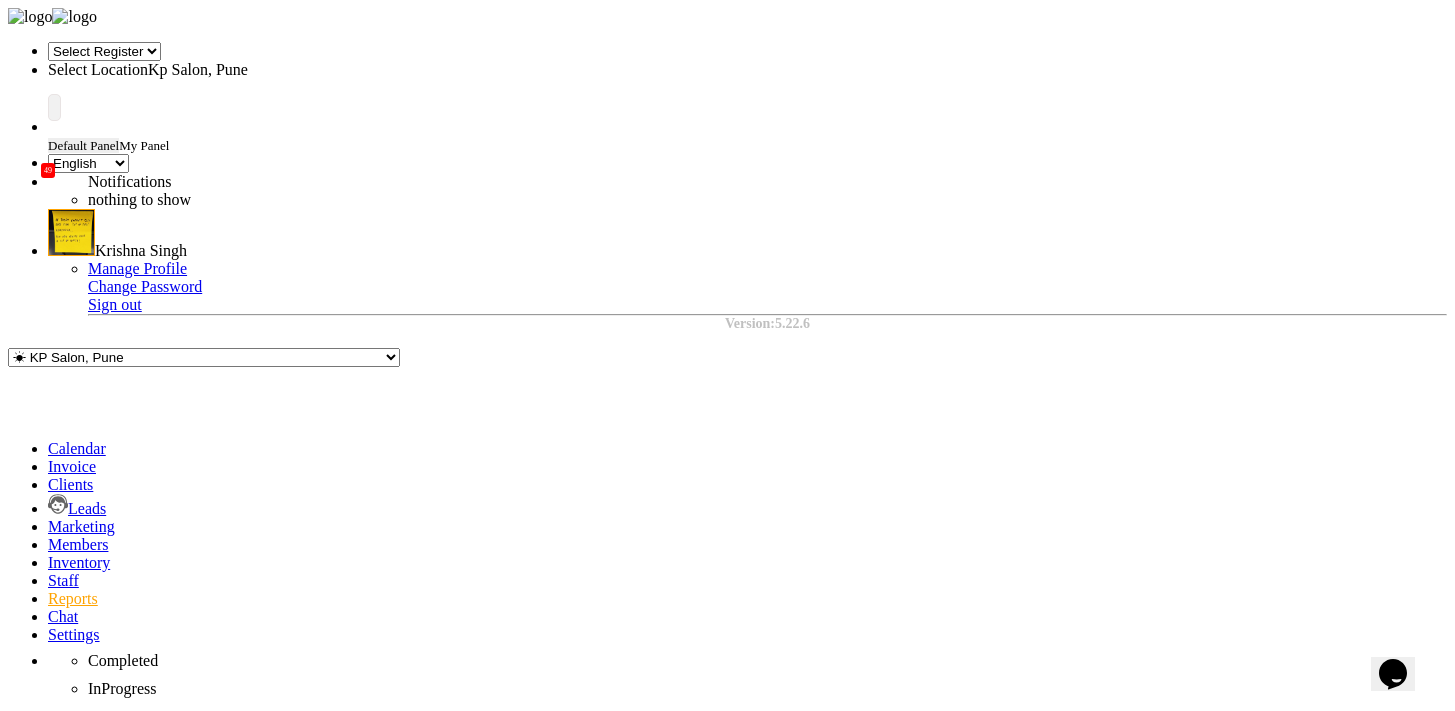click 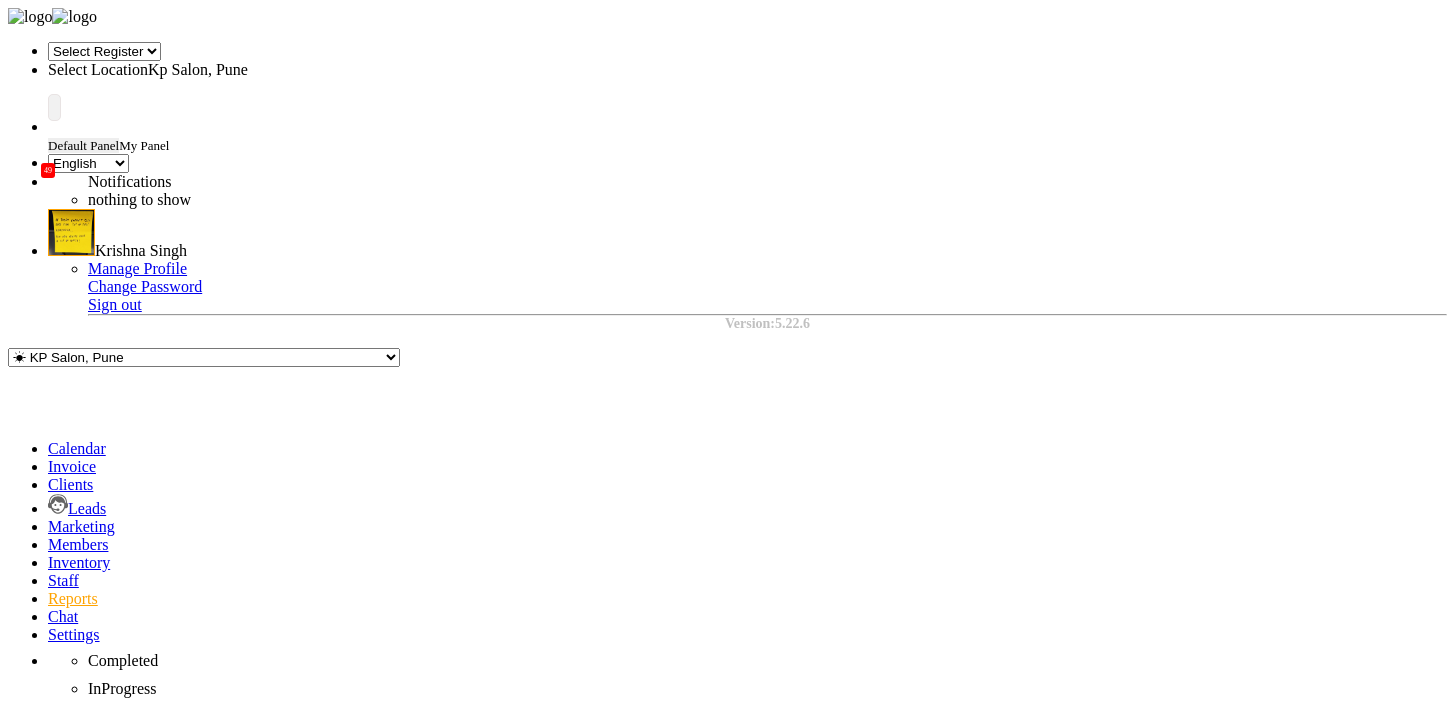 type on "order" 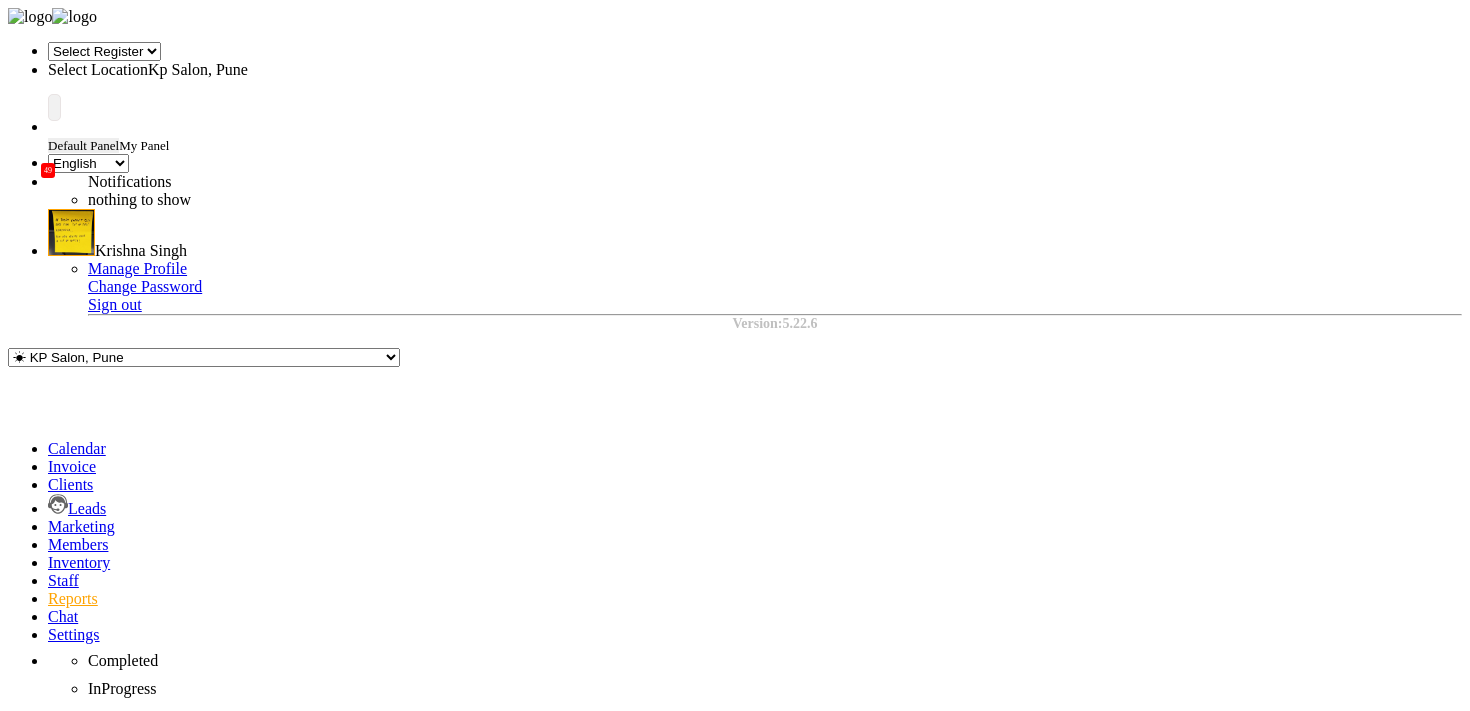 click on "Month" 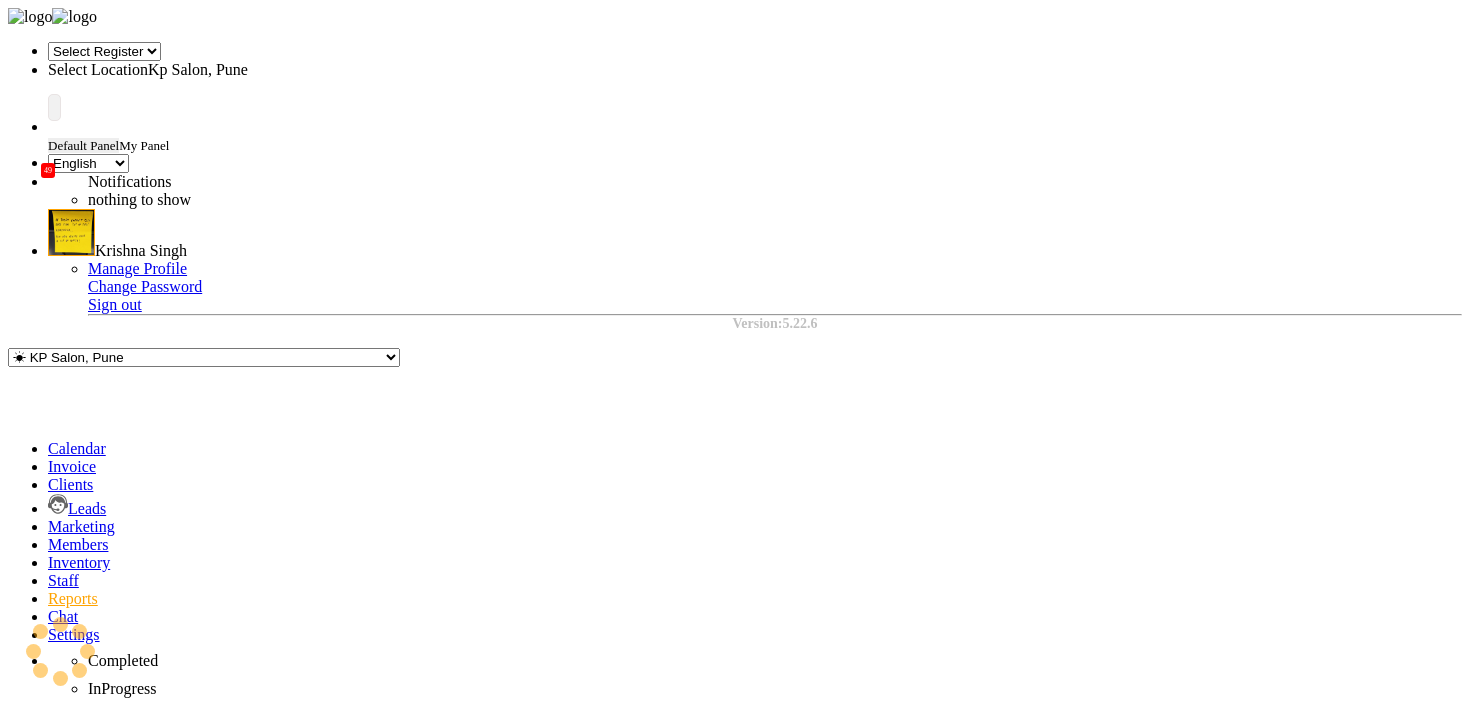 select on "filtered_report" 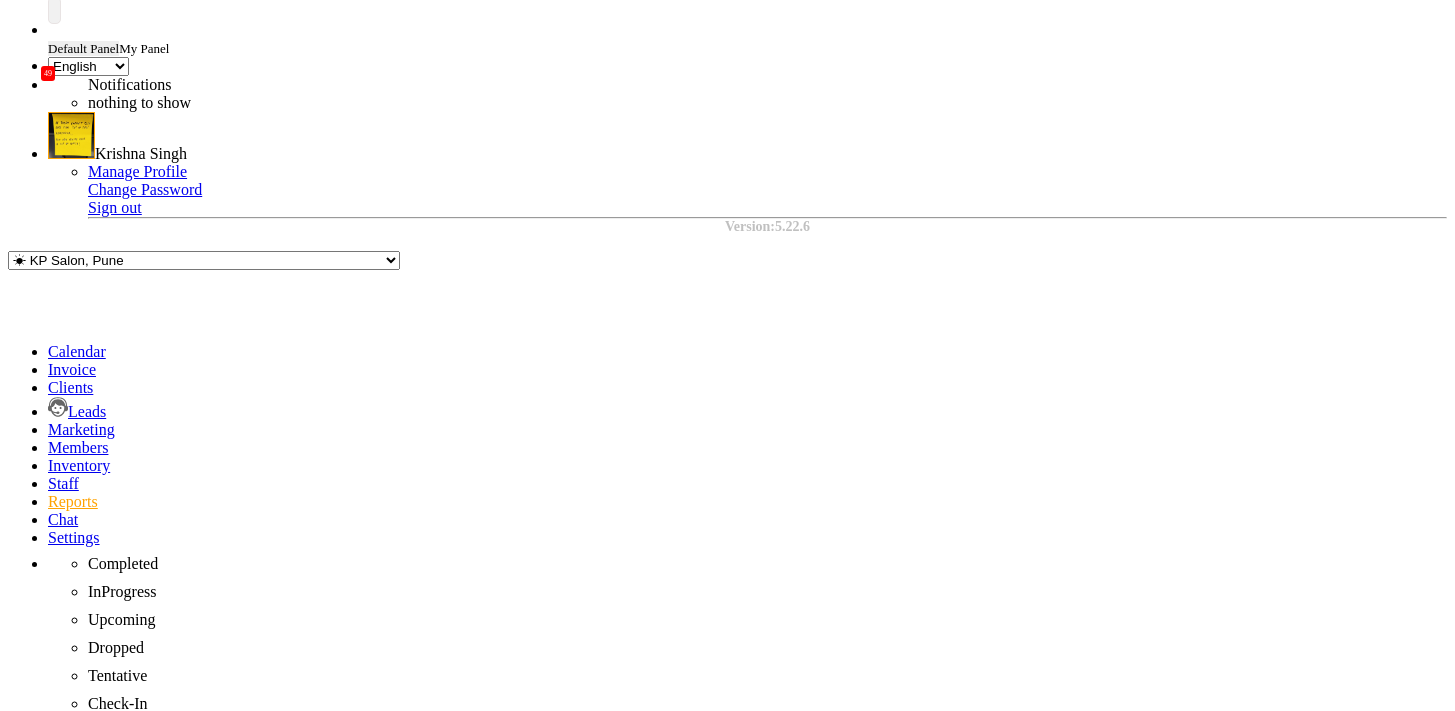 scroll, scrollTop: 350, scrollLeft: 0, axis: vertical 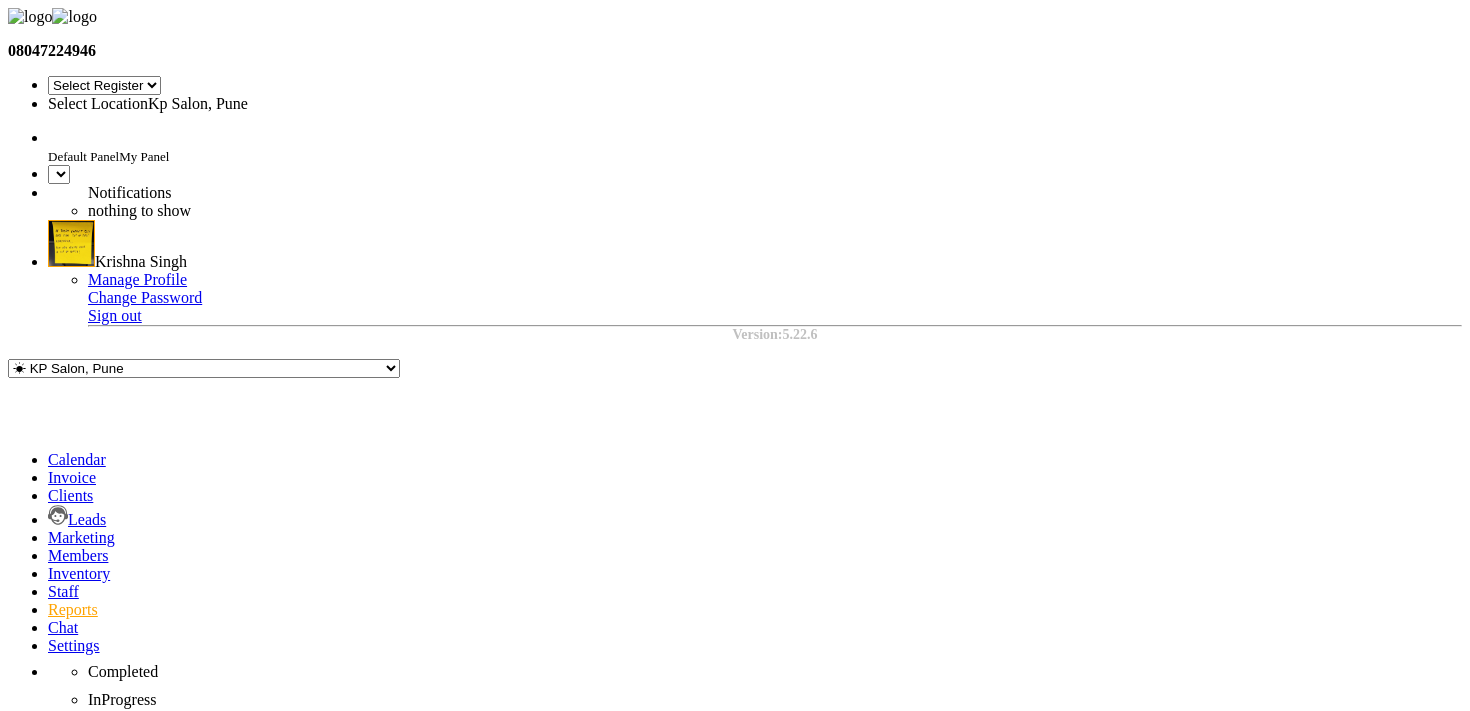select on "en" 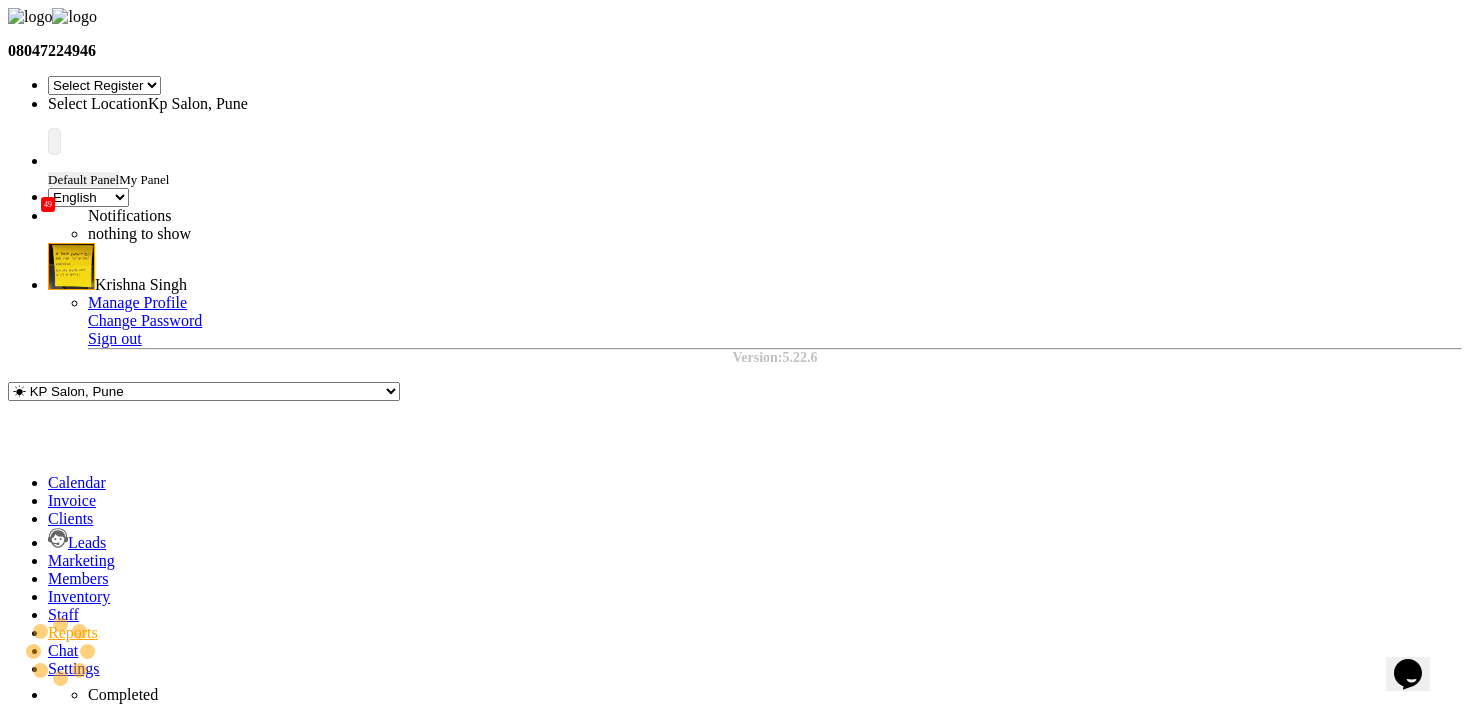 scroll, scrollTop: 0, scrollLeft: 0, axis: both 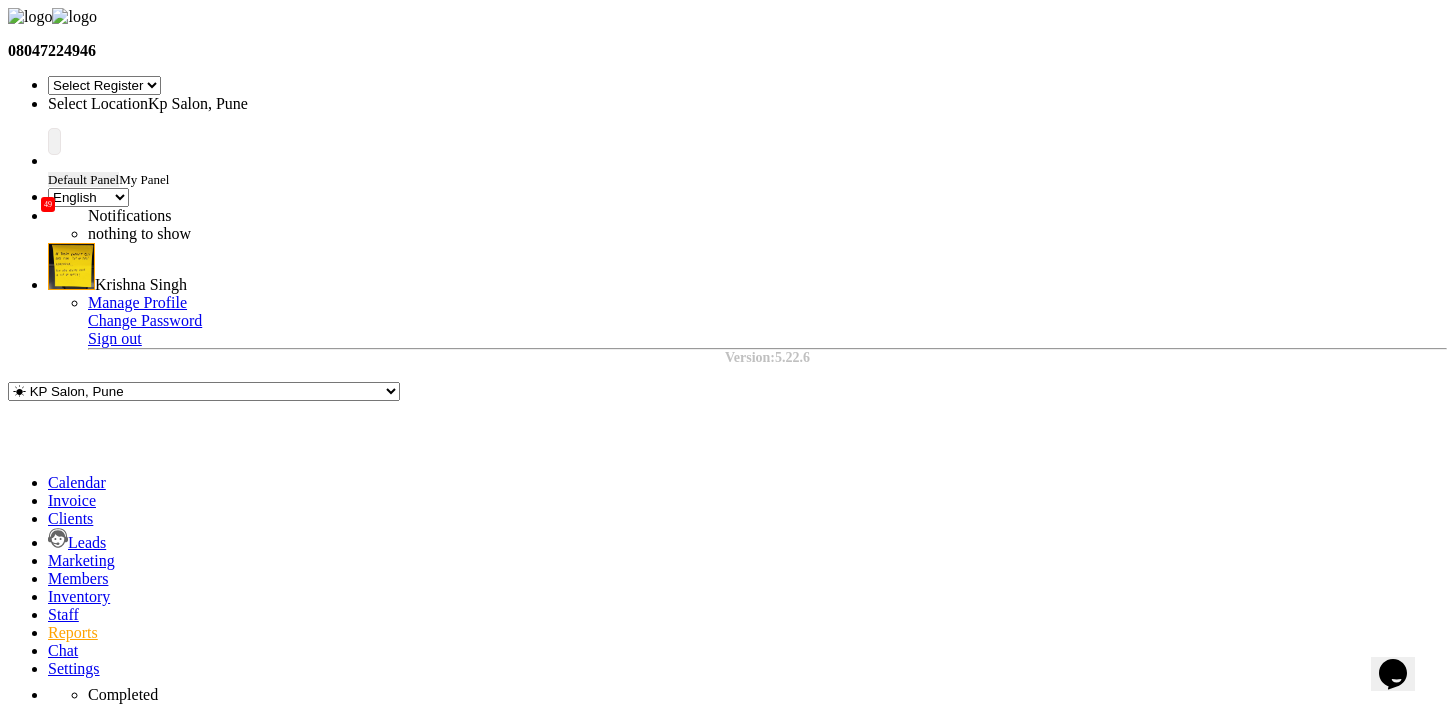 click 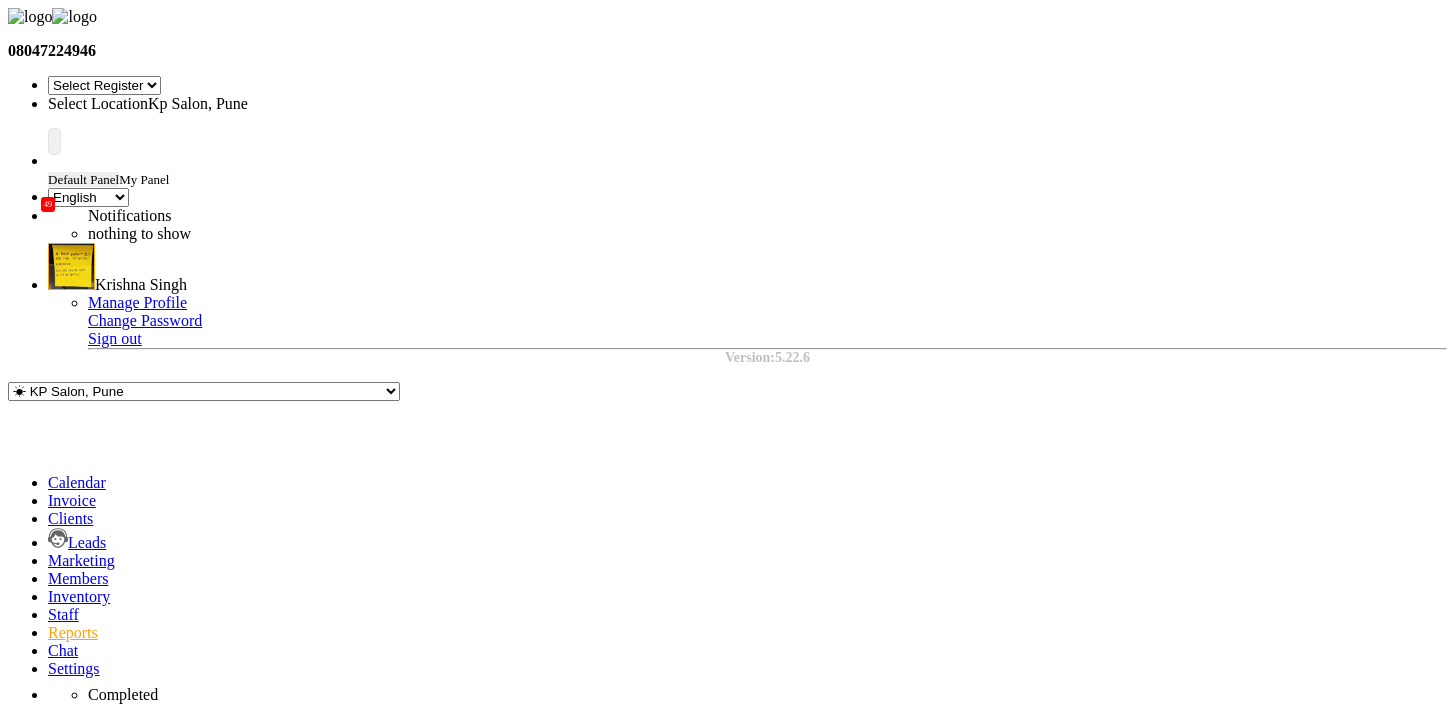 type on "grn" 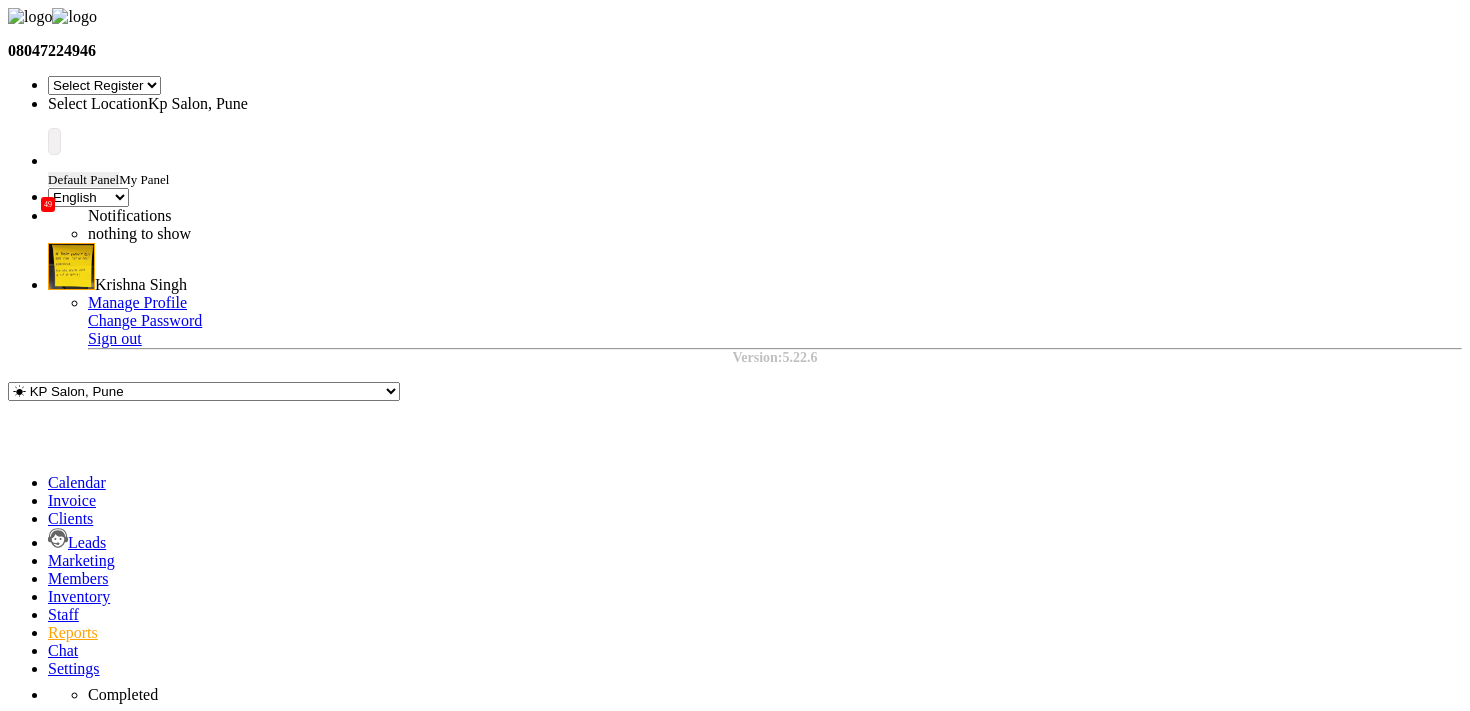 click on "Month" 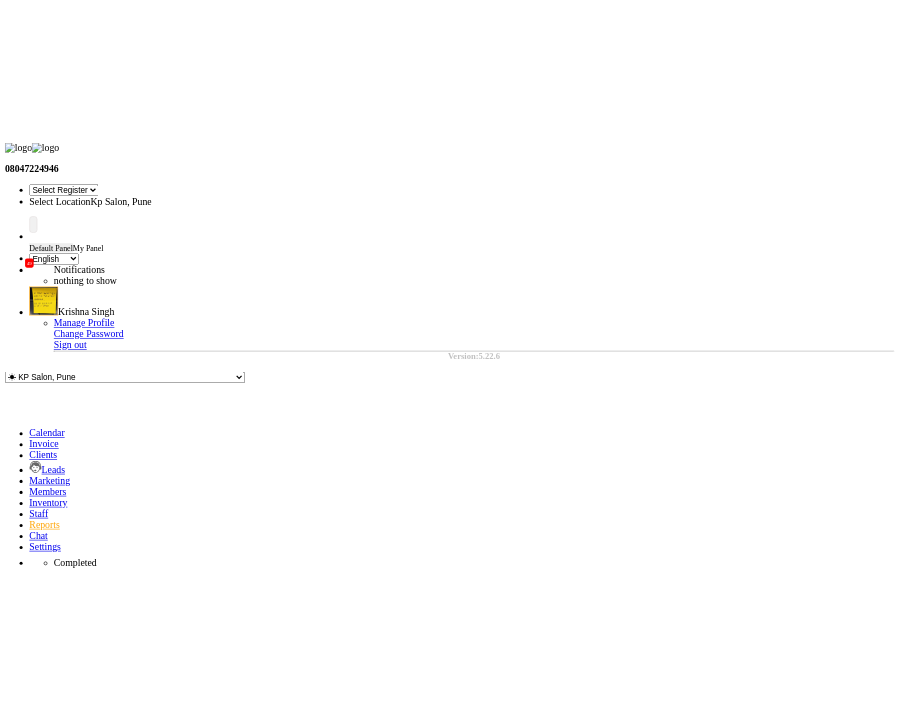 scroll, scrollTop: 3520, scrollLeft: 0, axis: vertical 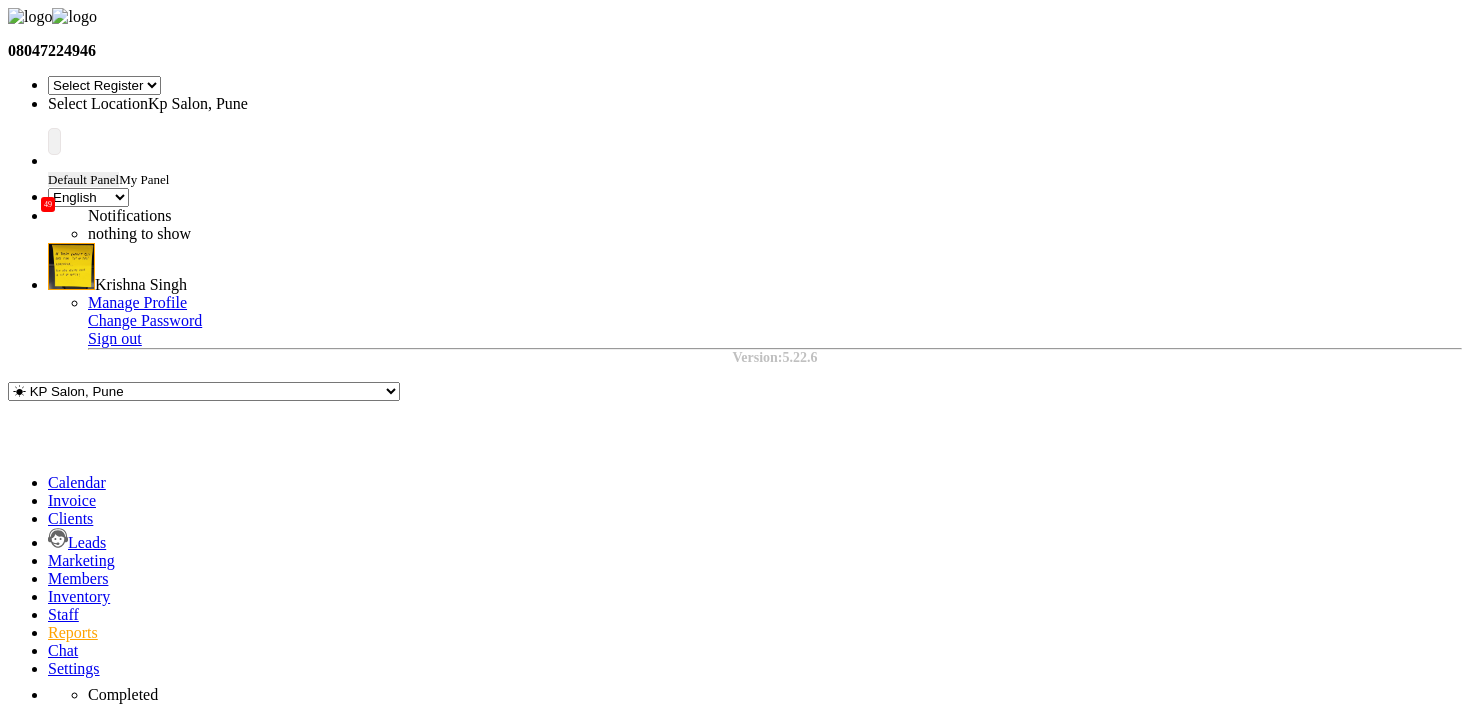 click on "GRN Report" at bounding box center (183, 986) 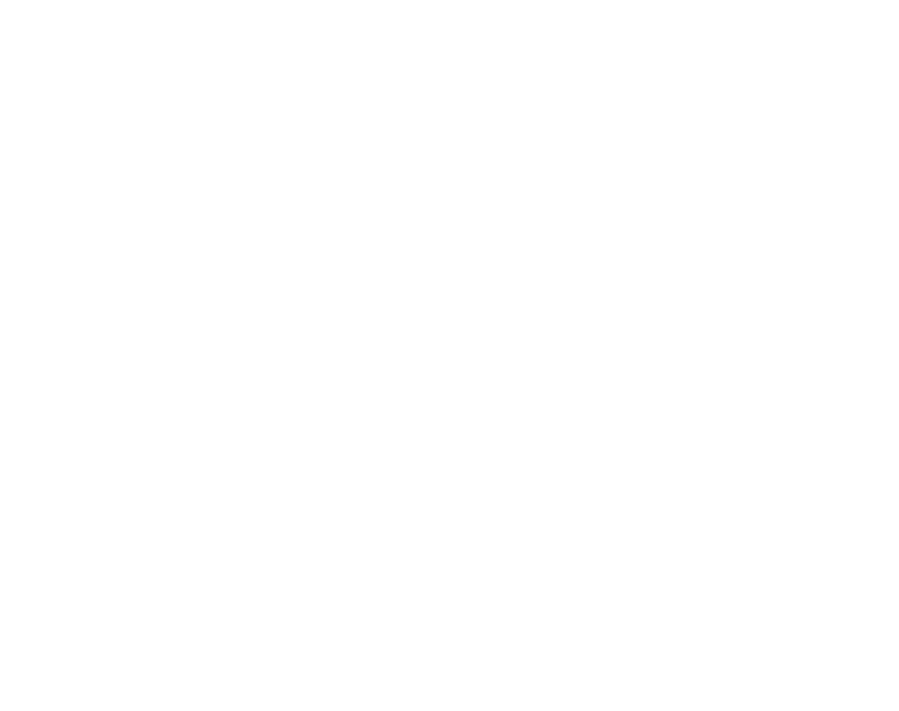 scroll, scrollTop: 0, scrollLeft: 0, axis: both 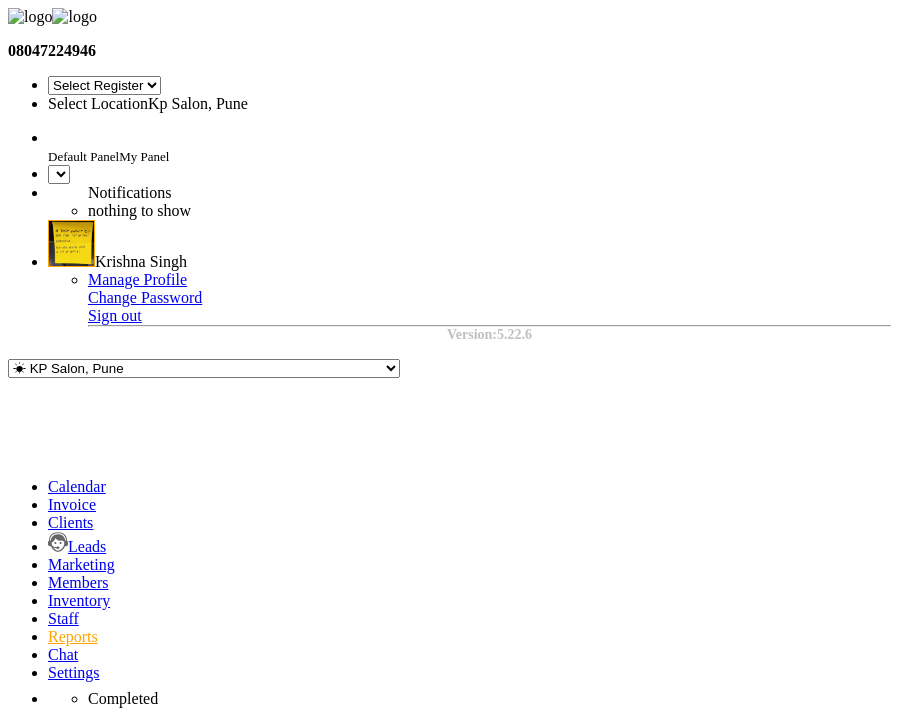 select on "en" 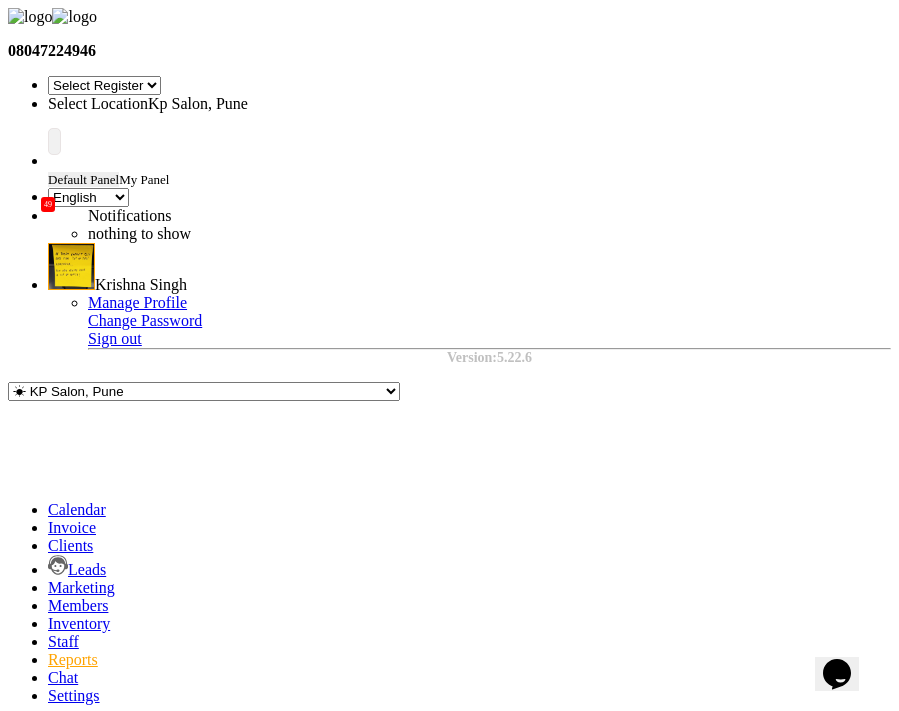 scroll, scrollTop: 0, scrollLeft: 0, axis: both 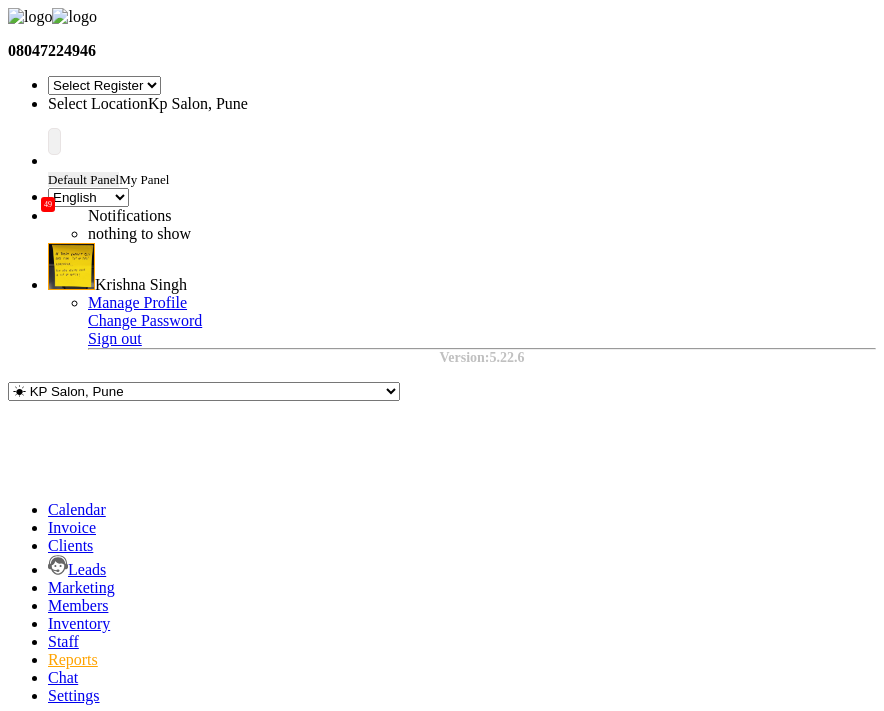 click 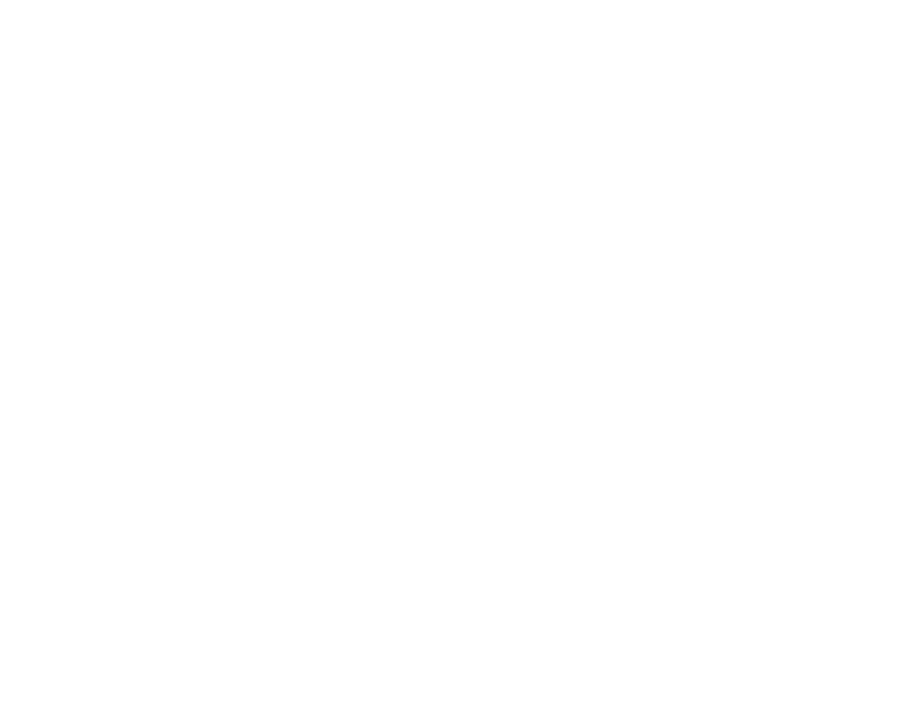 scroll, scrollTop: 0, scrollLeft: 0, axis: both 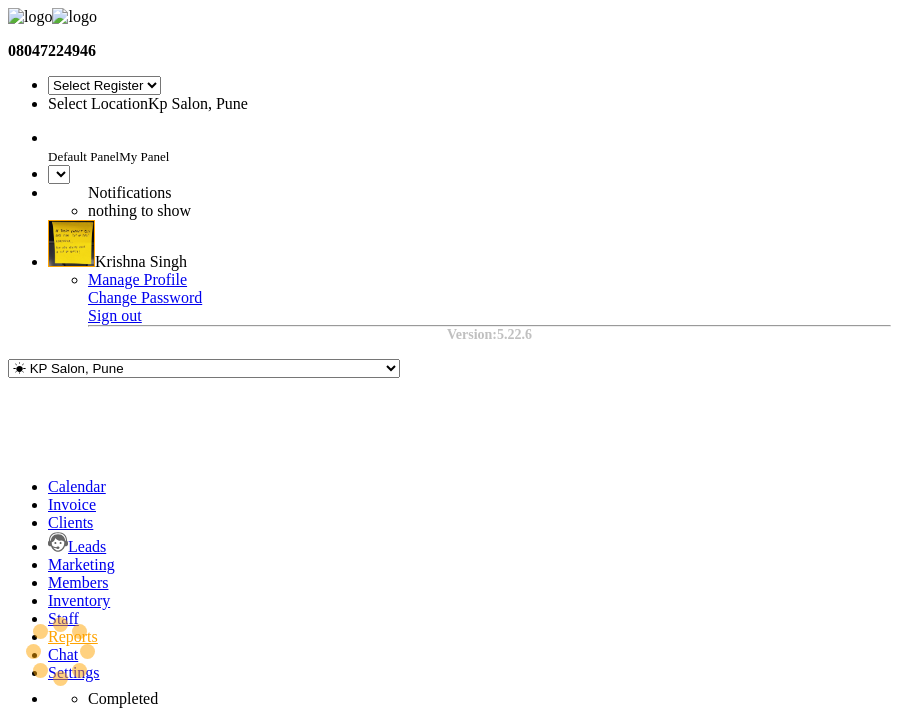 select on "en" 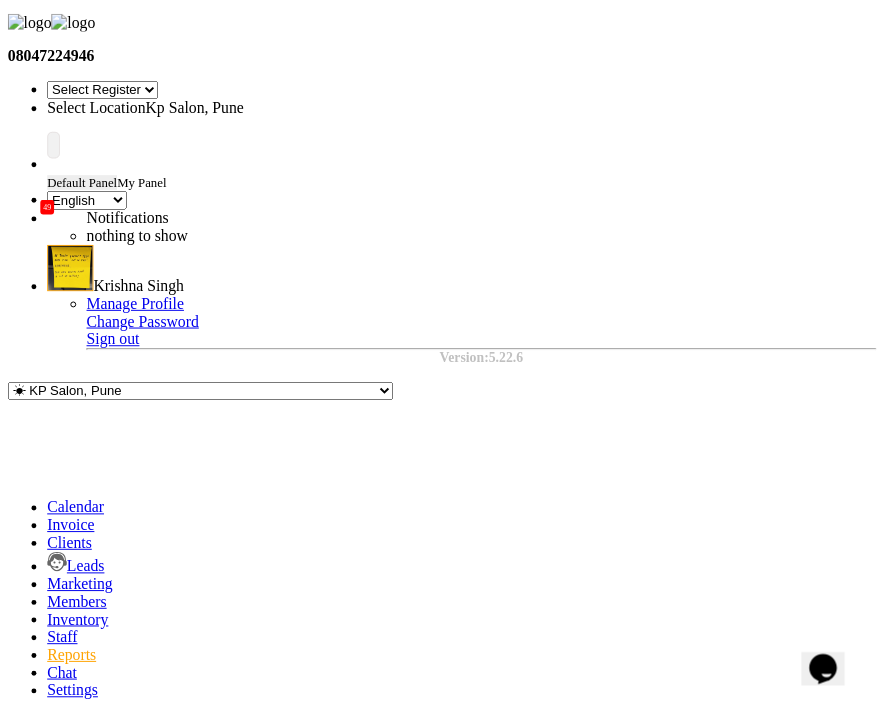 scroll, scrollTop: 0, scrollLeft: 0, axis: both 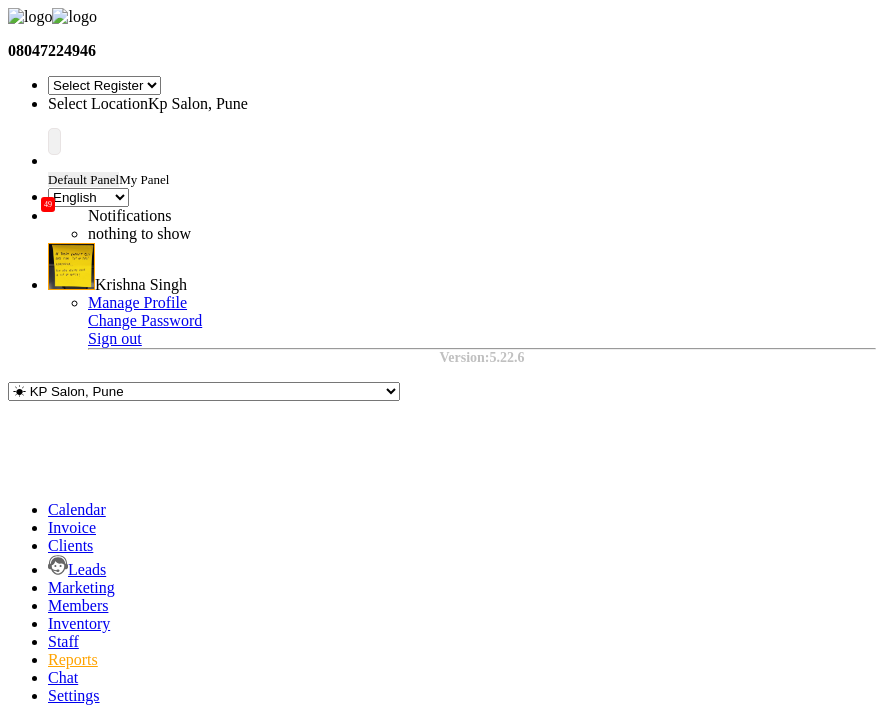 click on "Select Report Type" 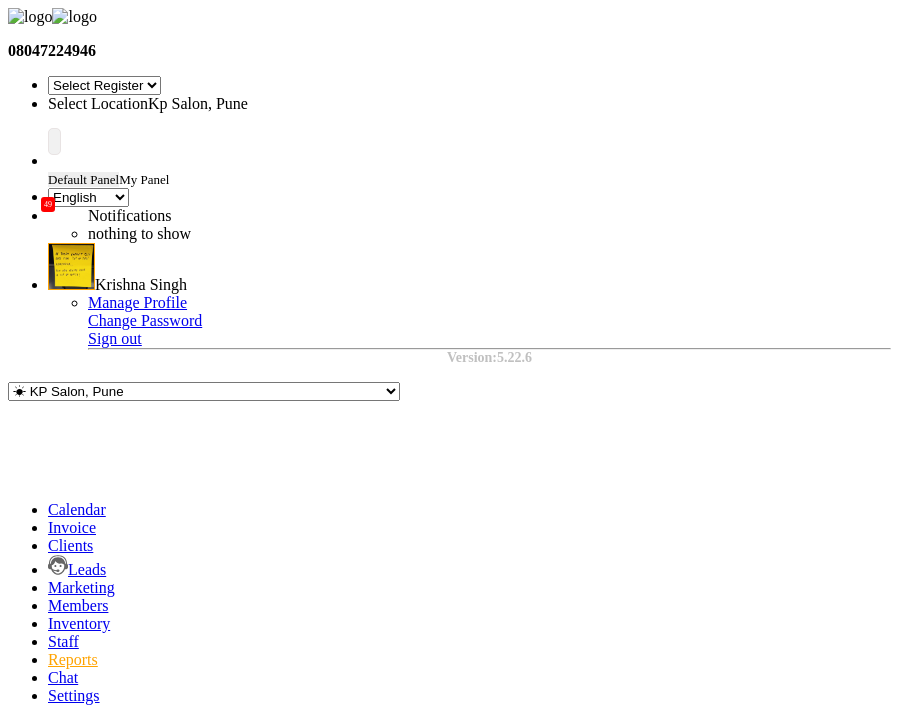 click on "Month" 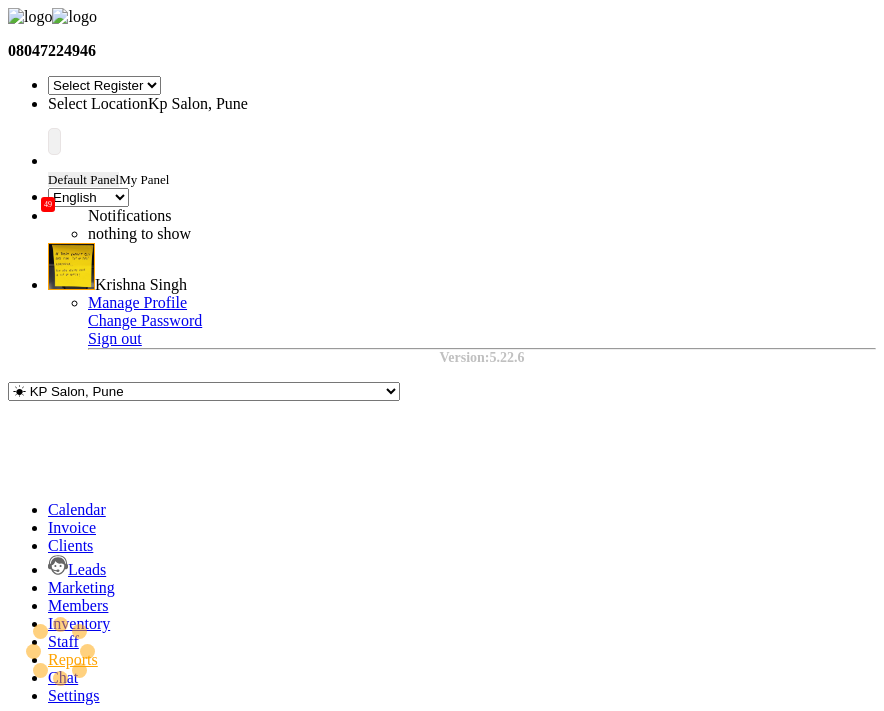 select on "filtered_report" 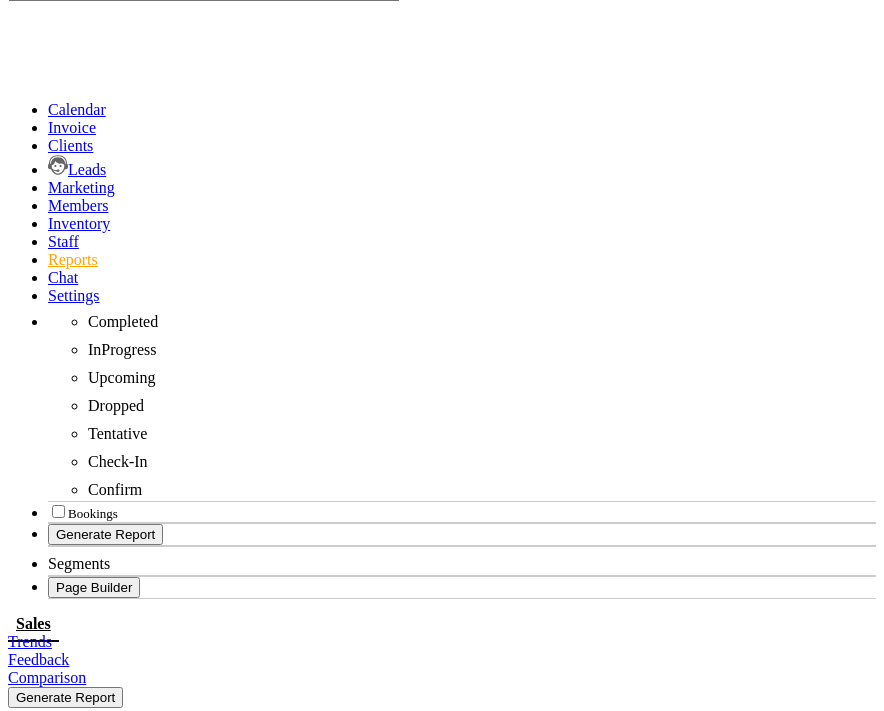 scroll, scrollTop: 401, scrollLeft: 0, axis: vertical 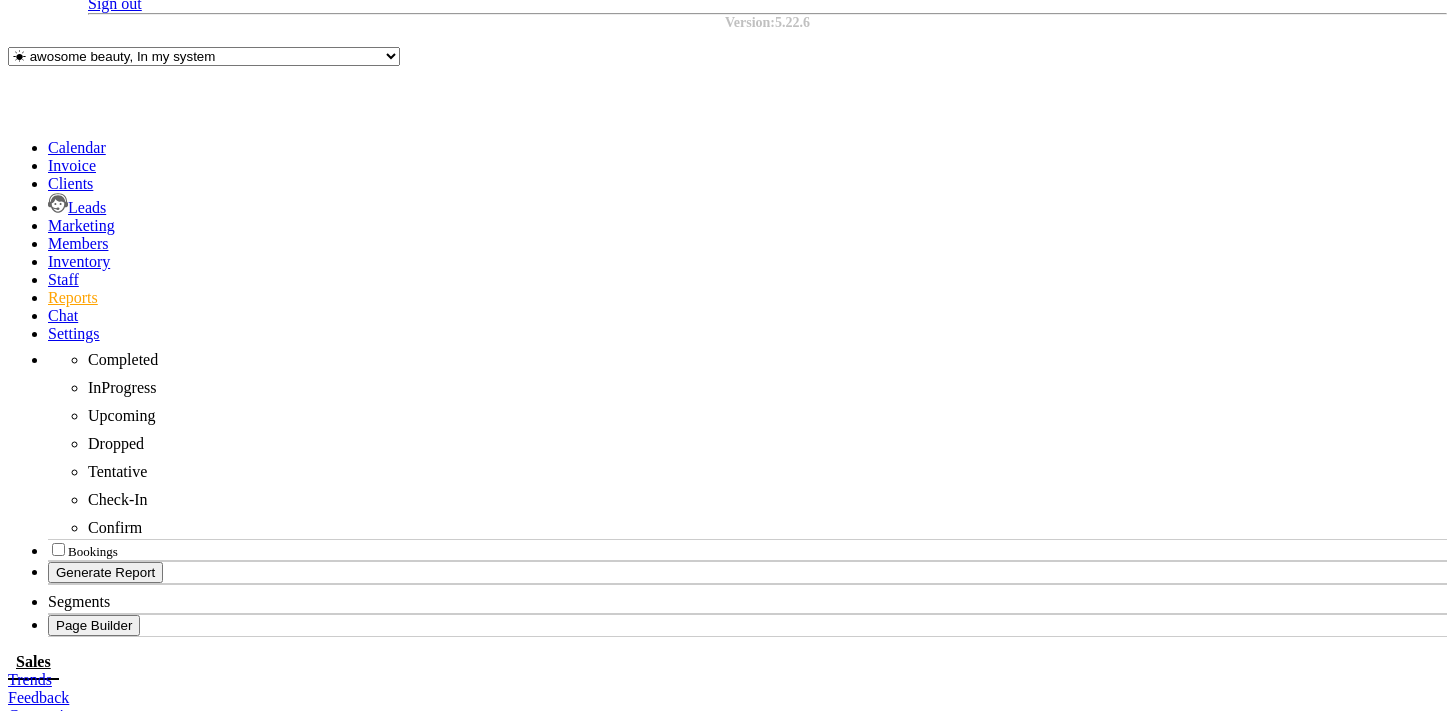 drag, startPoint x: 503, startPoint y: 529, endPoint x: 629, endPoint y: 526, distance: 126.035706 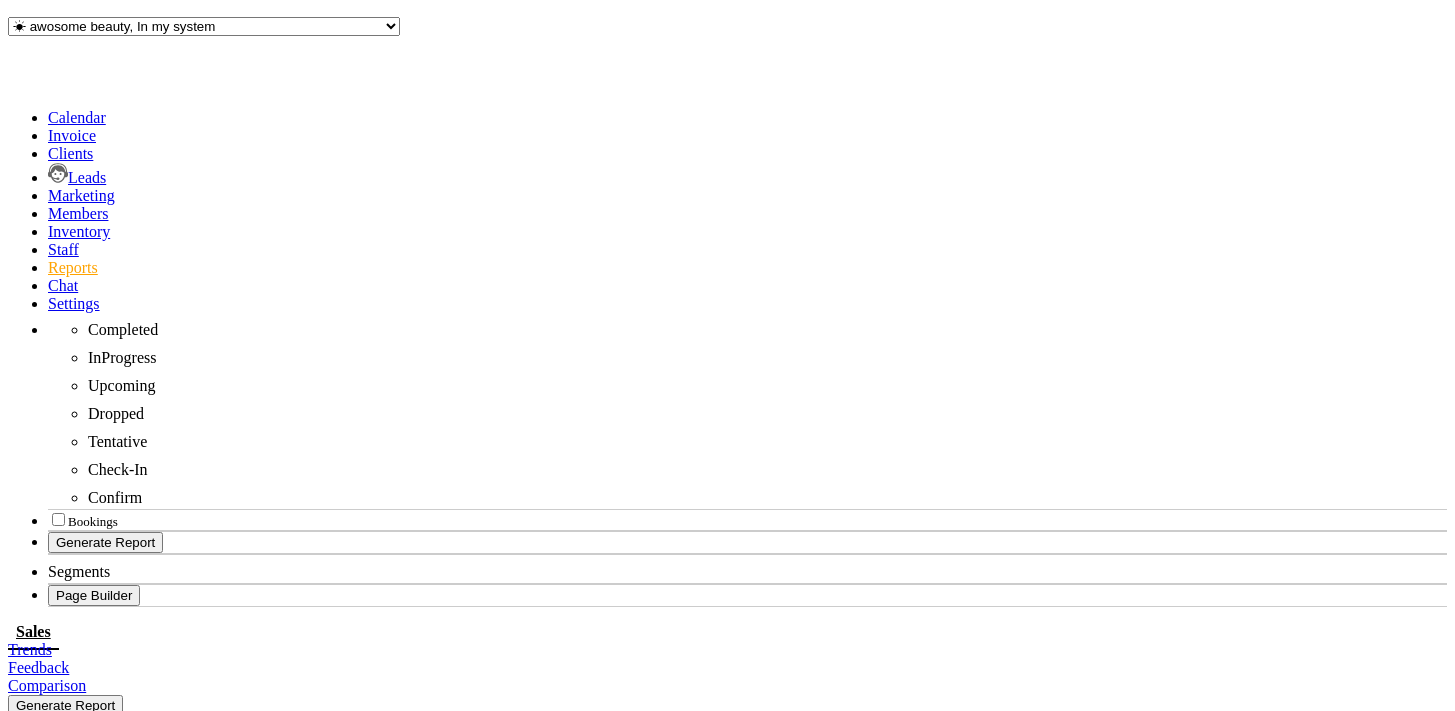 drag, startPoint x: 497, startPoint y: 525, endPoint x: 647, endPoint y: 530, distance: 150.08331 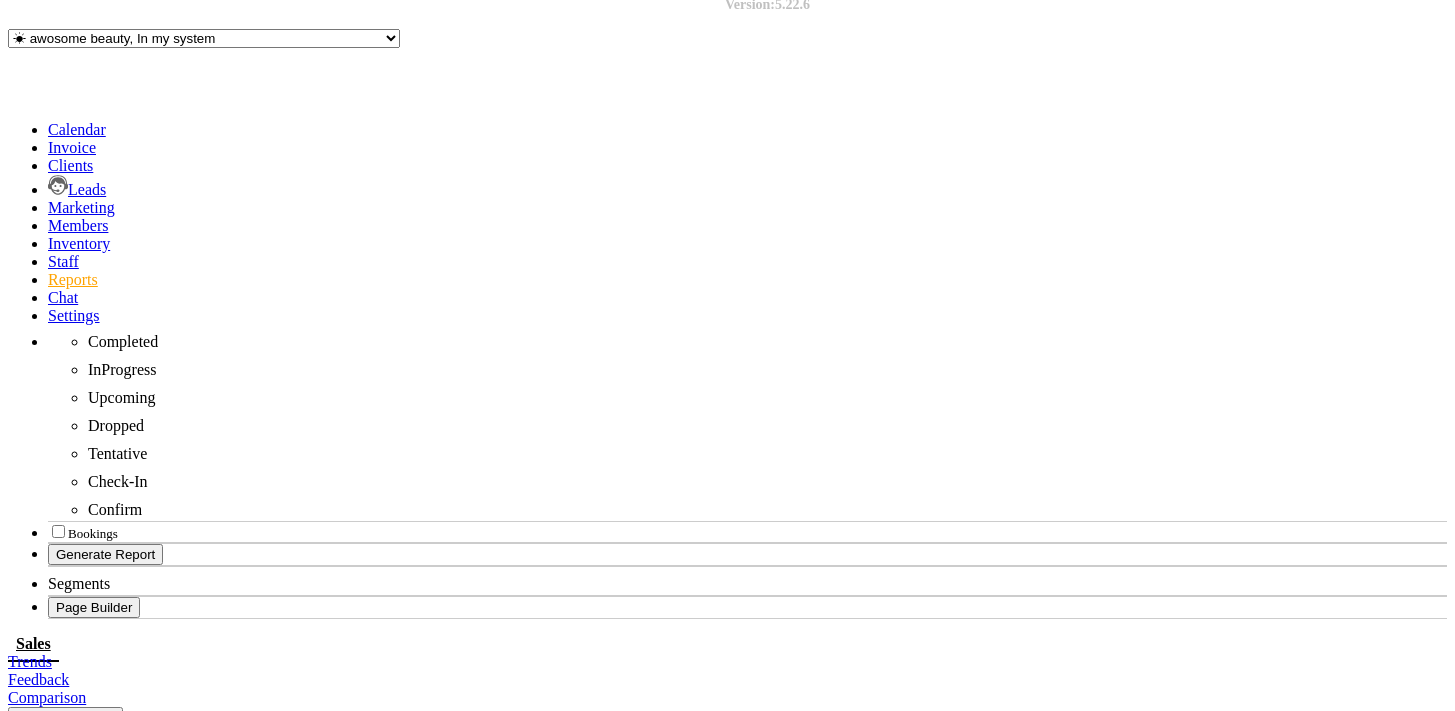 scroll, scrollTop: 349, scrollLeft: 0, axis: vertical 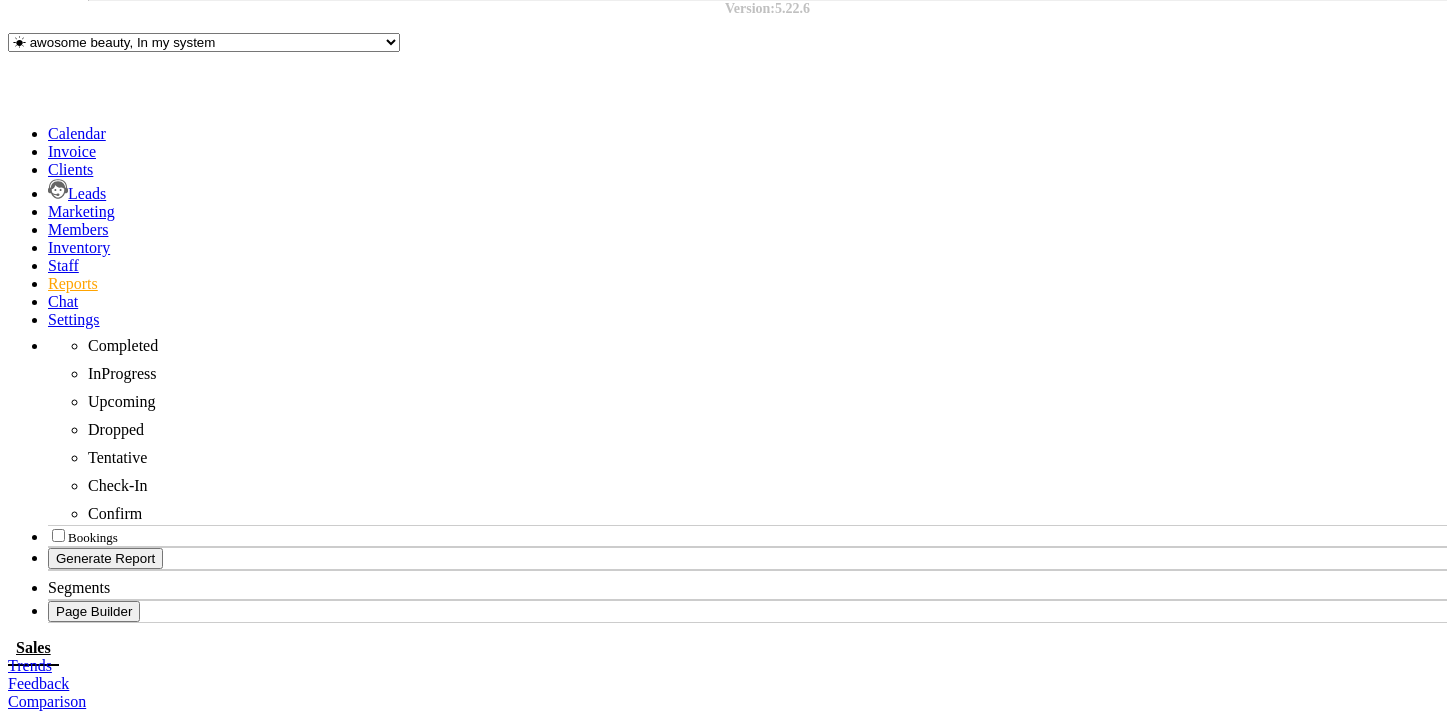 drag, startPoint x: 499, startPoint y: 183, endPoint x: 652, endPoint y: 170, distance: 153.5513 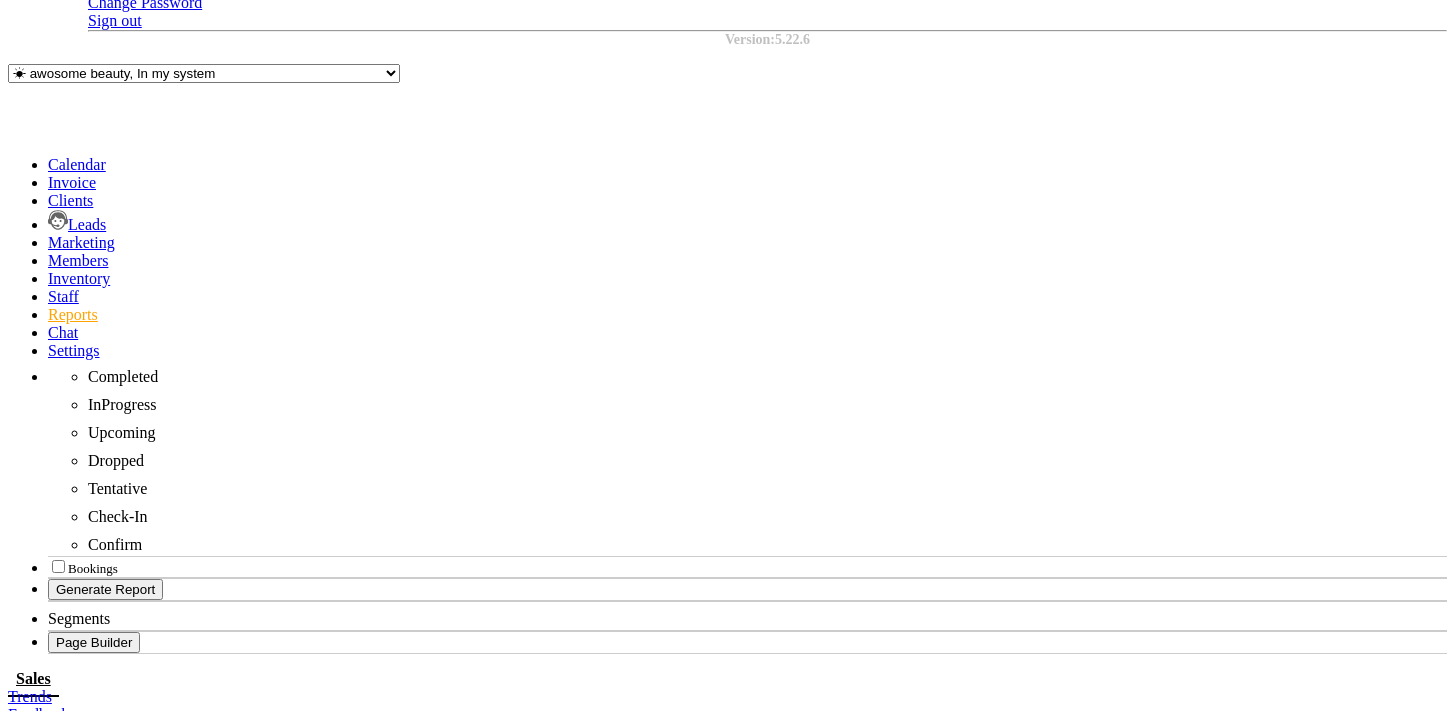 scroll, scrollTop: 277, scrollLeft: 0, axis: vertical 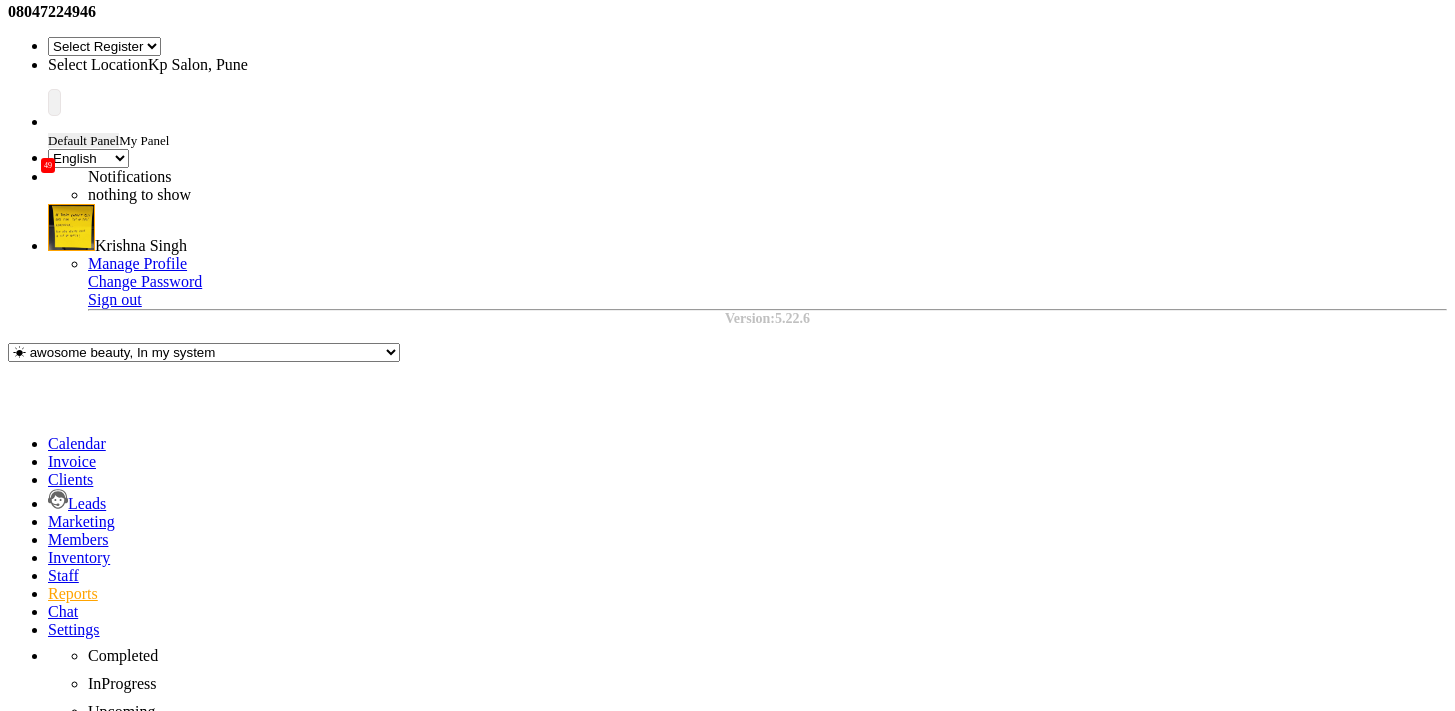 click on "Week" 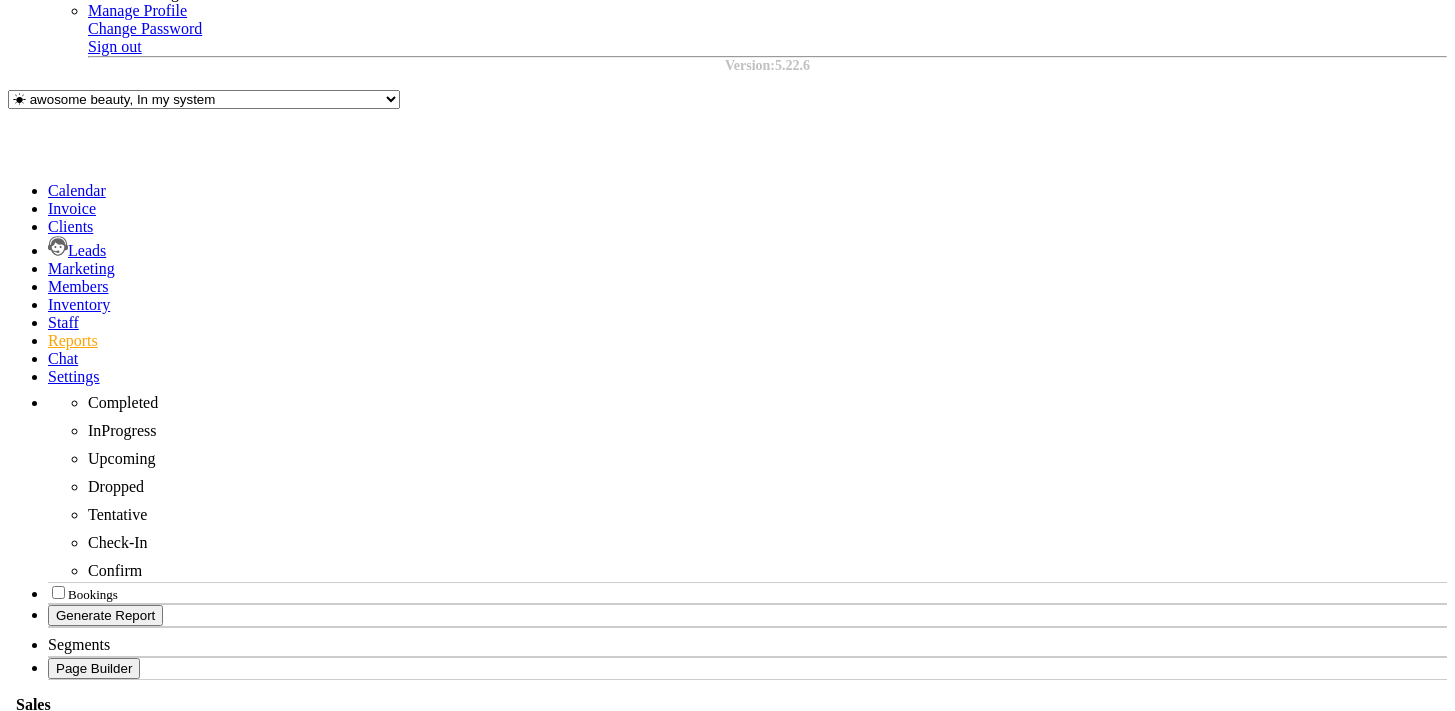 scroll, scrollTop: 335, scrollLeft: 0, axis: vertical 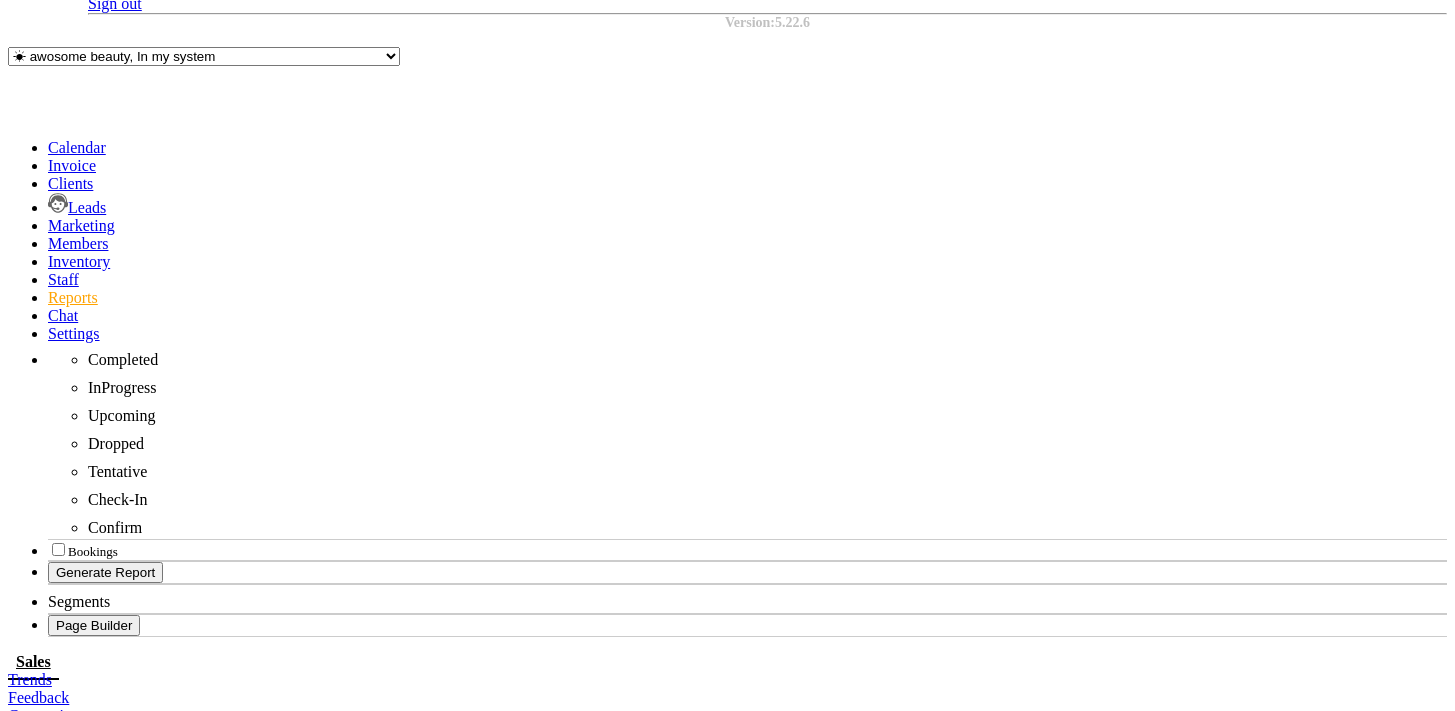 click on "10 25 50 100" at bounding box center (74, 1034) 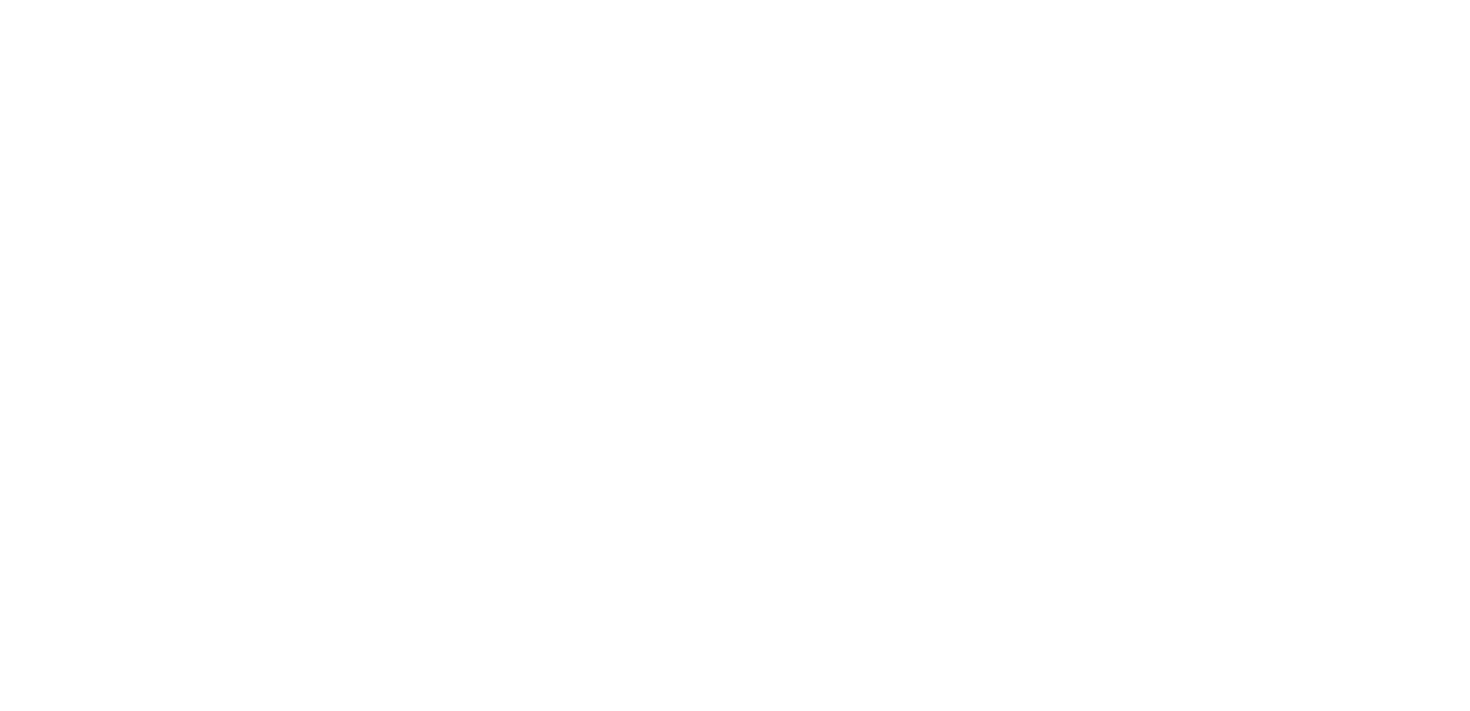 scroll, scrollTop: 0, scrollLeft: 0, axis: both 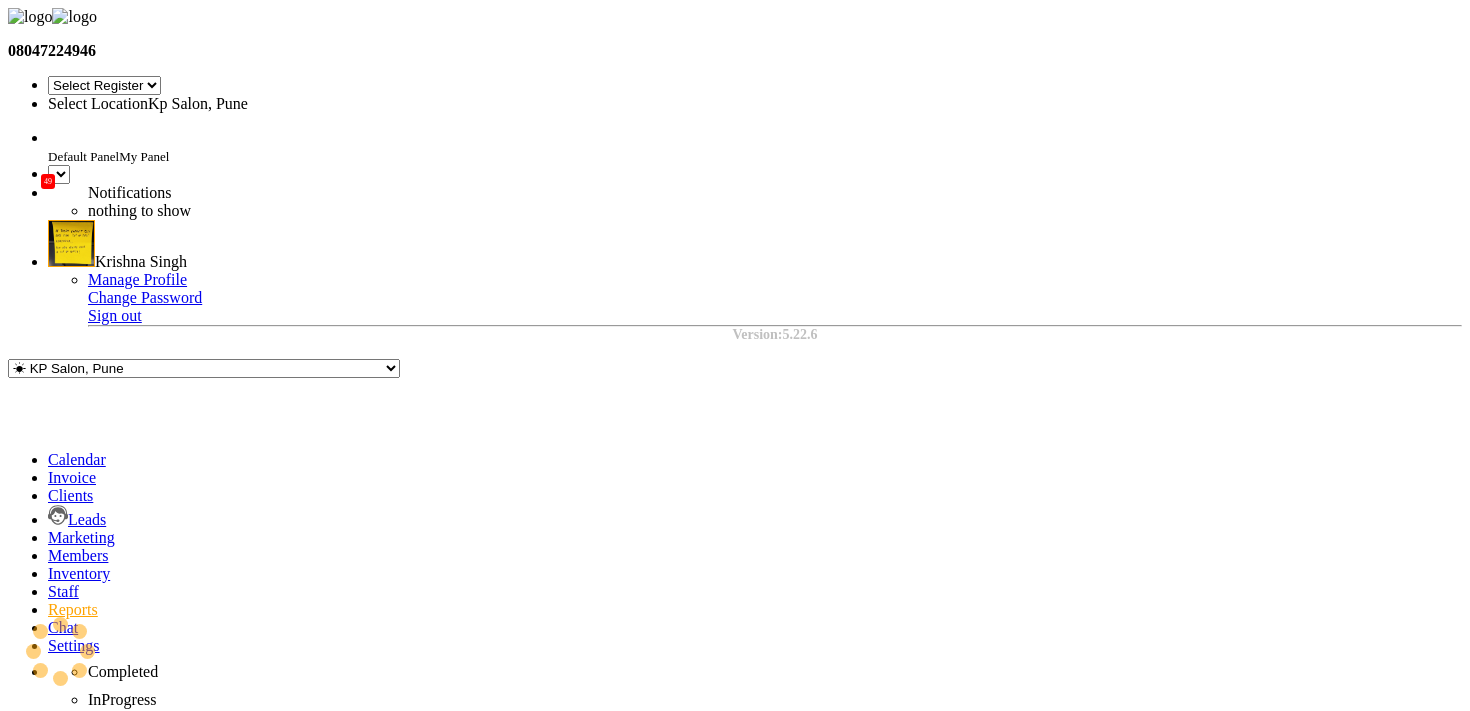 select on "en" 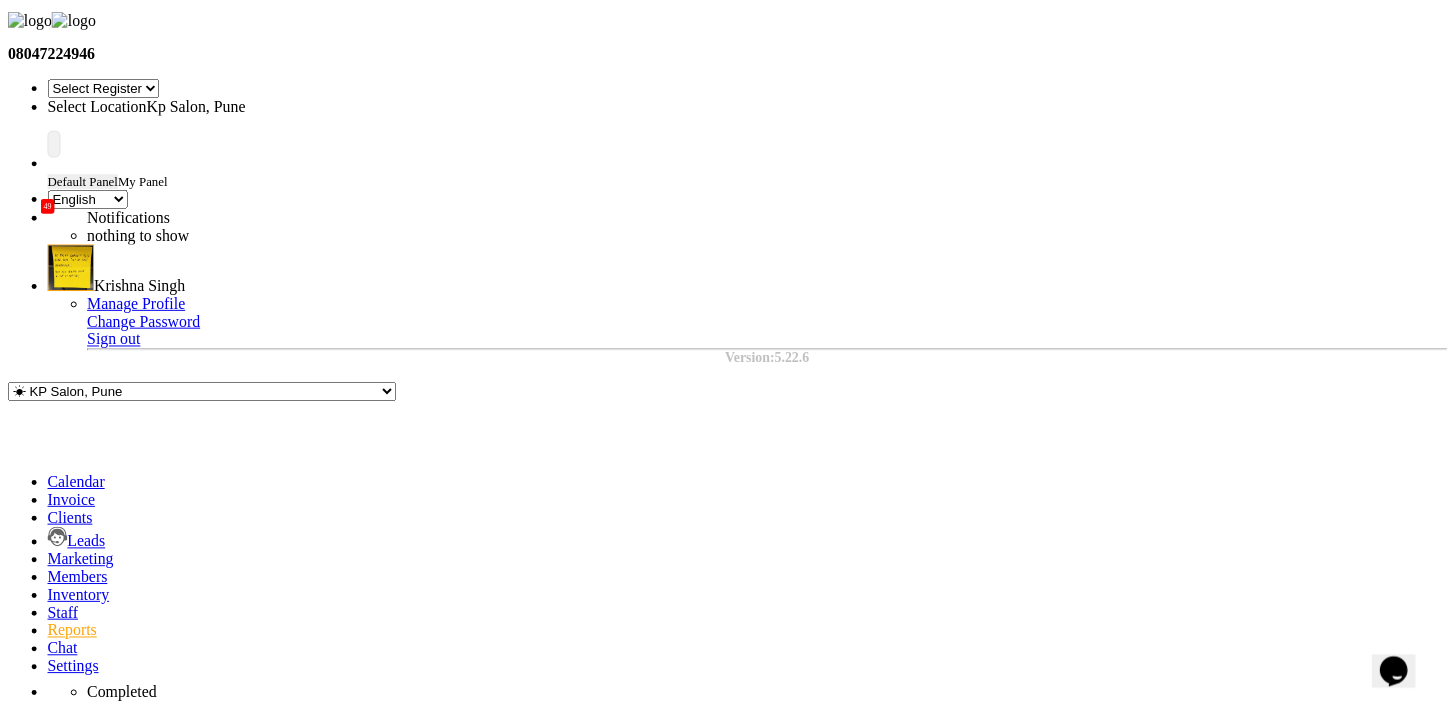 scroll, scrollTop: 0, scrollLeft: 0, axis: both 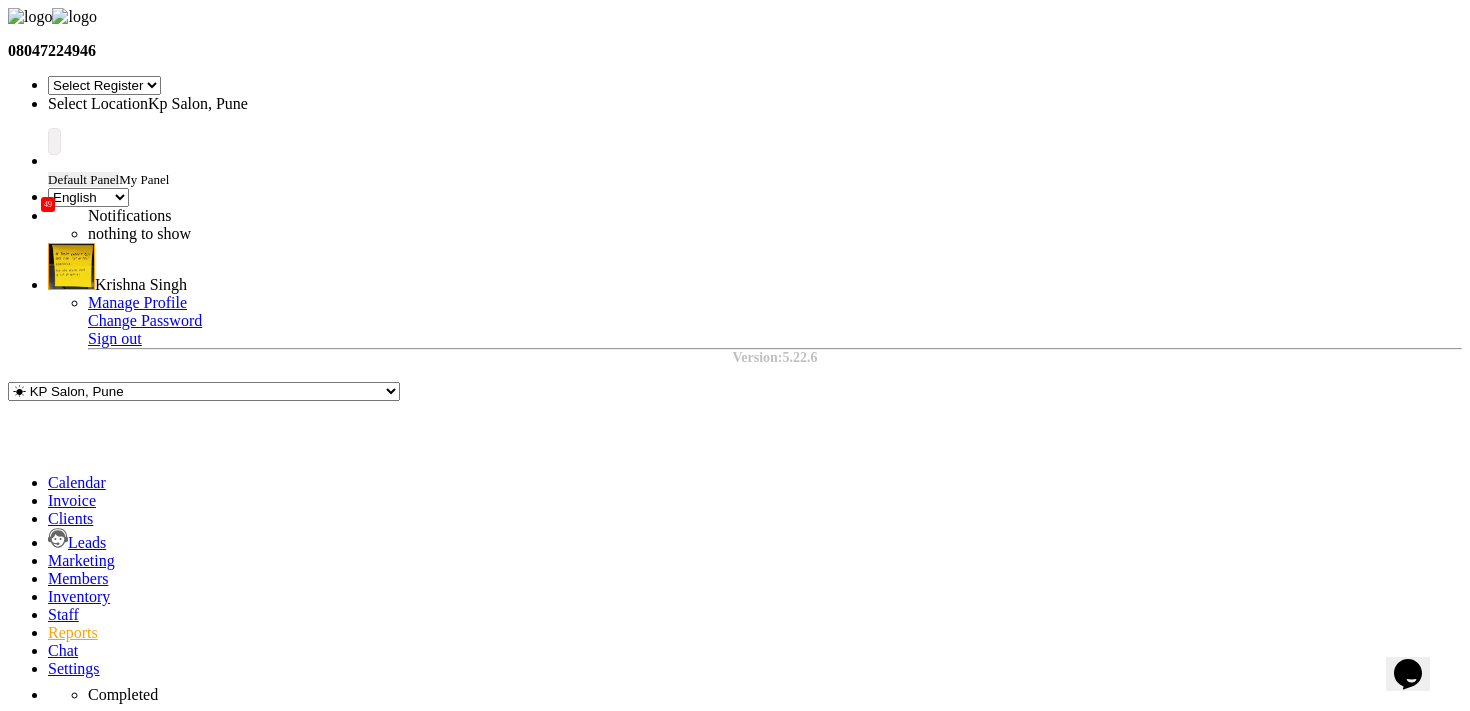click 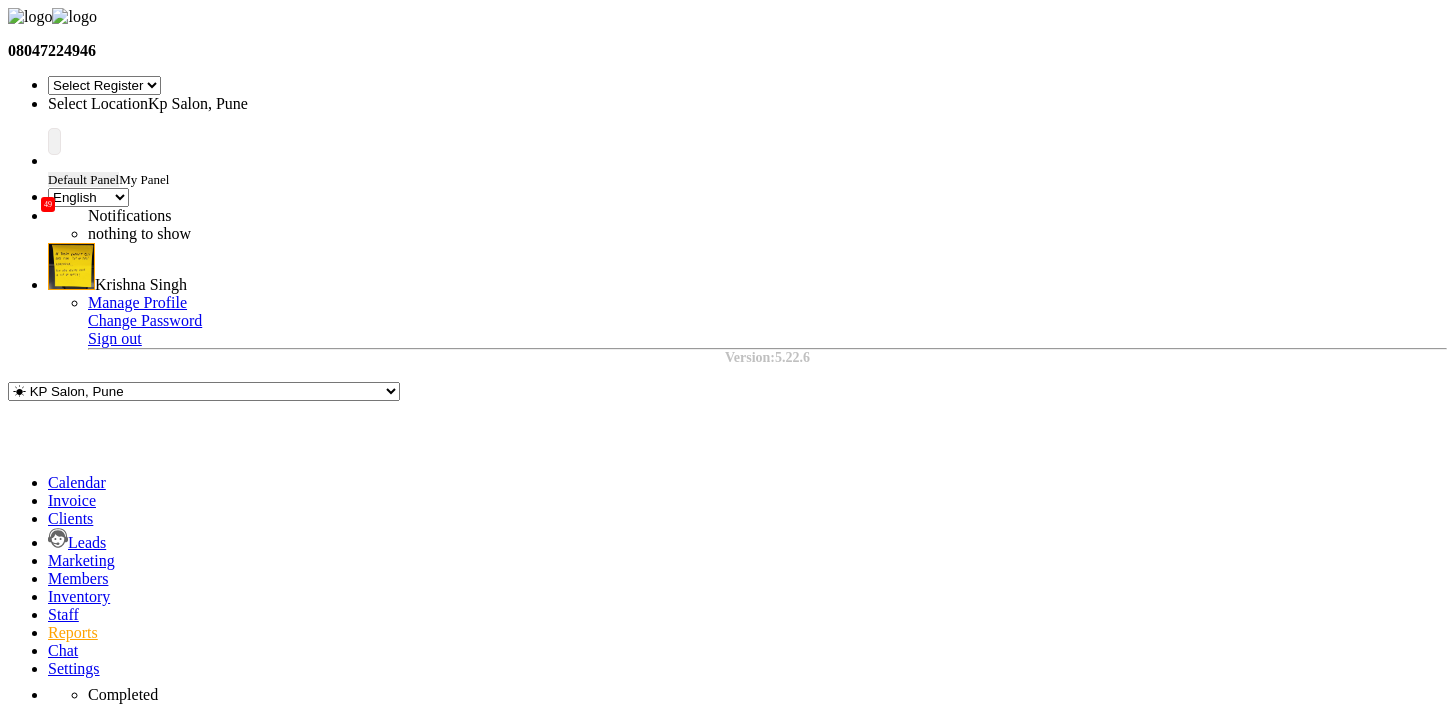type on "order" 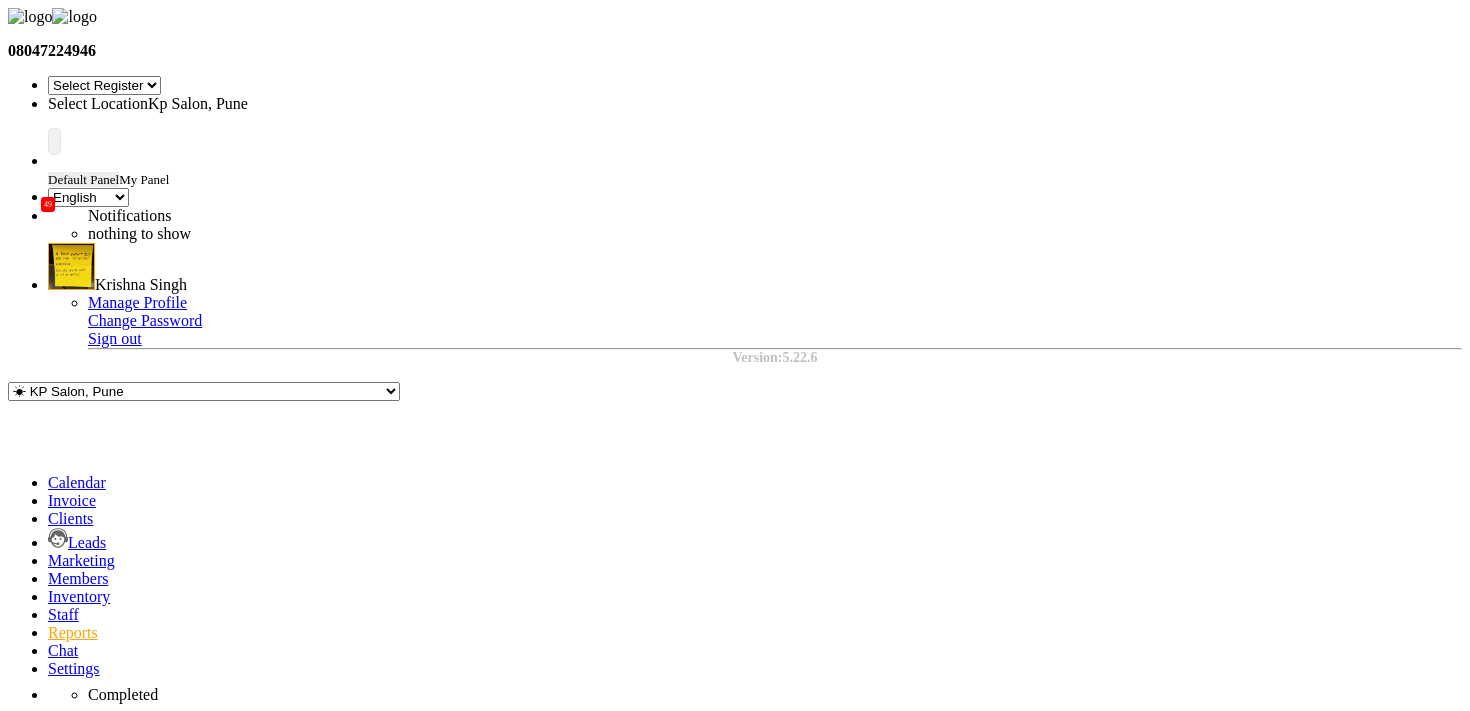 click on "Month" 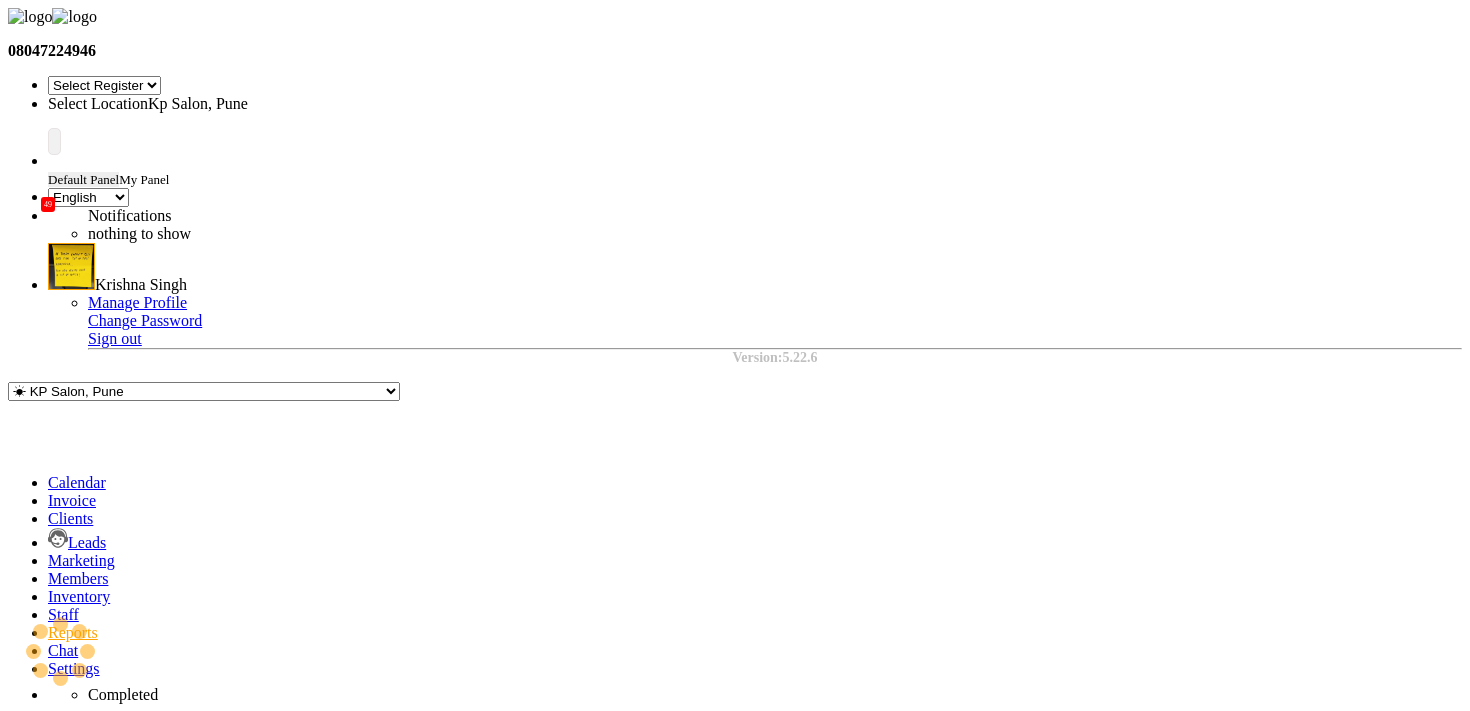 select on "filtered_report" 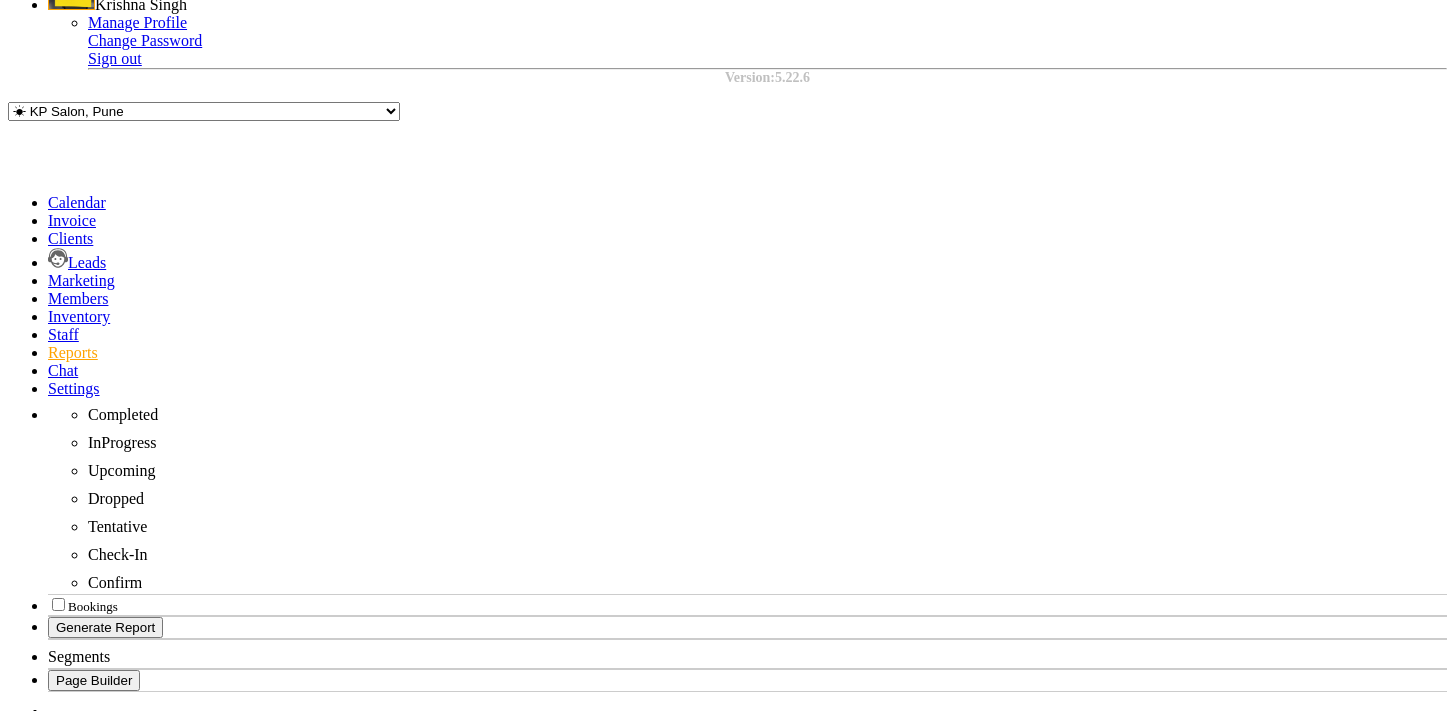 scroll, scrollTop: 350, scrollLeft: 0, axis: vertical 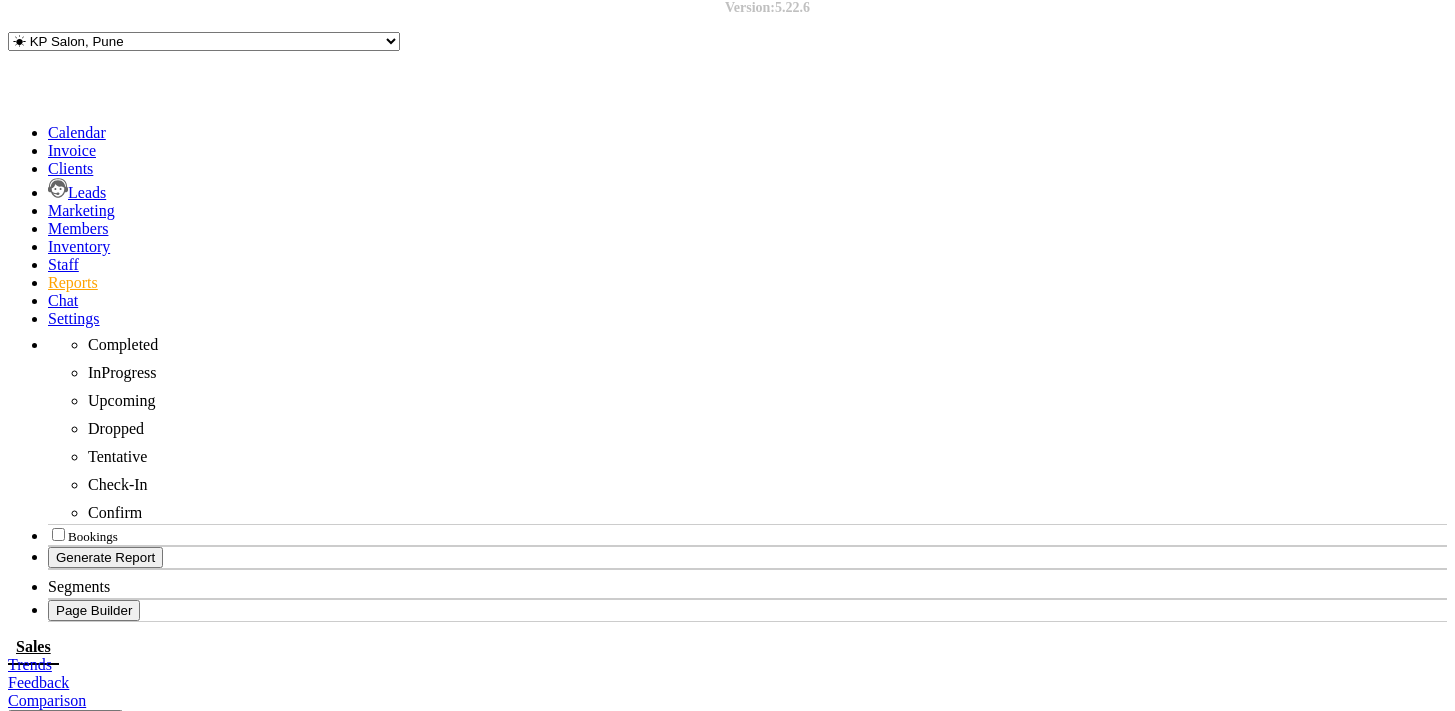click on "Admin" at bounding box center [677, 1313] 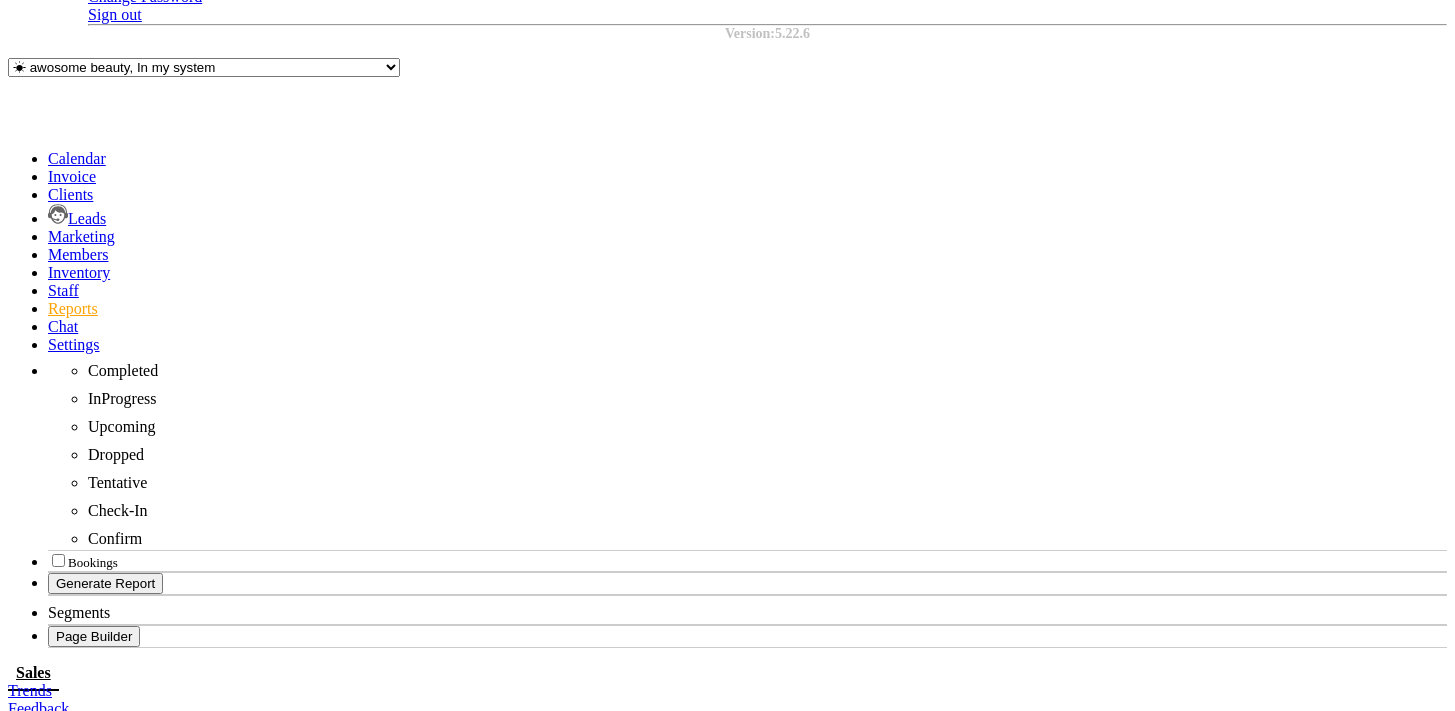 scroll, scrollTop: 285, scrollLeft: 0, axis: vertical 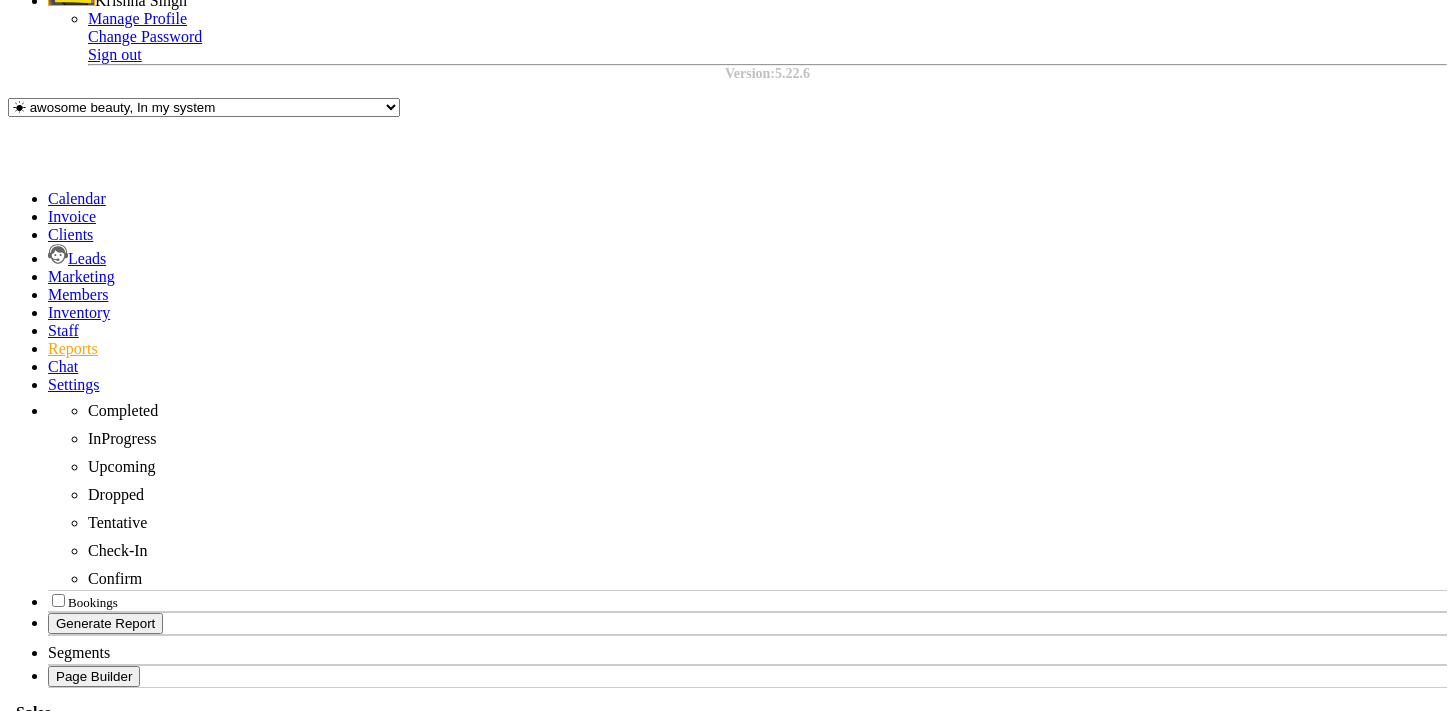 click on "10 25 50 100" at bounding box center [74, 1085] 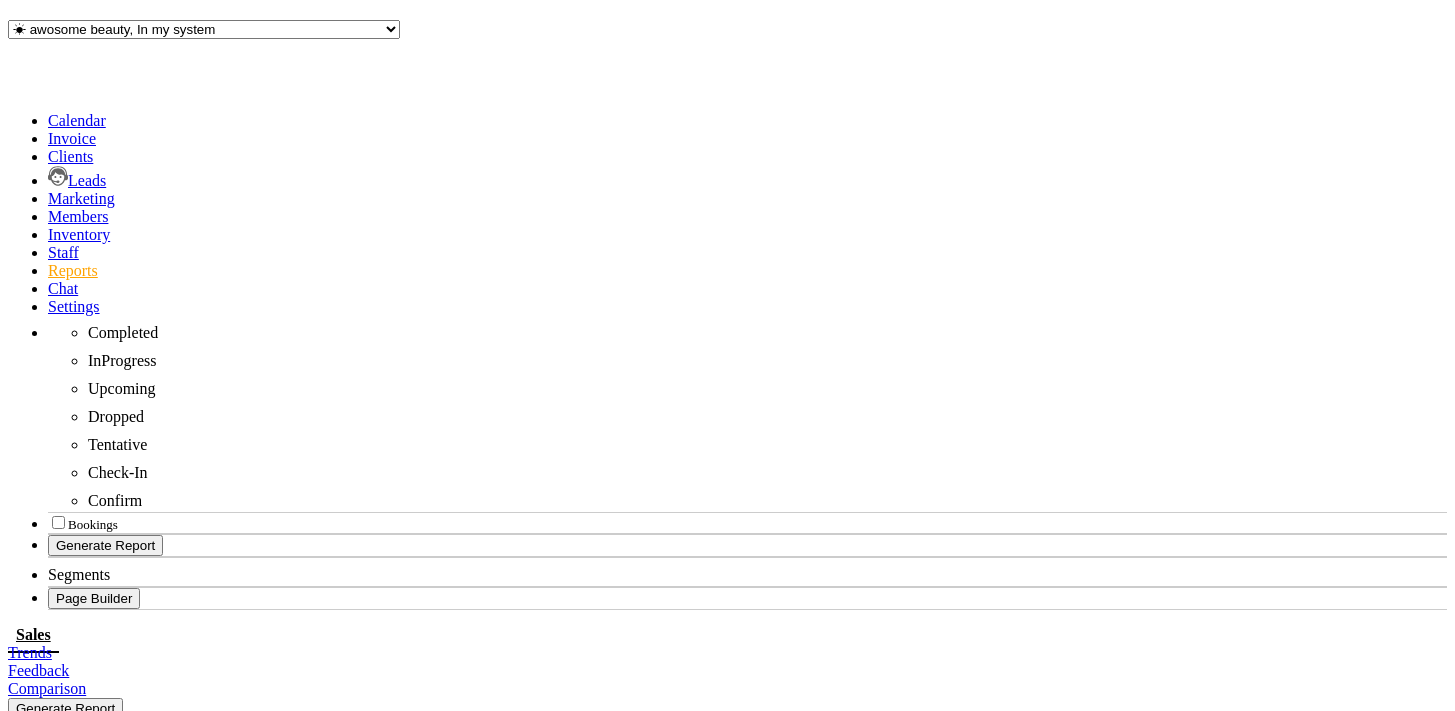 scroll, scrollTop: 365, scrollLeft: 0, axis: vertical 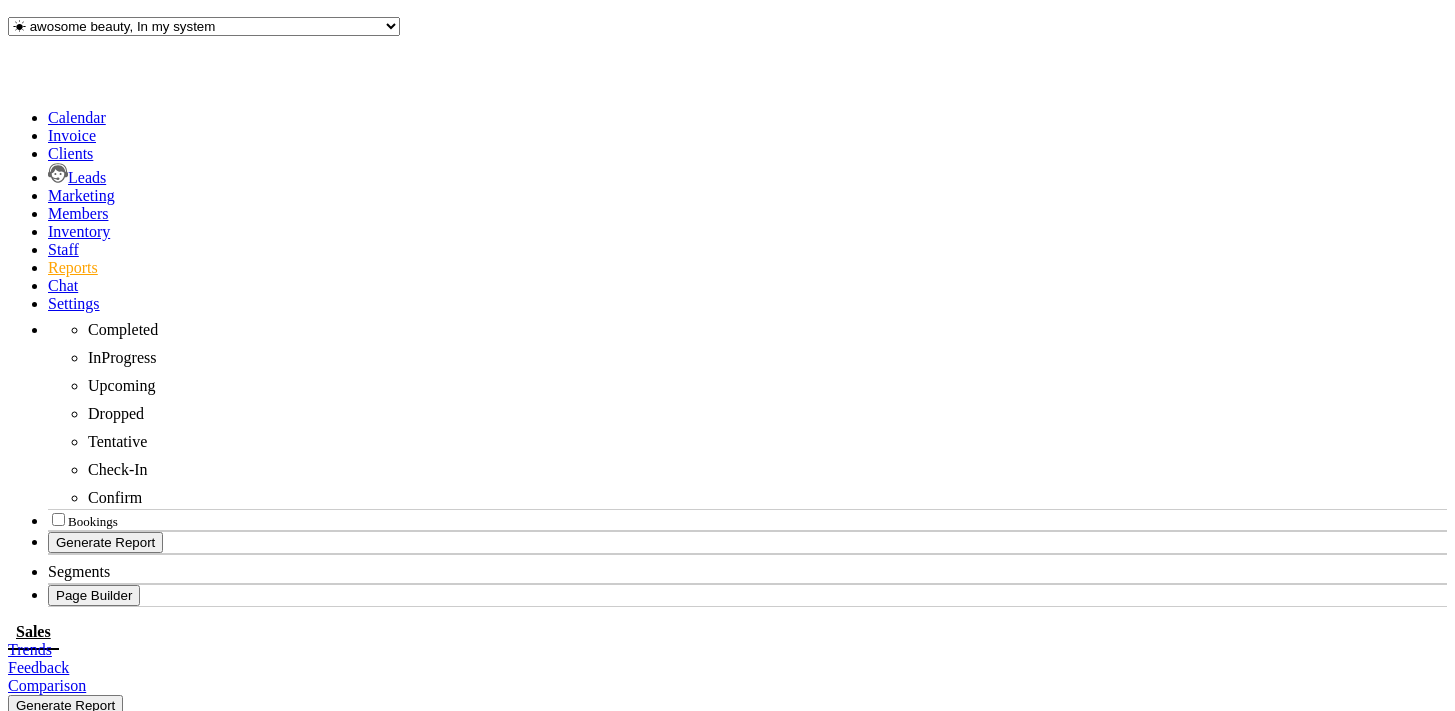 click on "10 25 50 100" at bounding box center [74, 1004] 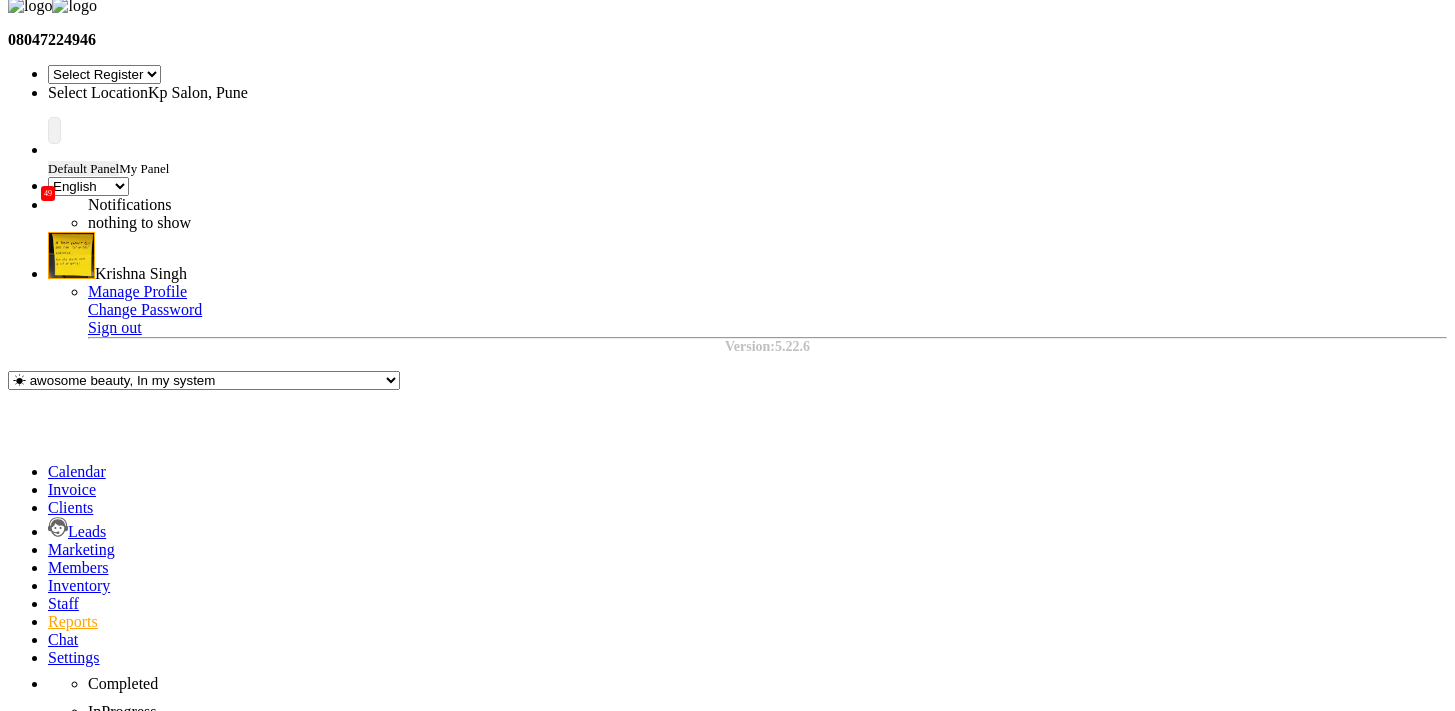 scroll, scrollTop: 57, scrollLeft: 0, axis: vertical 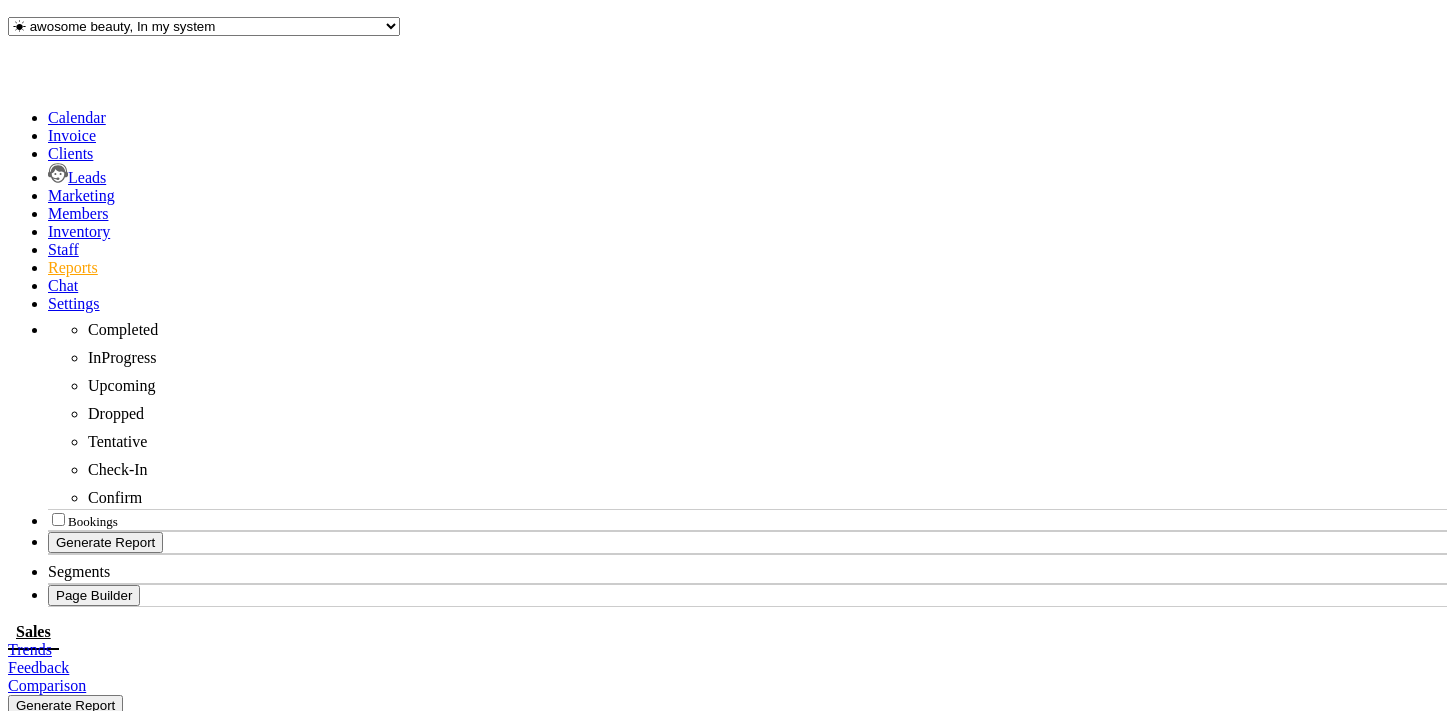 drag, startPoint x: 513, startPoint y: 510, endPoint x: 659, endPoint y: 518, distance: 146.21901 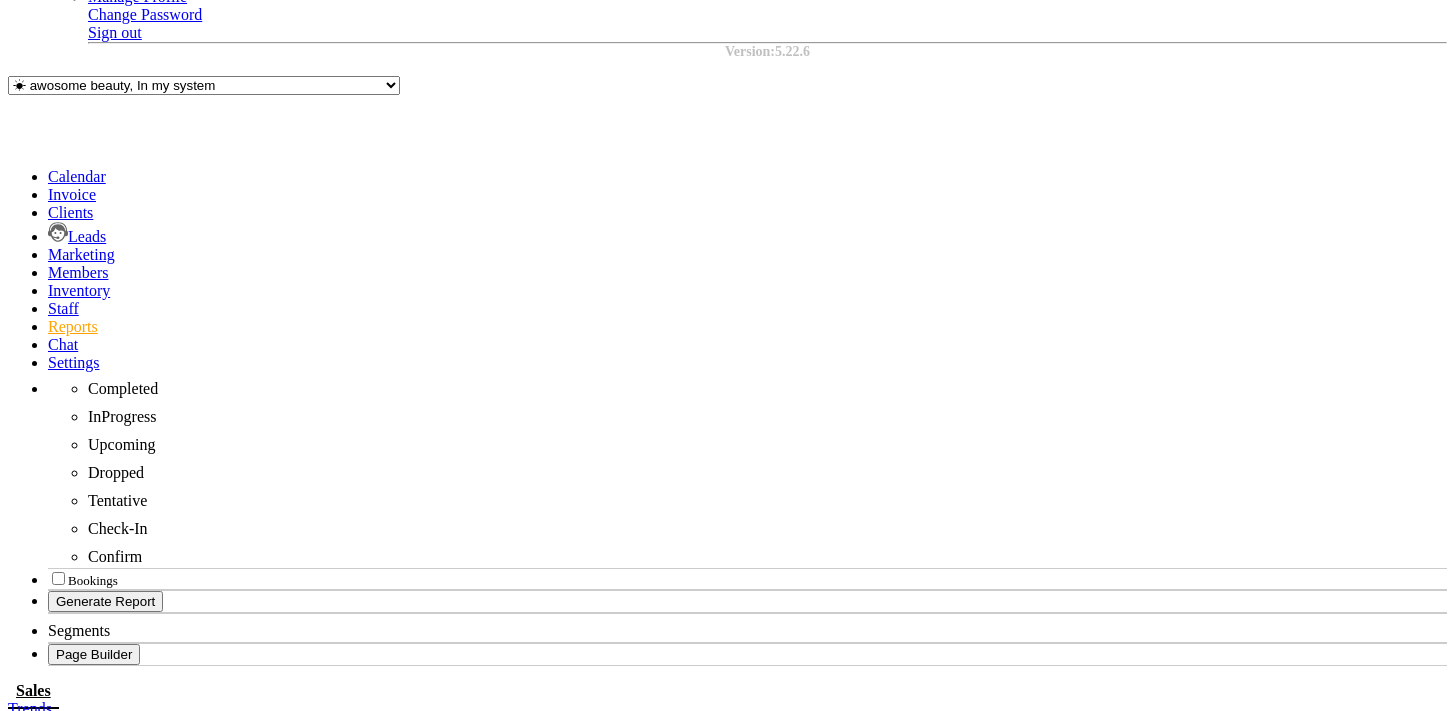 click on "Search:" at bounding box center (152, 1083) 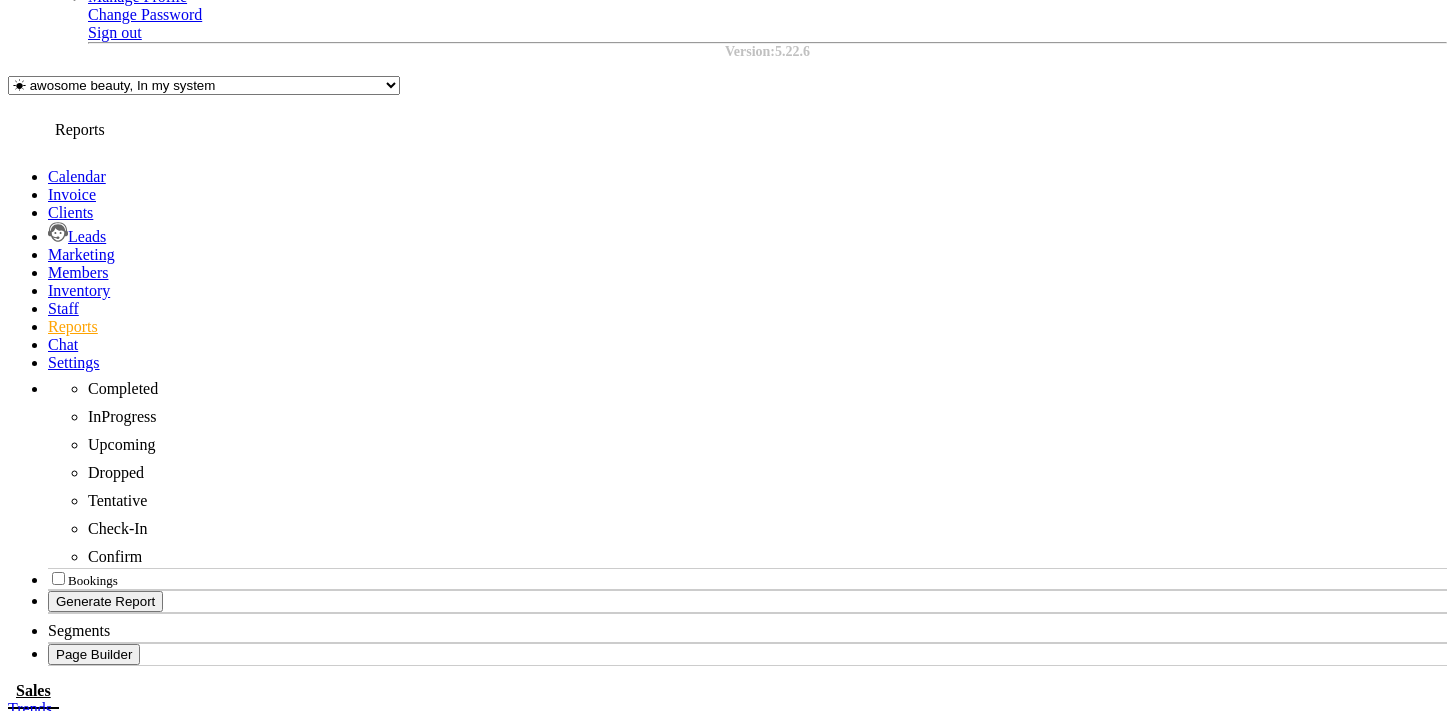 type 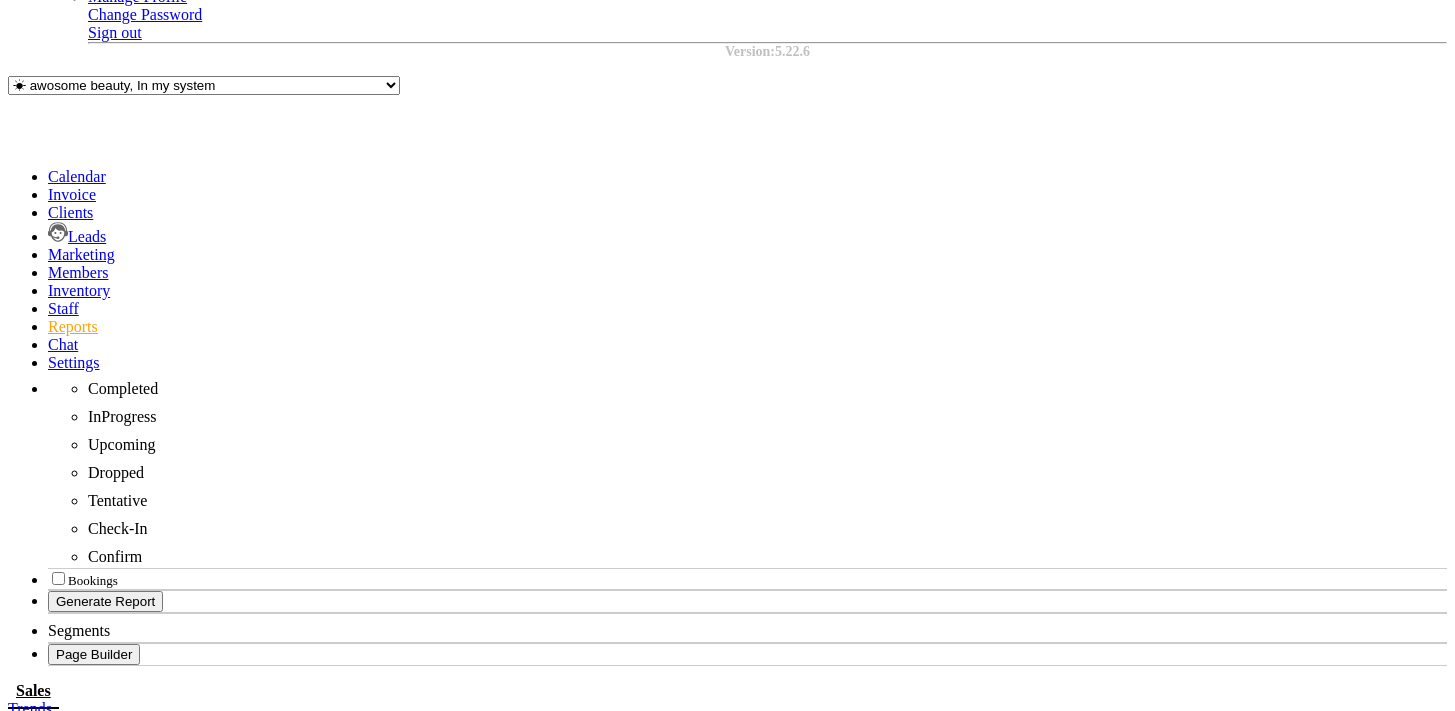 scroll, scrollTop: 0, scrollLeft: 13, axis: horizontal 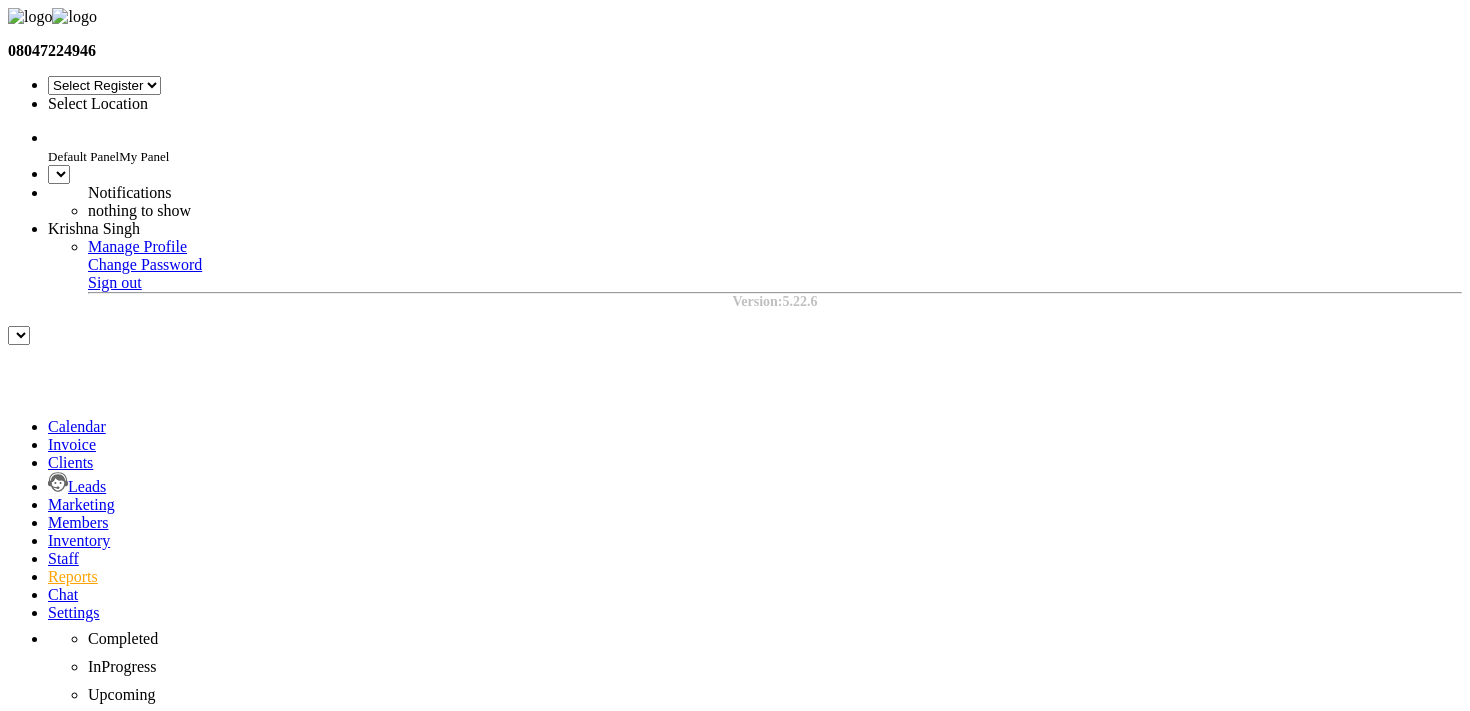 select on "24" 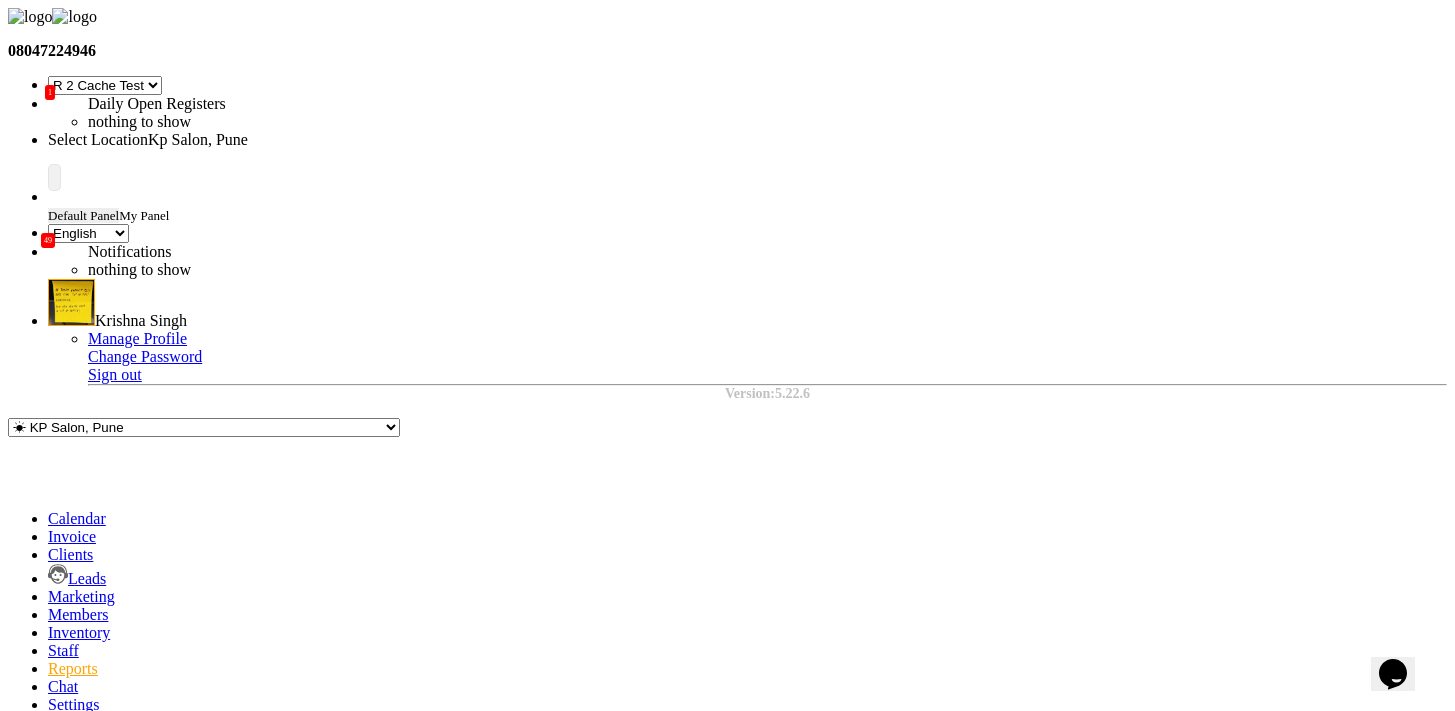 scroll, scrollTop: 0, scrollLeft: 0, axis: both 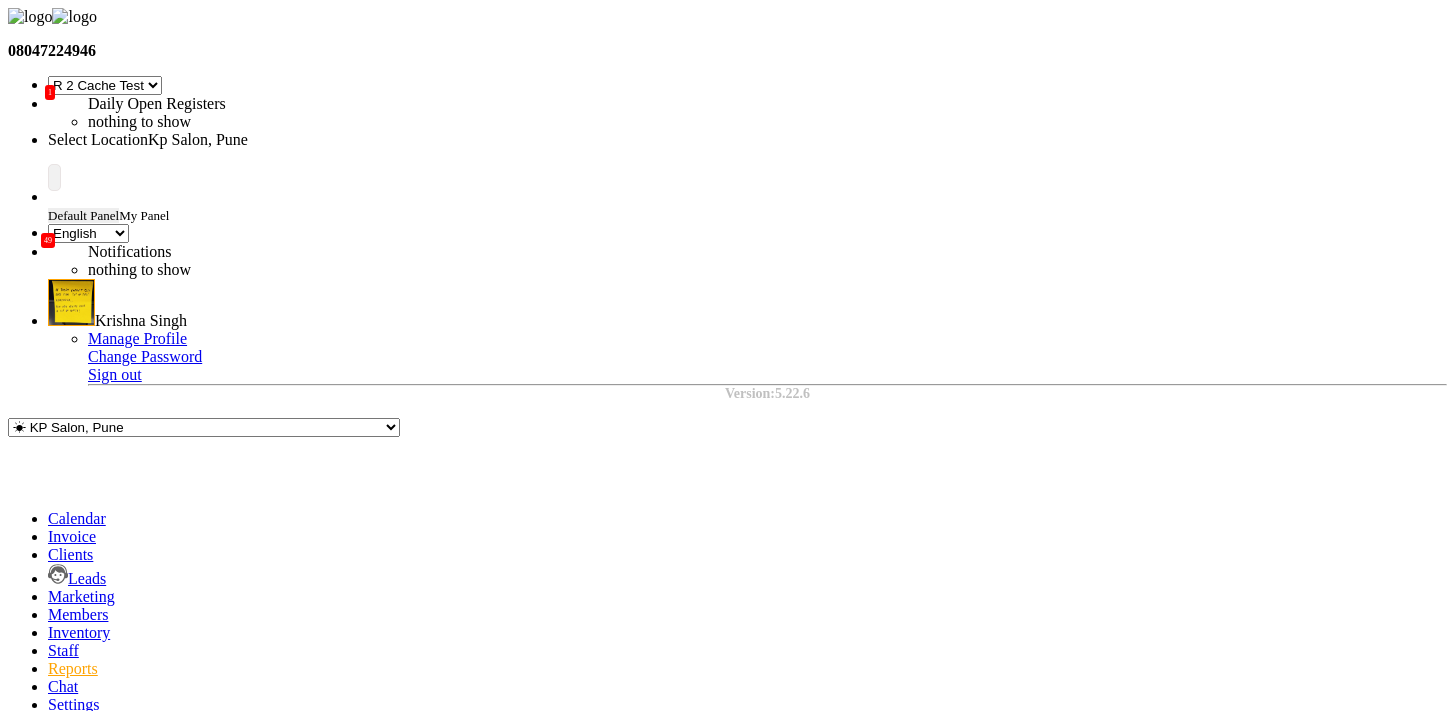 click on "Day   Week   Month   Custom Range  Select Report Type Multiple Locations" 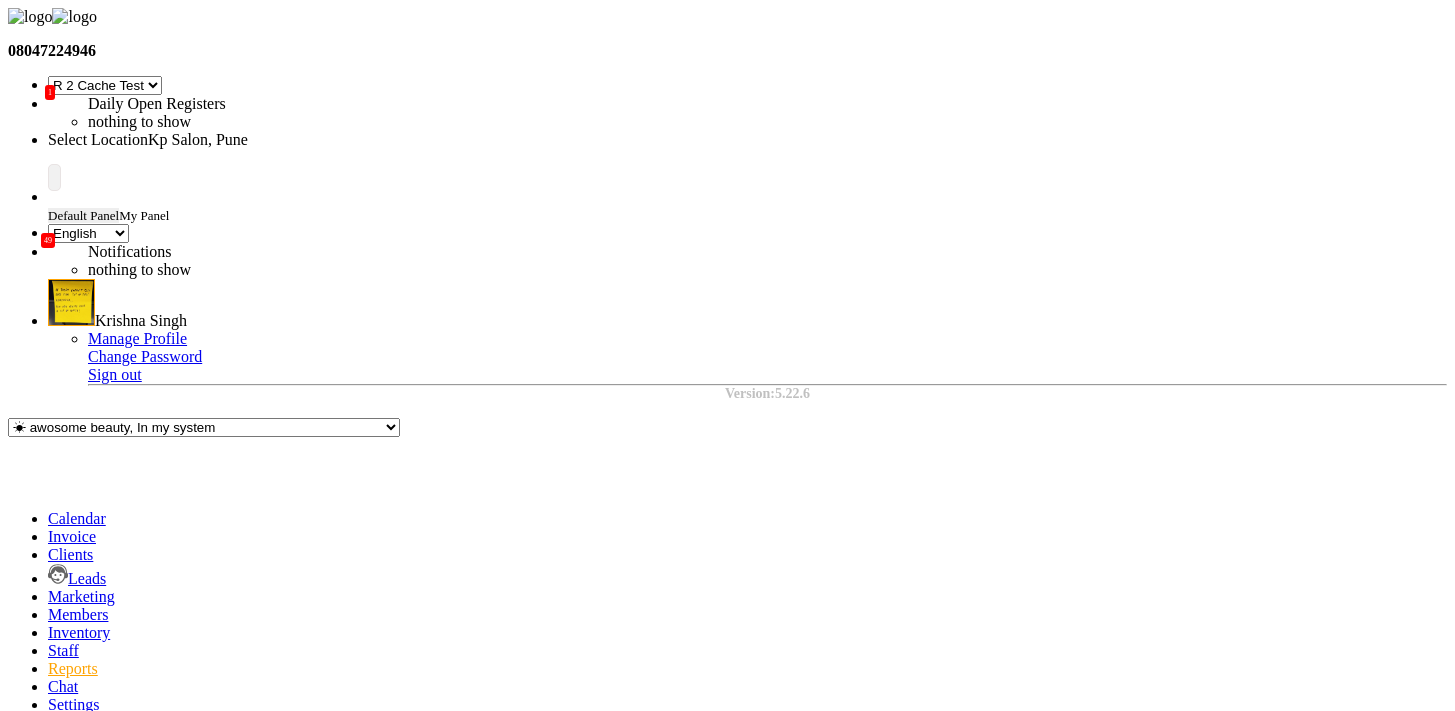 scroll, scrollTop: 440, scrollLeft: 0, axis: vertical 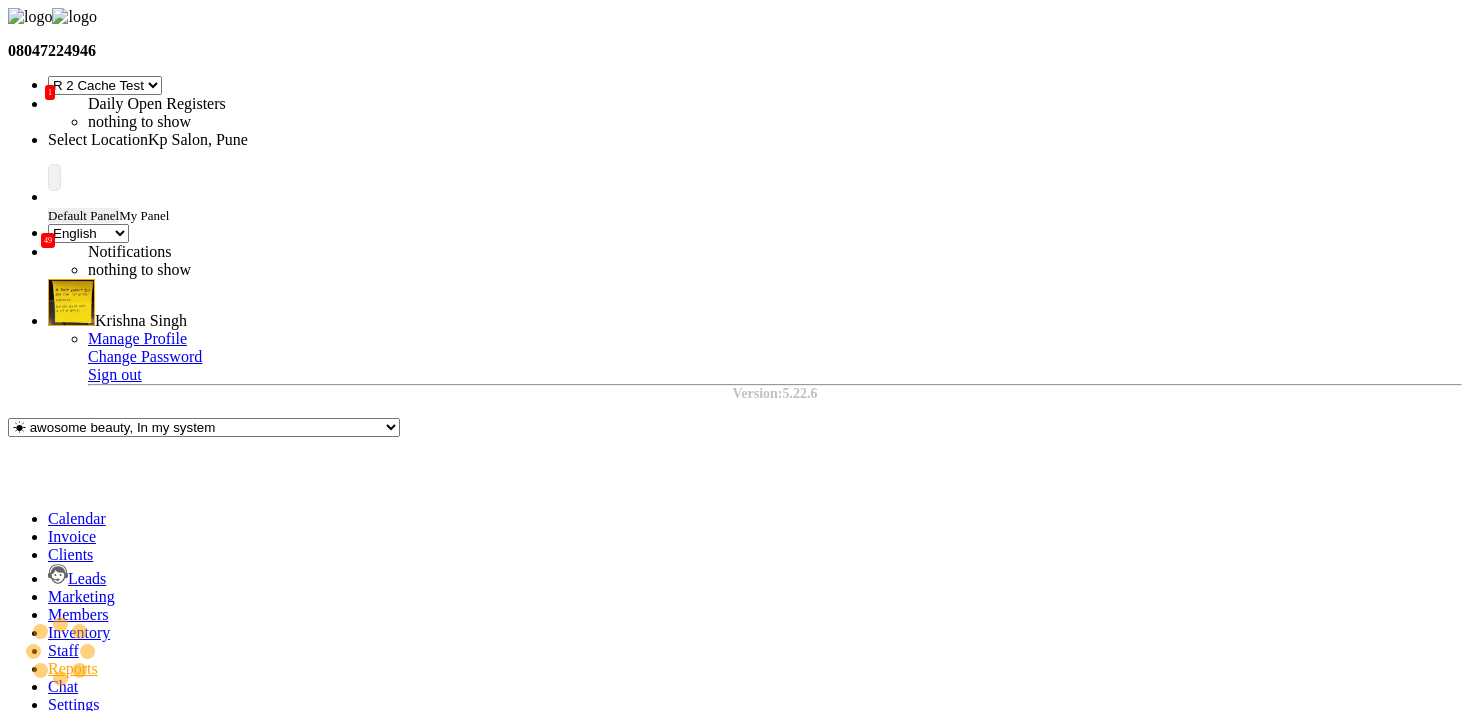 select on "filtered_report" 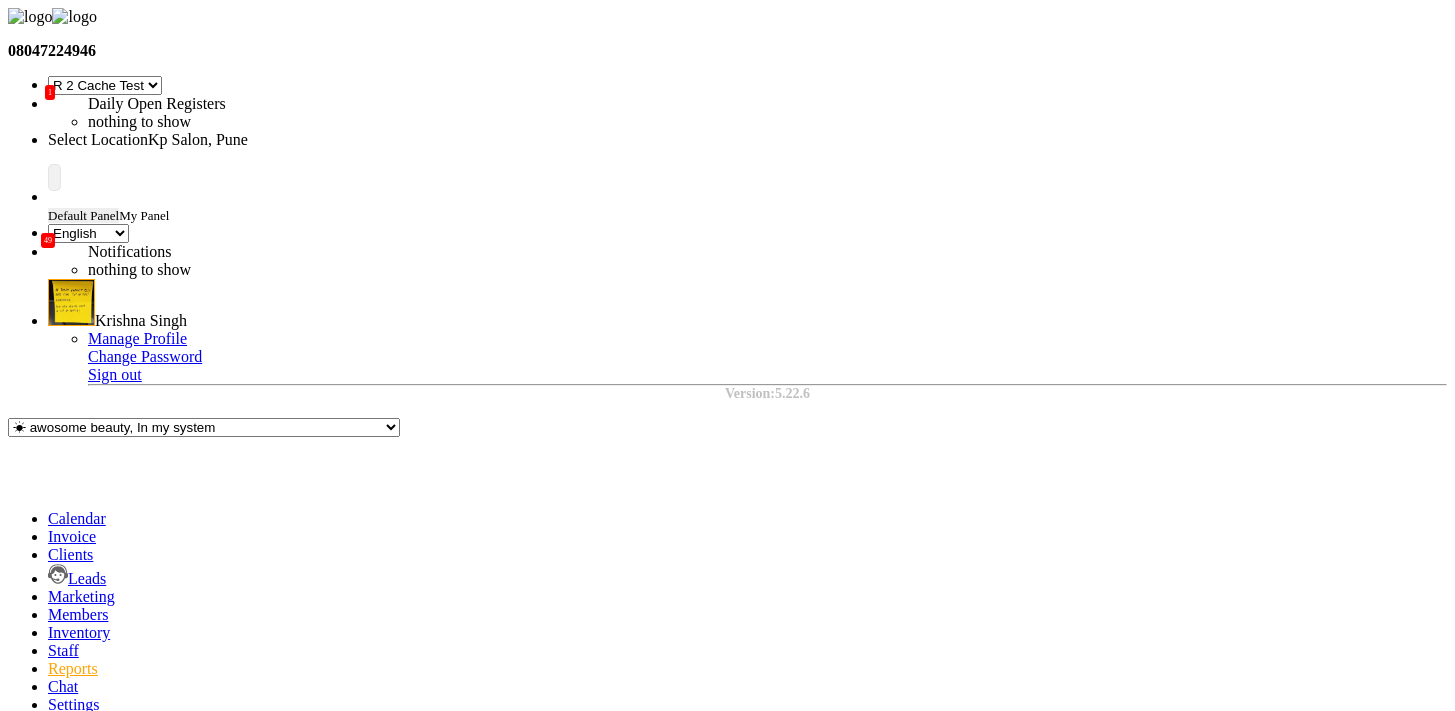 type 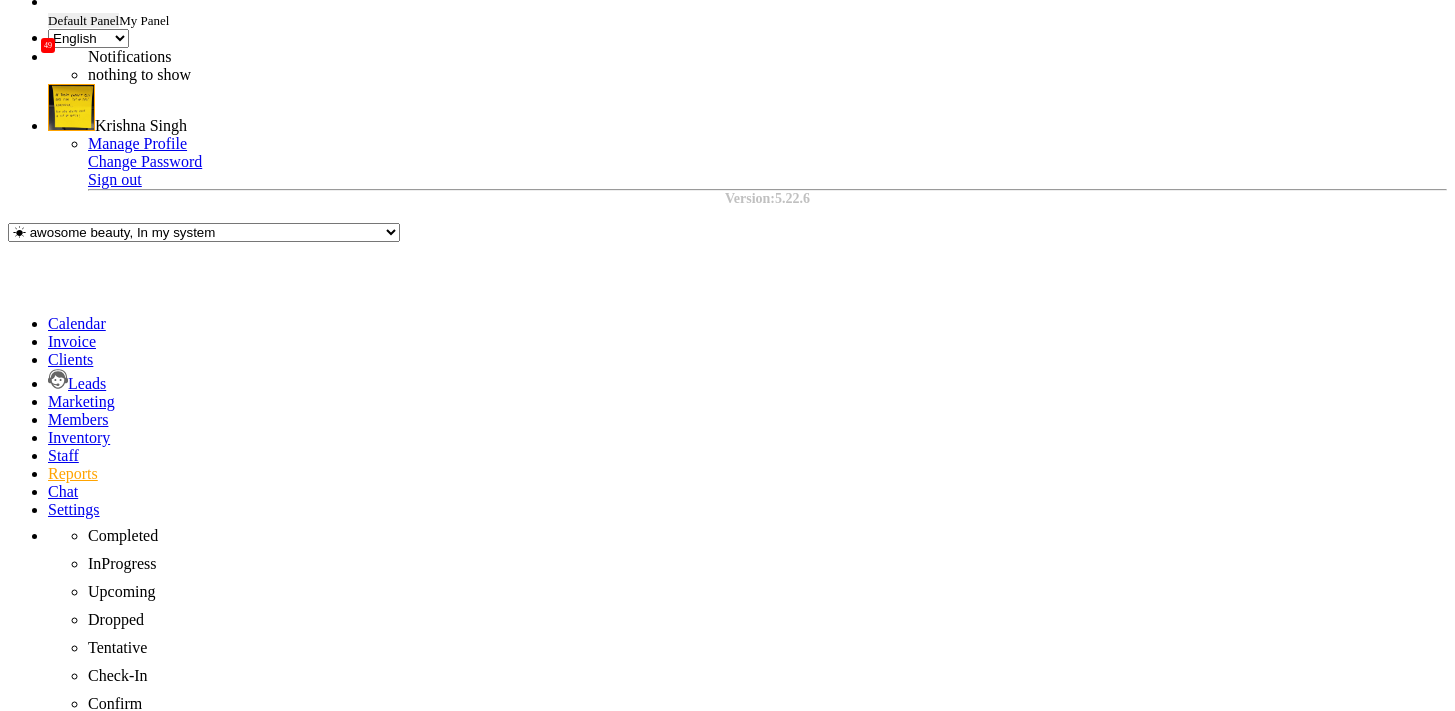 scroll, scrollTop: 350, scrollLeft: 0, axis: vertical 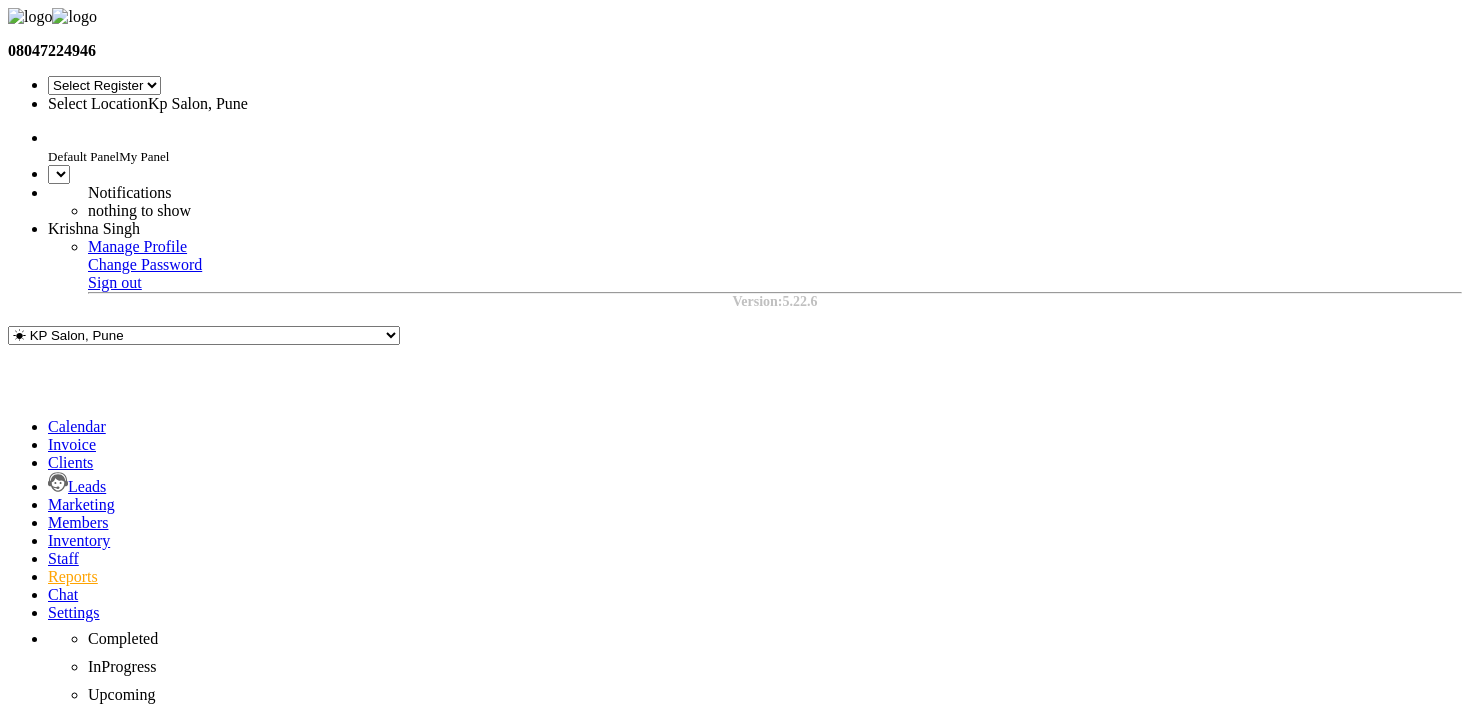 select on "24" 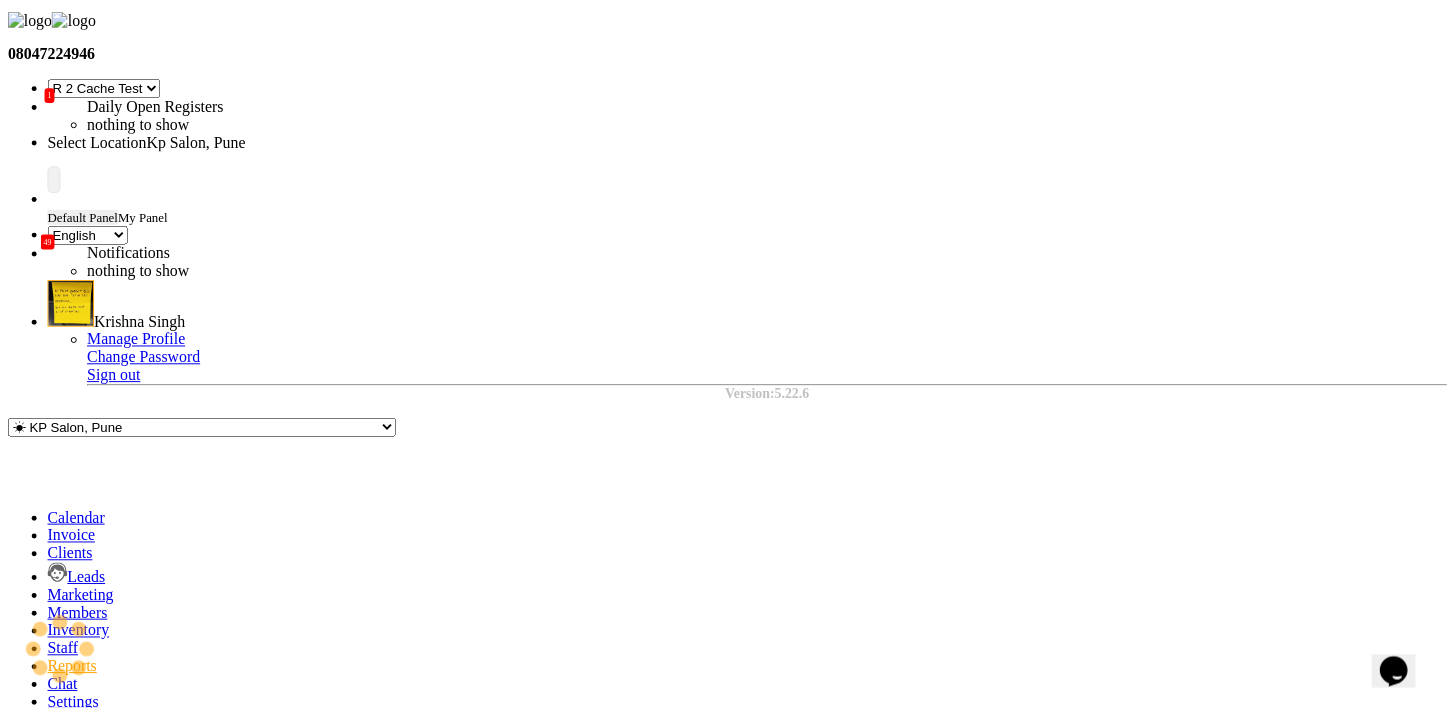 scroll, scrollTop: 0, scrollLeft: 0, axis: both 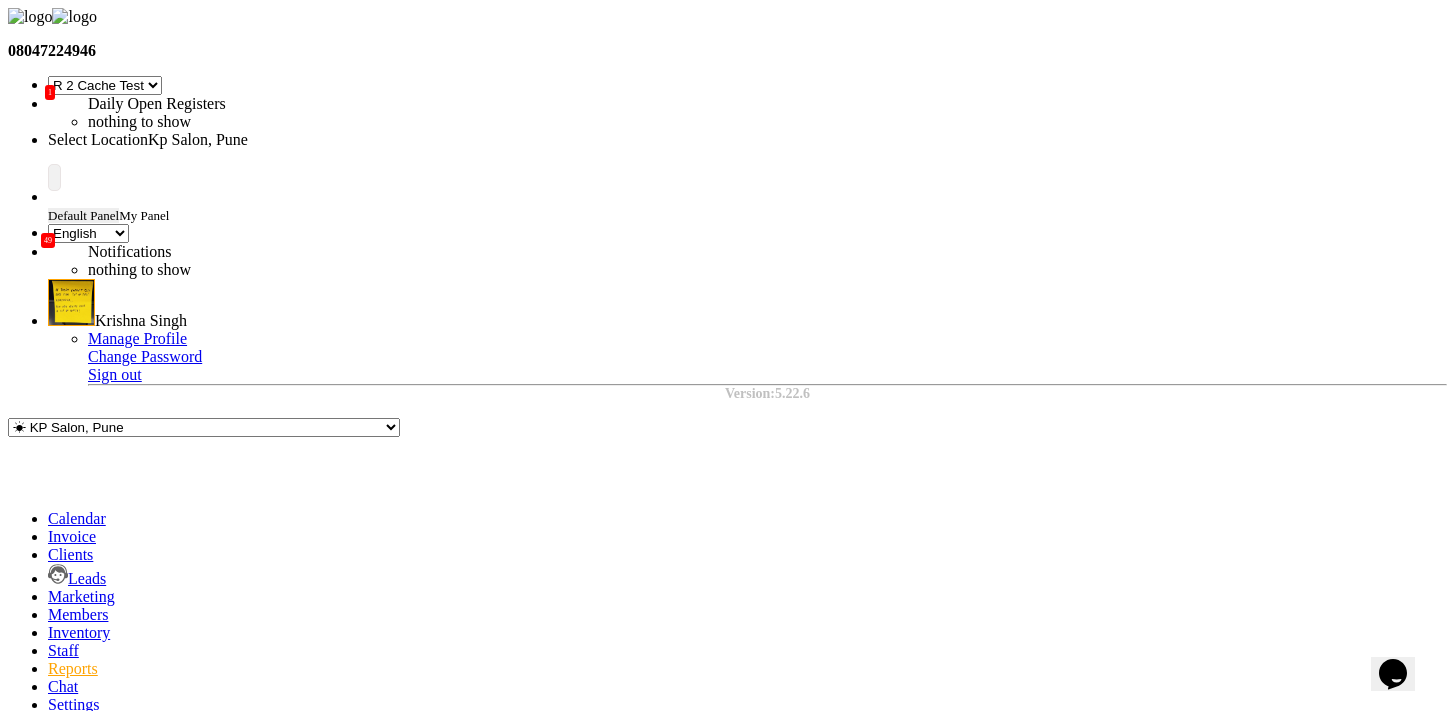 click 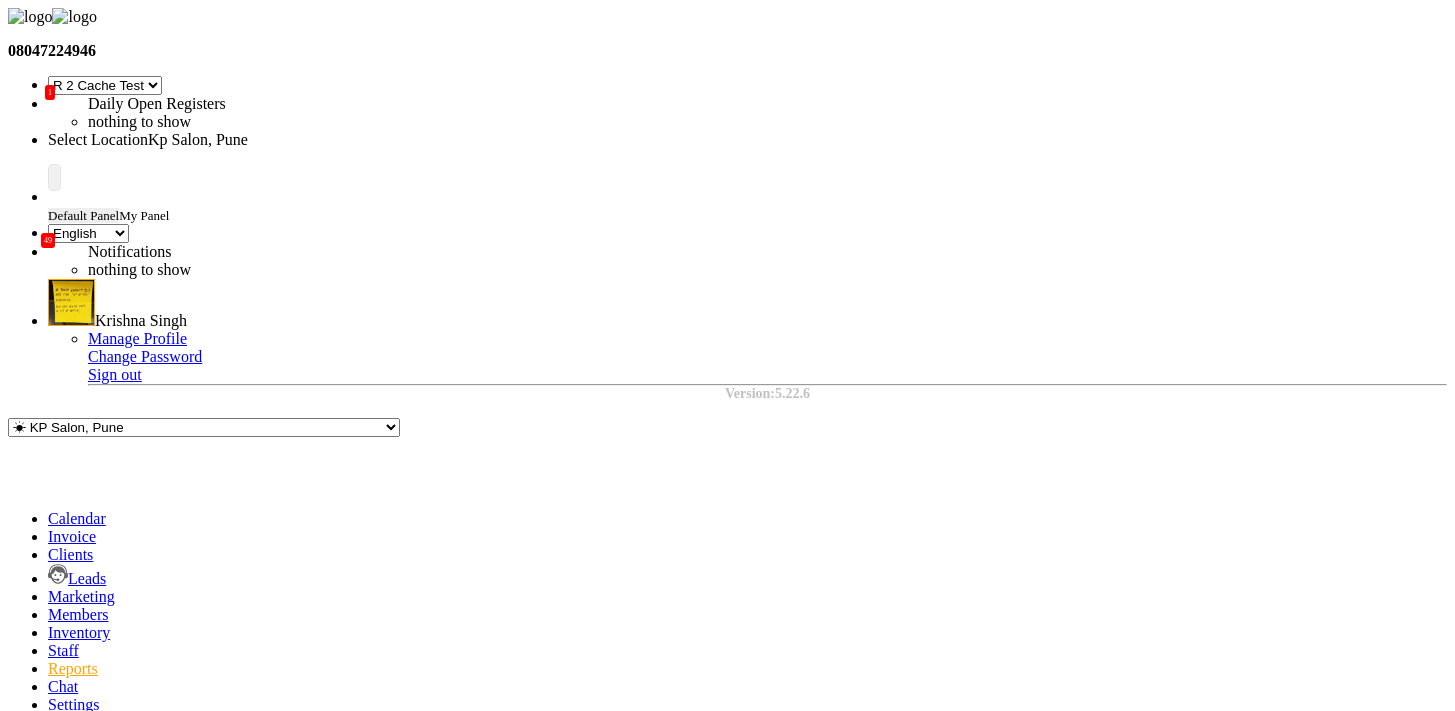 type on "order" 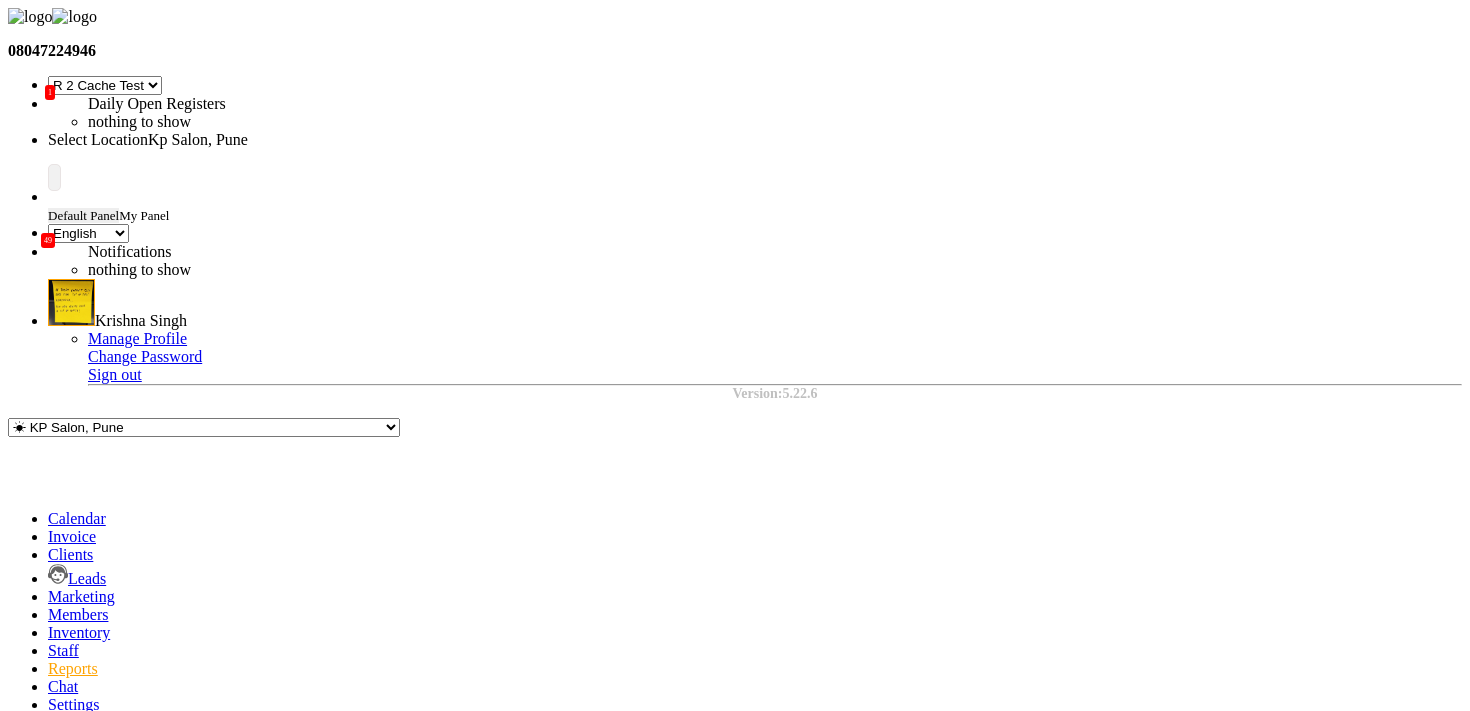 click on "Month" 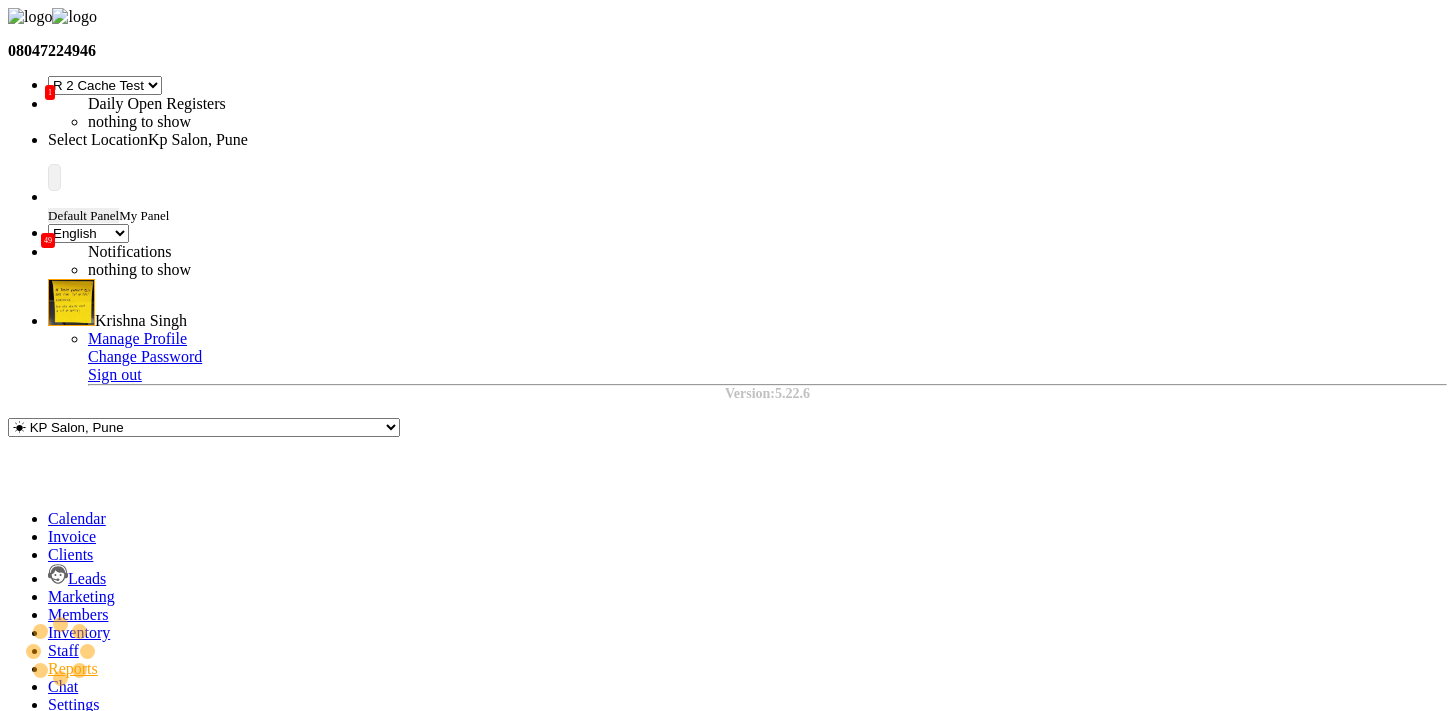 select on "filtered_report" 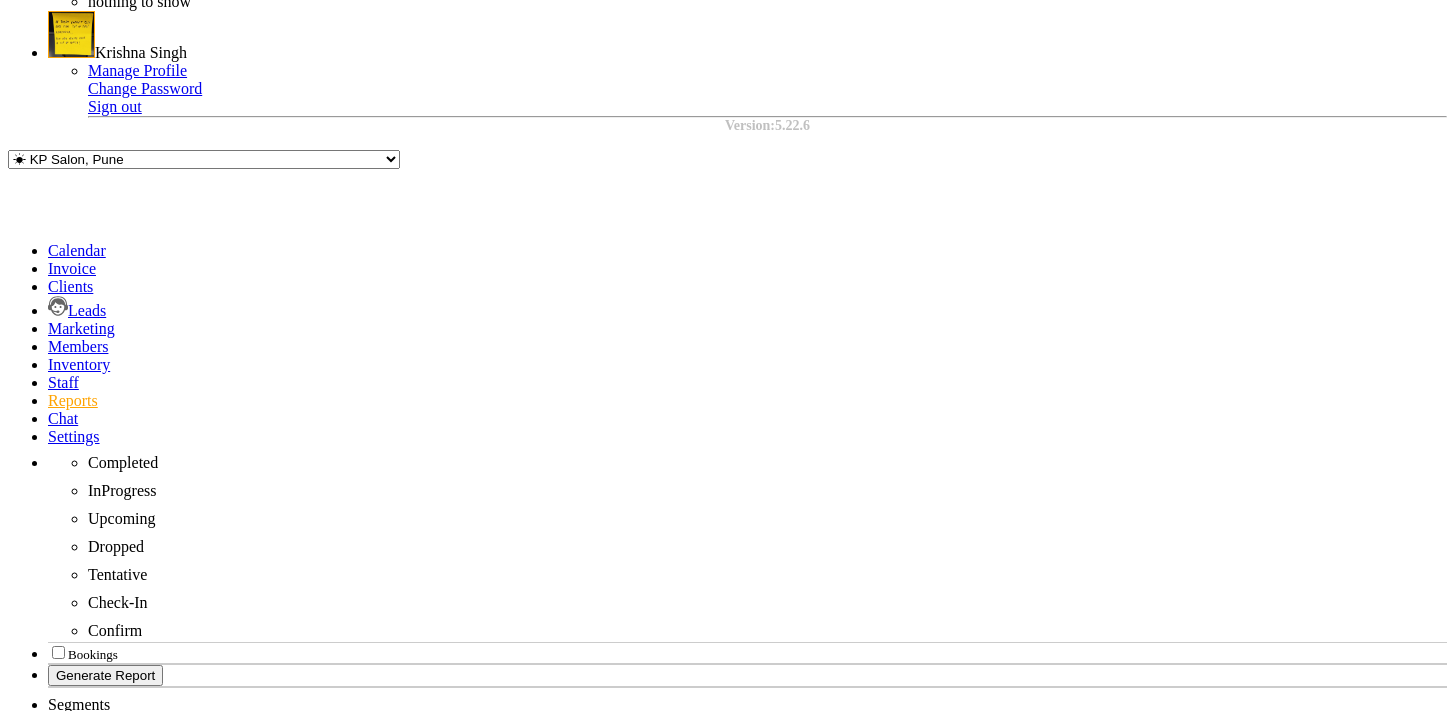 scroll, scrollTop: 65, scrollLeft: 0, axis: vertical 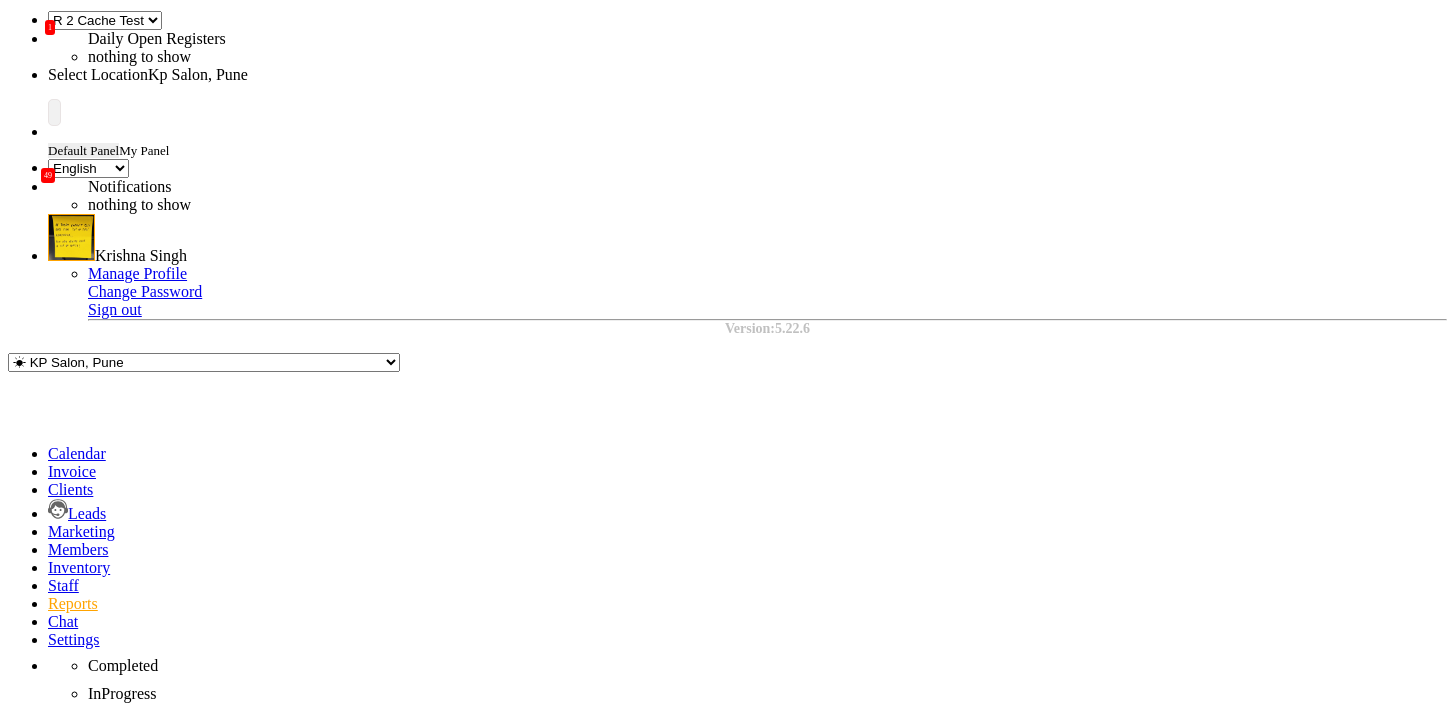 click on "10 25 50 100" at bounding box center [74, 1340] 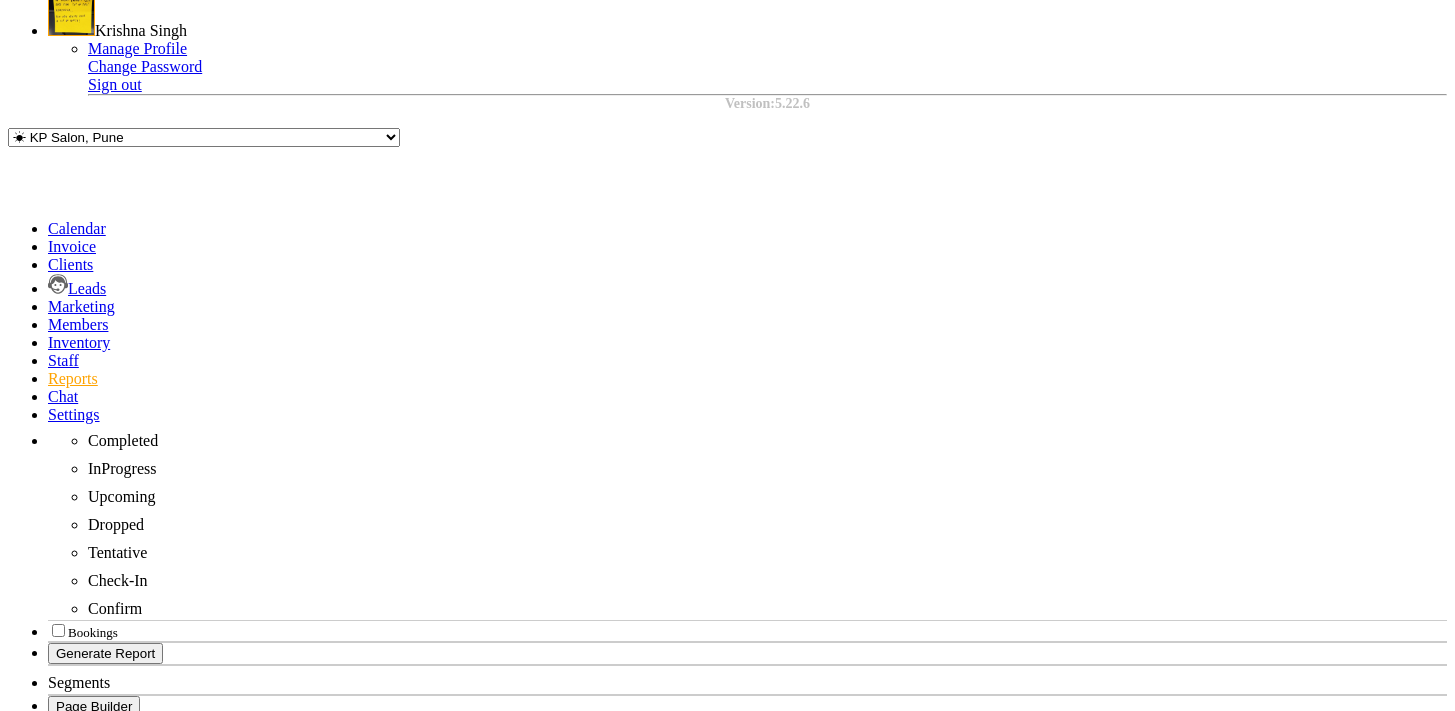 scroll, scrollTop: 341, scrollLeft: 0, axis: vertical 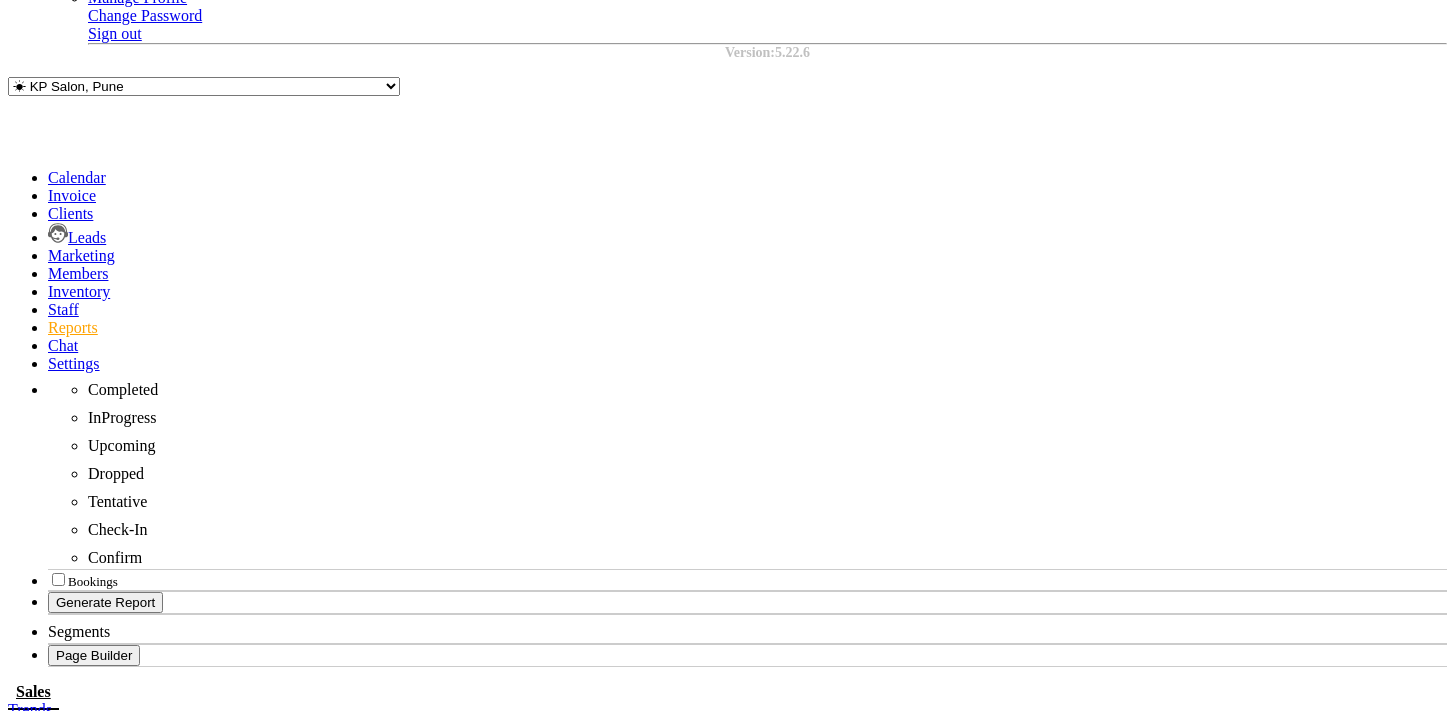 drag, startPoint x: 655, startPoint y: 570, endPoint x: 763, endPoint y: 560, distance: 108.461975 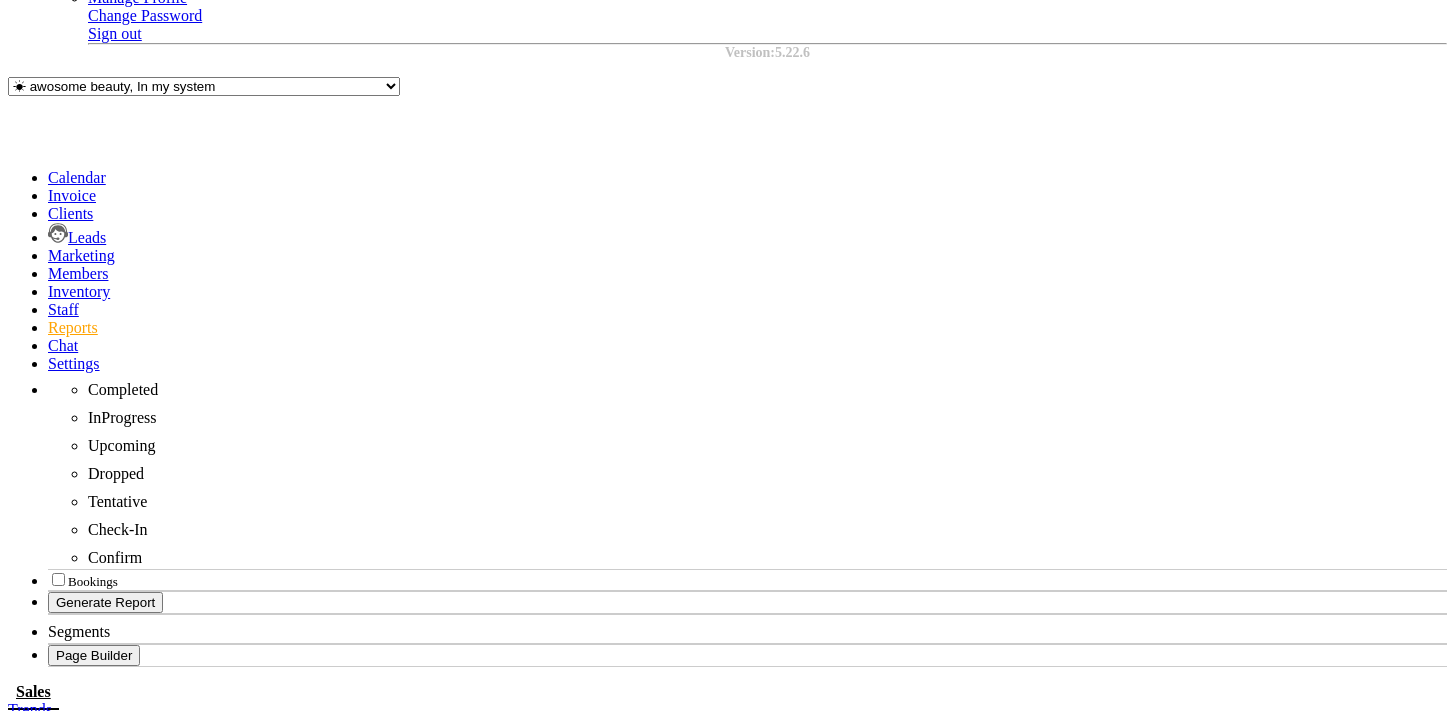 click on "₹2,26,08,325.893" at bounding box center [1037, 1556] 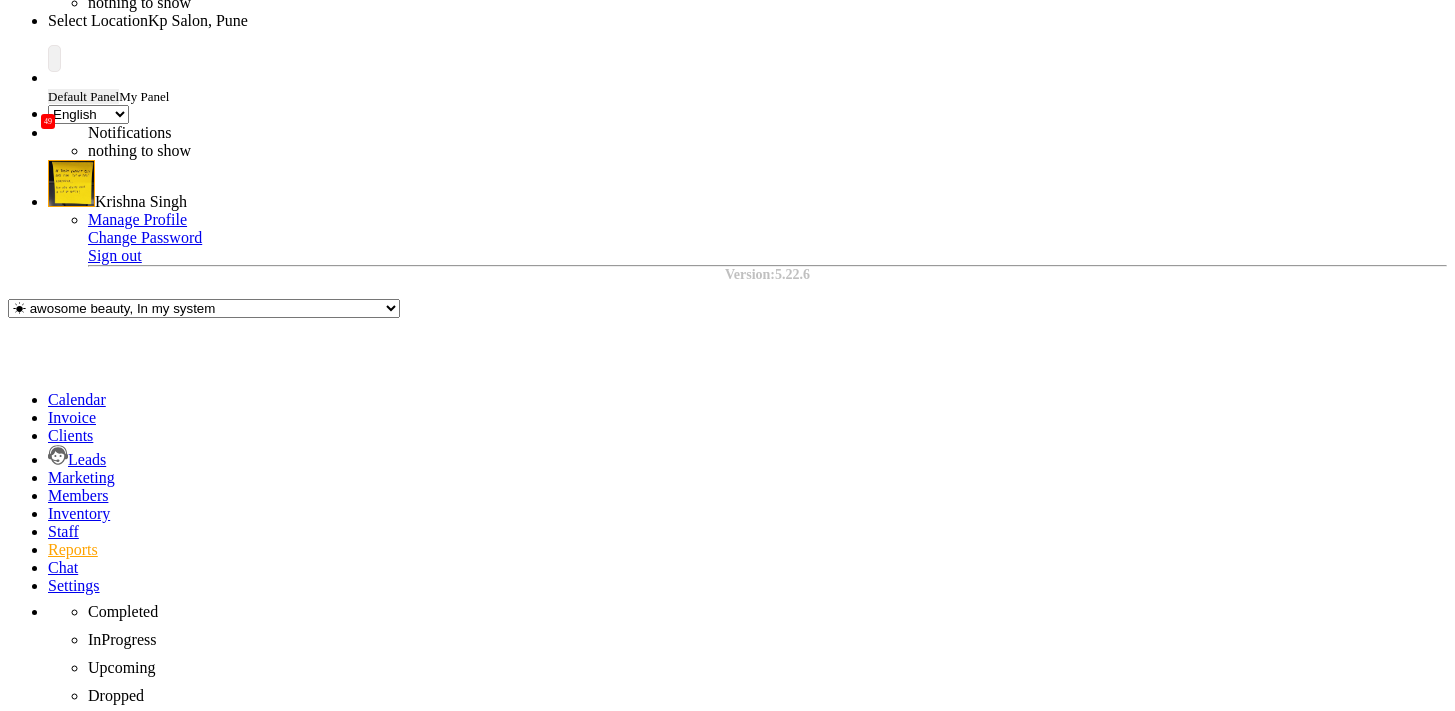 scroll, scrollTop: 128, scrollLeft: 0, axis: vertical 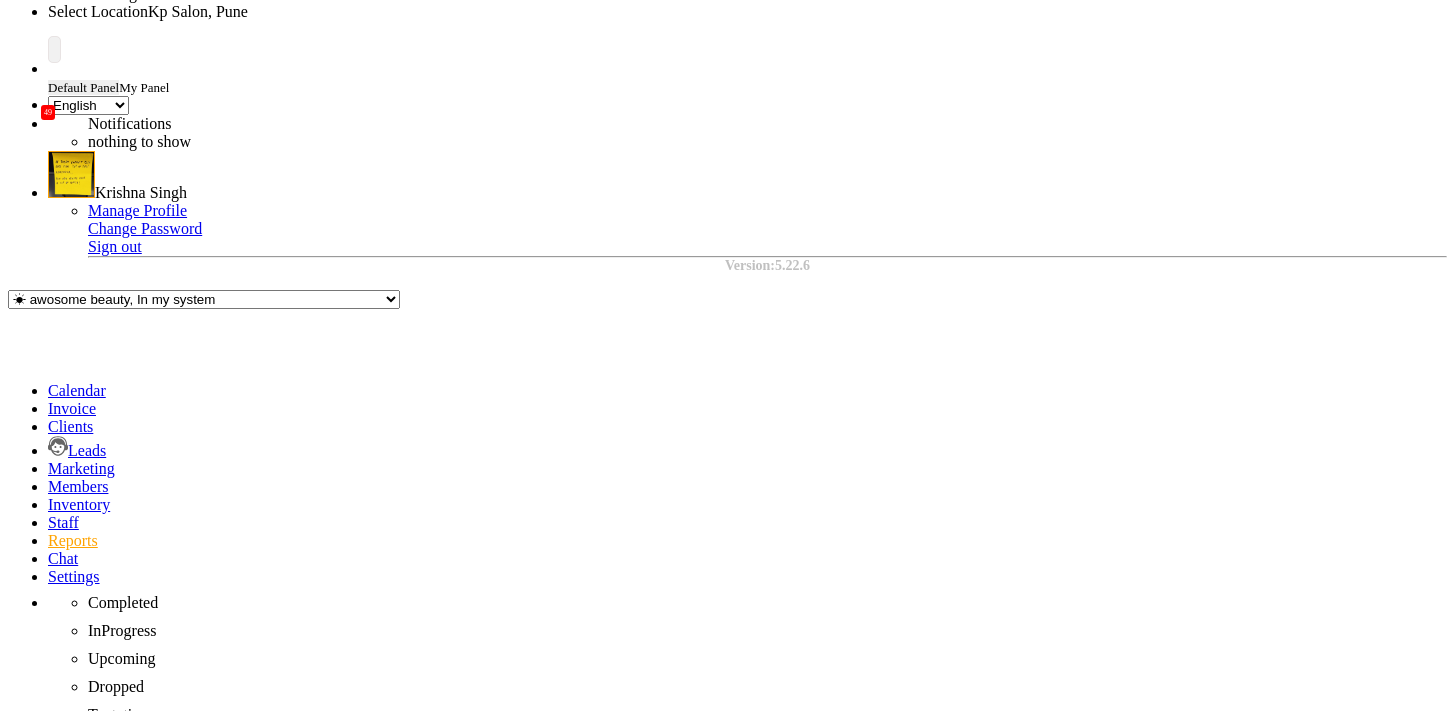 click on "Select Full Report Filtered Report" 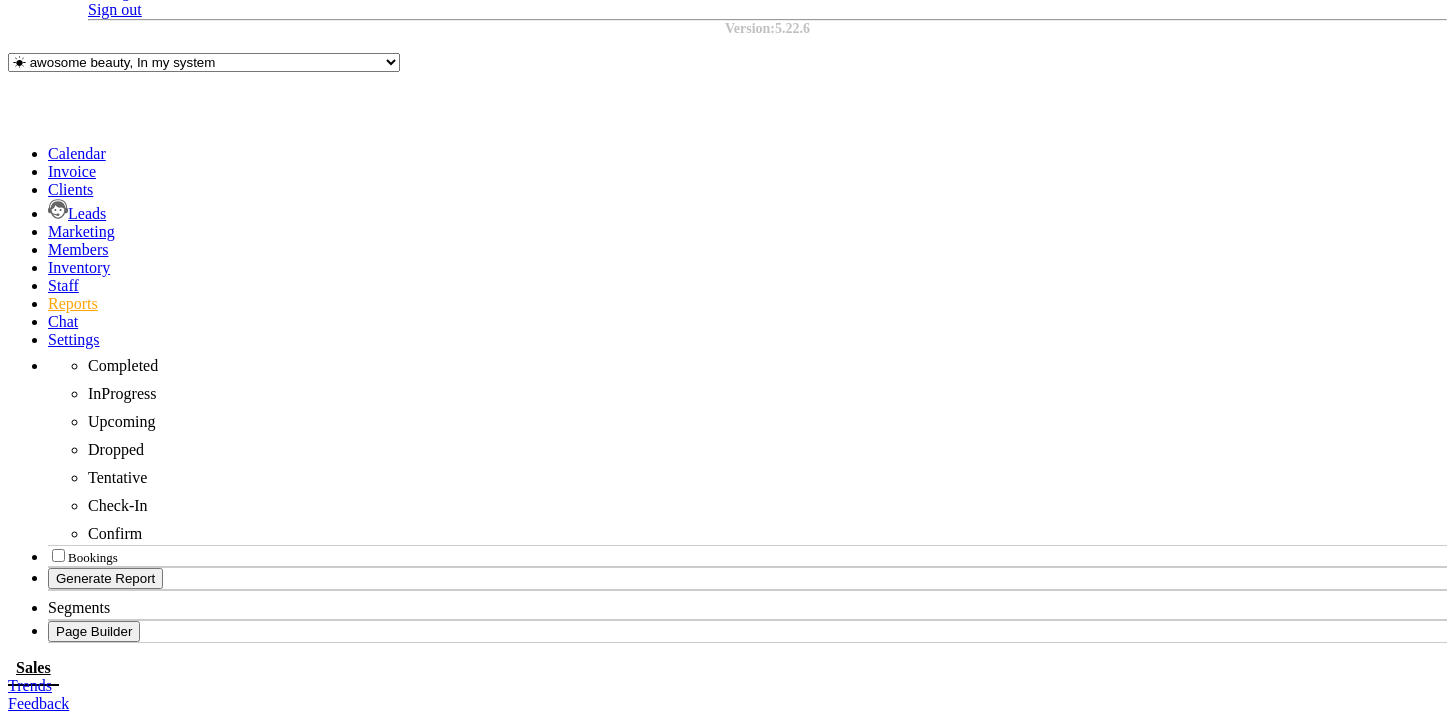 click on "Total" at bounding box center [1037, 1108] 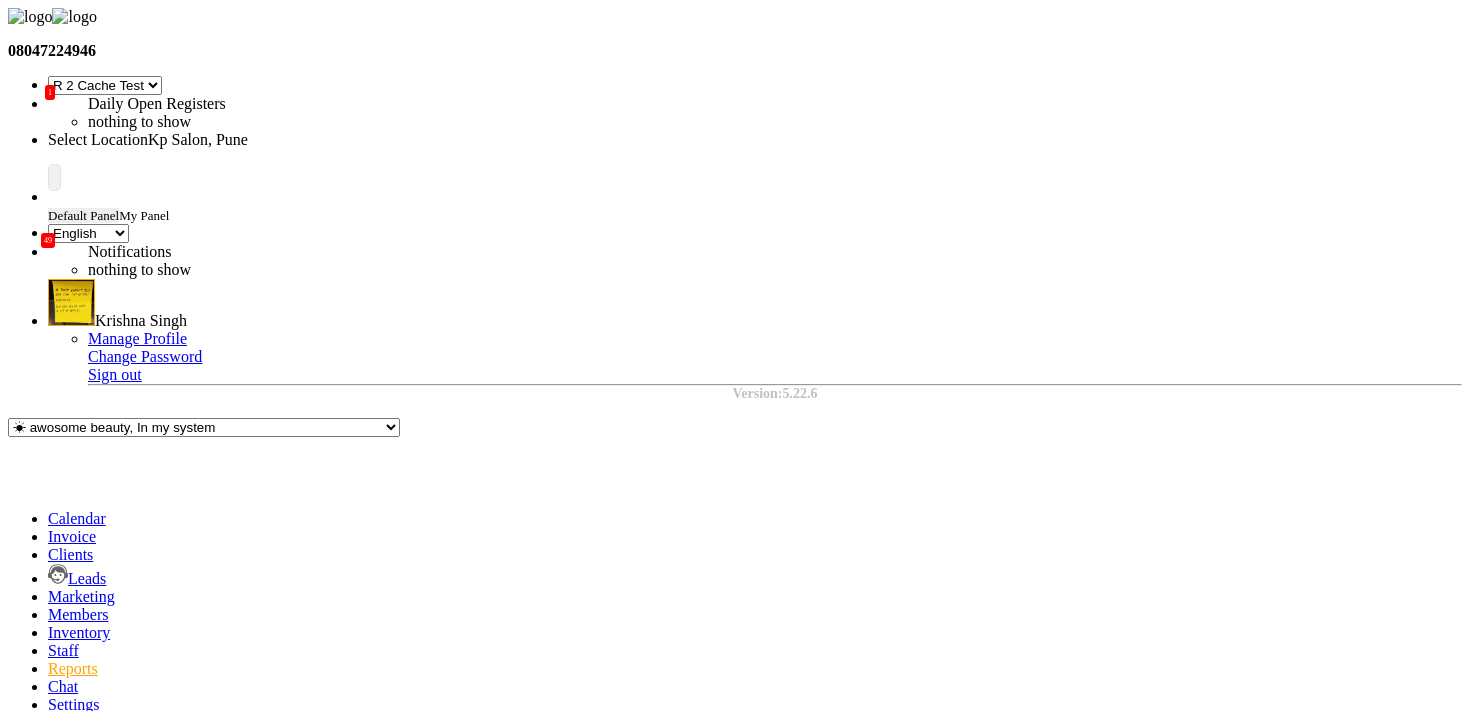 click 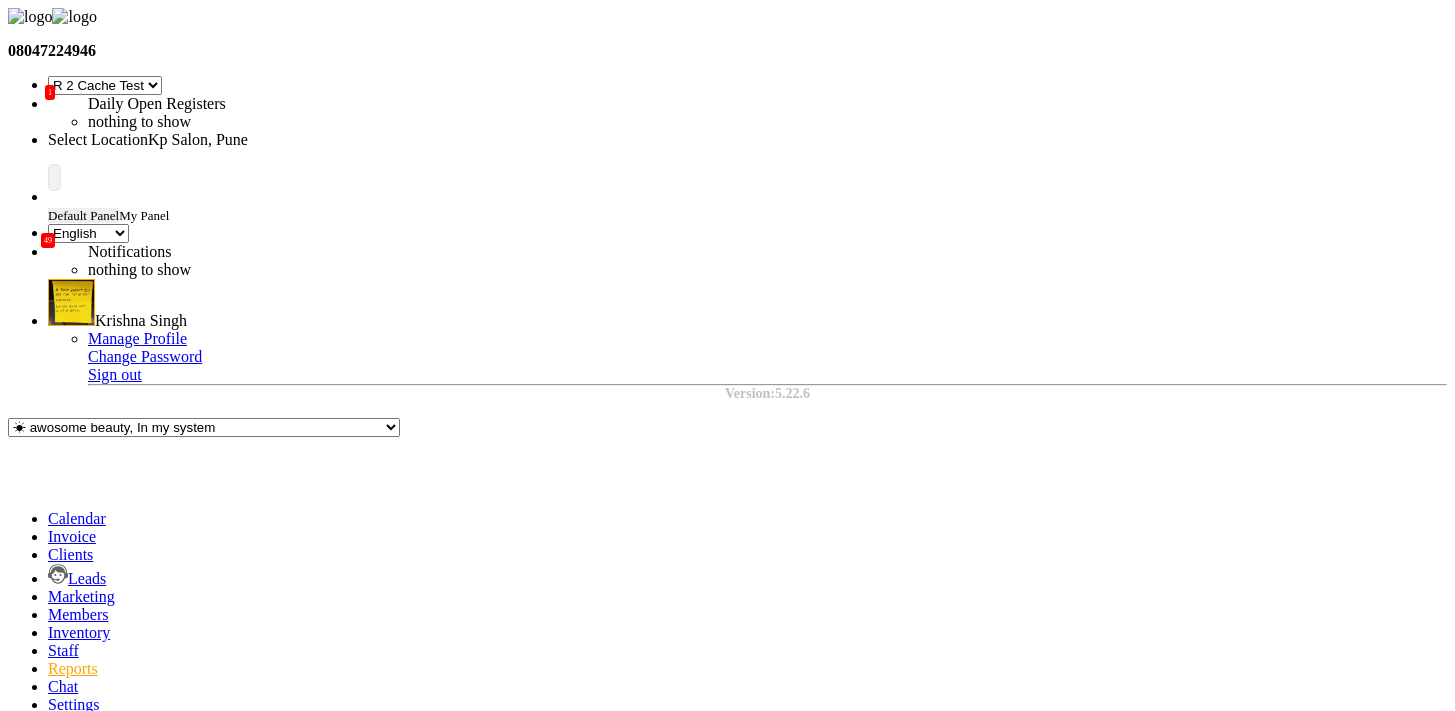 select on "filtered_report" 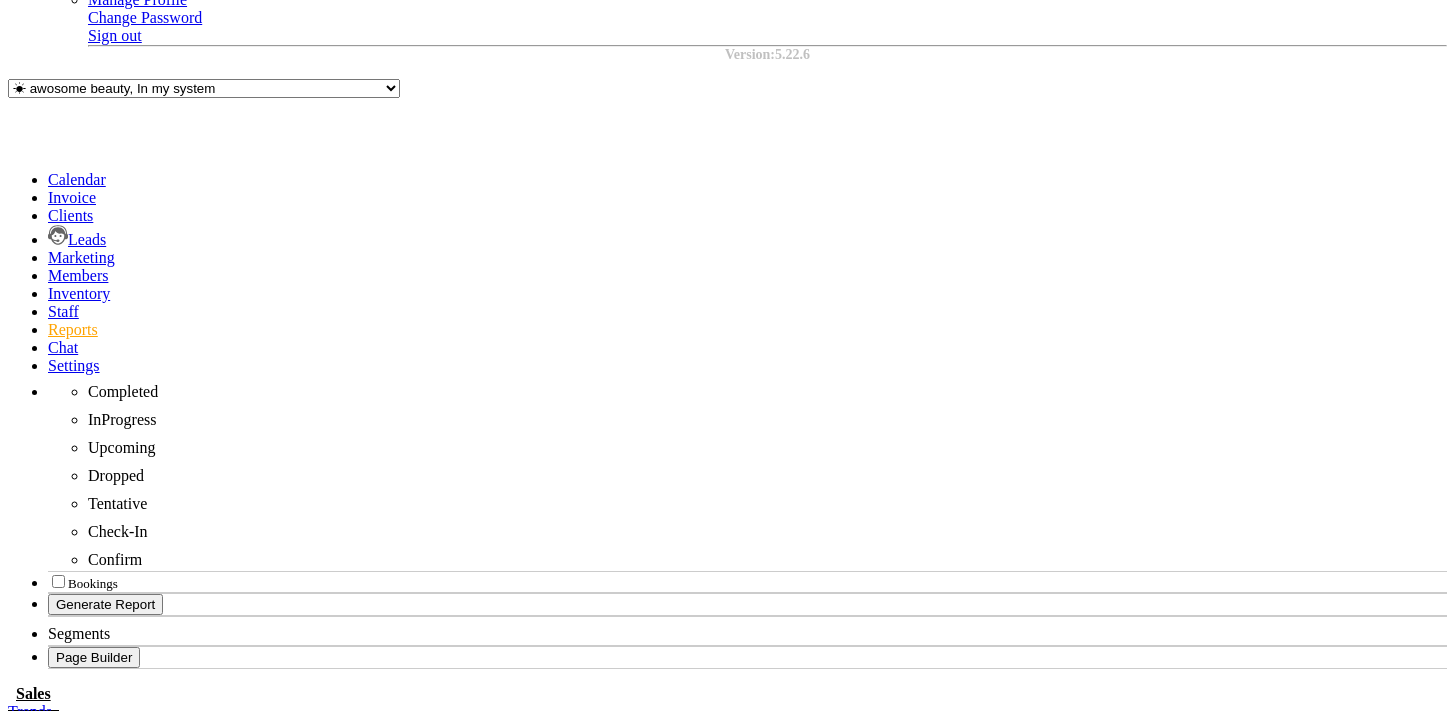 scroll, scrollTop: 0, scrollLeft: 659, axis: horizontal 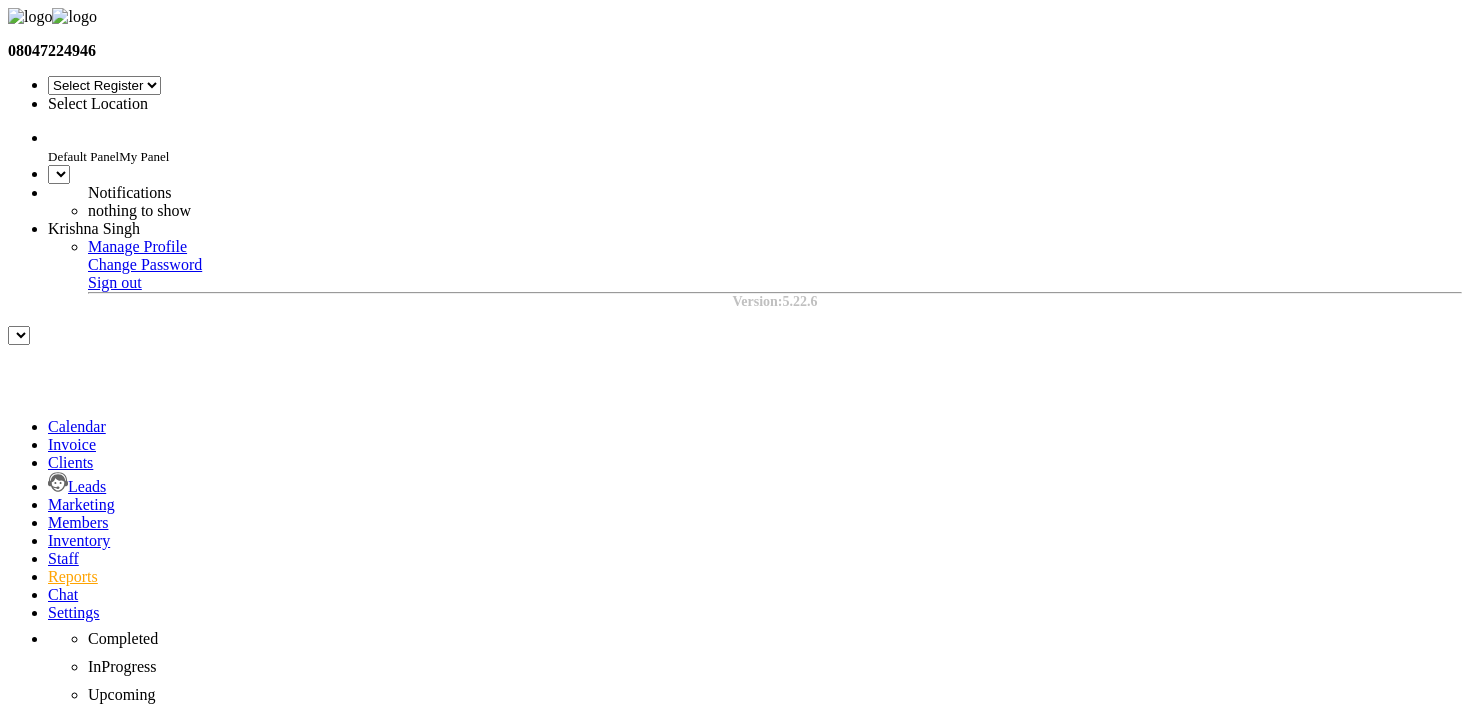 select on "24" 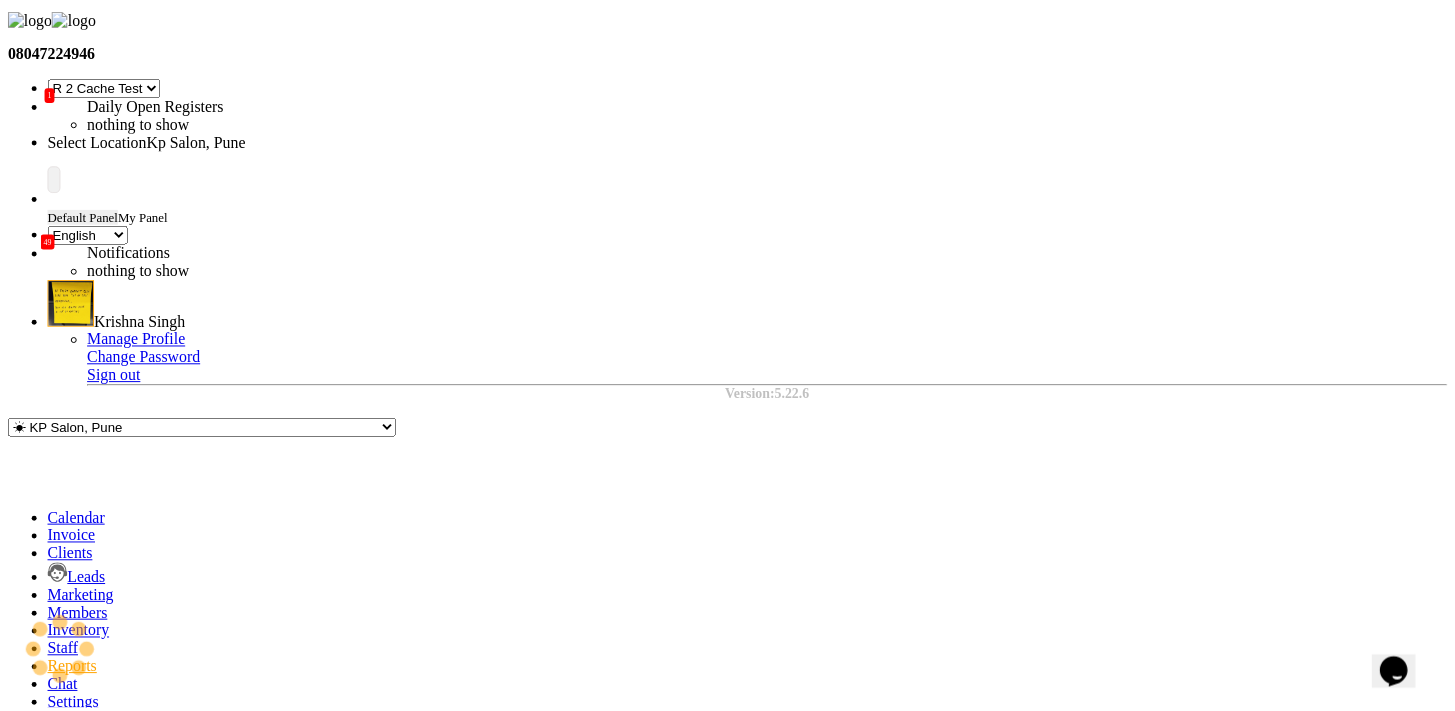 scroll, scrollTop: 0, scrollLeft: 0, axis: both 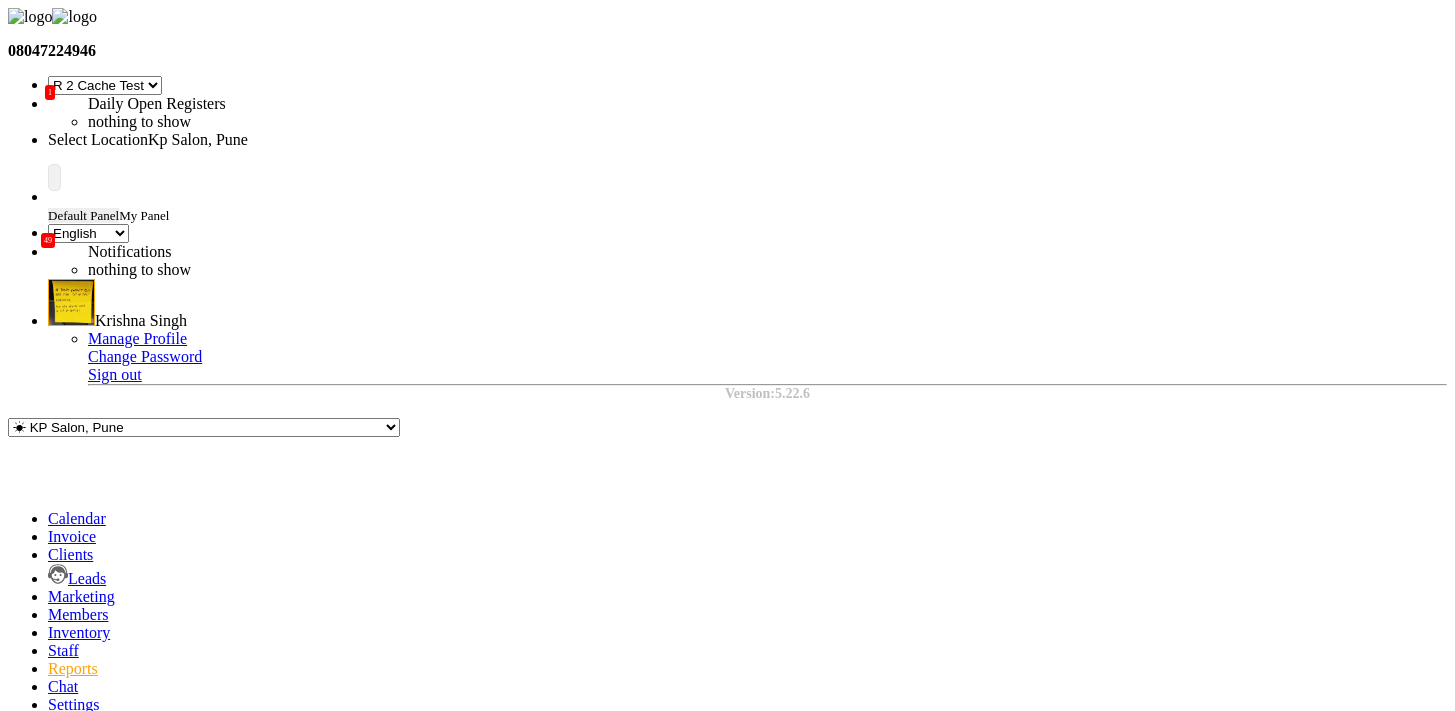 click on "Month" 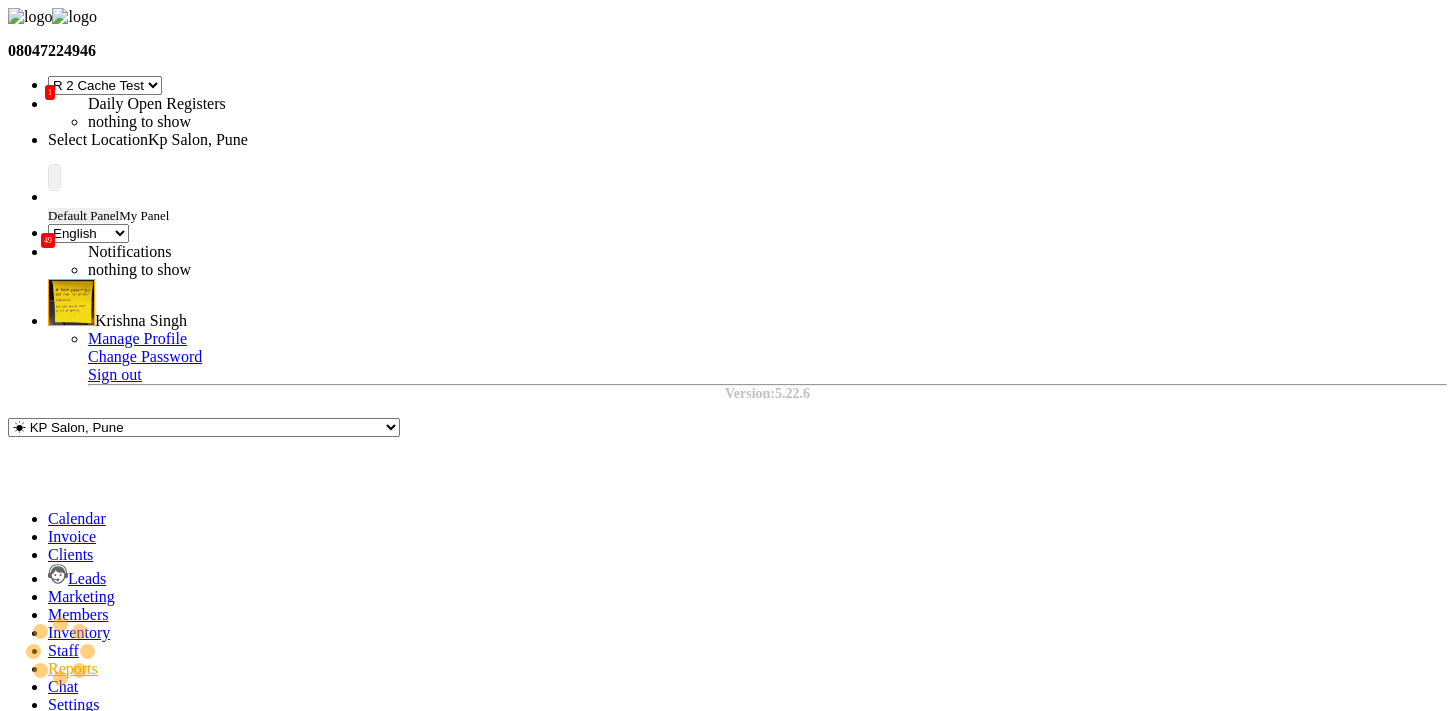 select on "filtered_report" 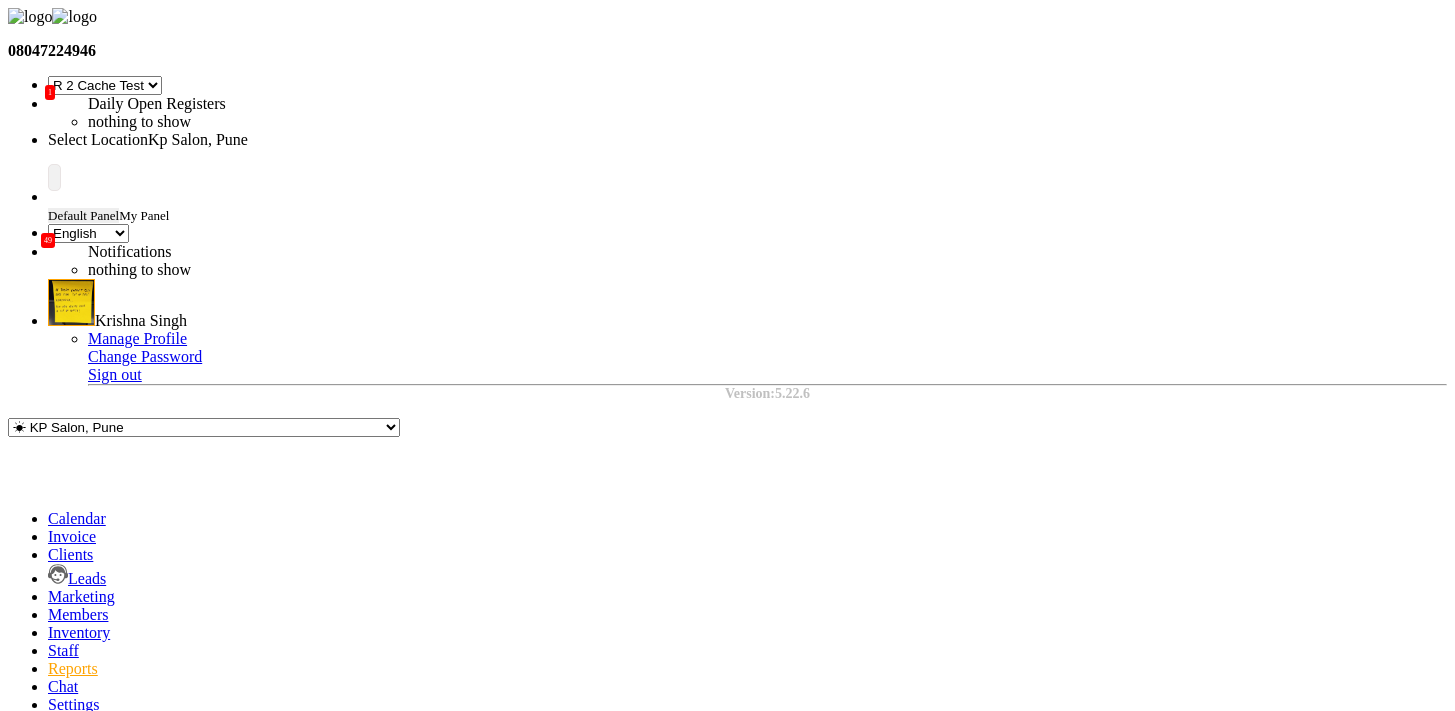 scroll, scrollTop: 350, scrollLeft: 0, axis: vertical 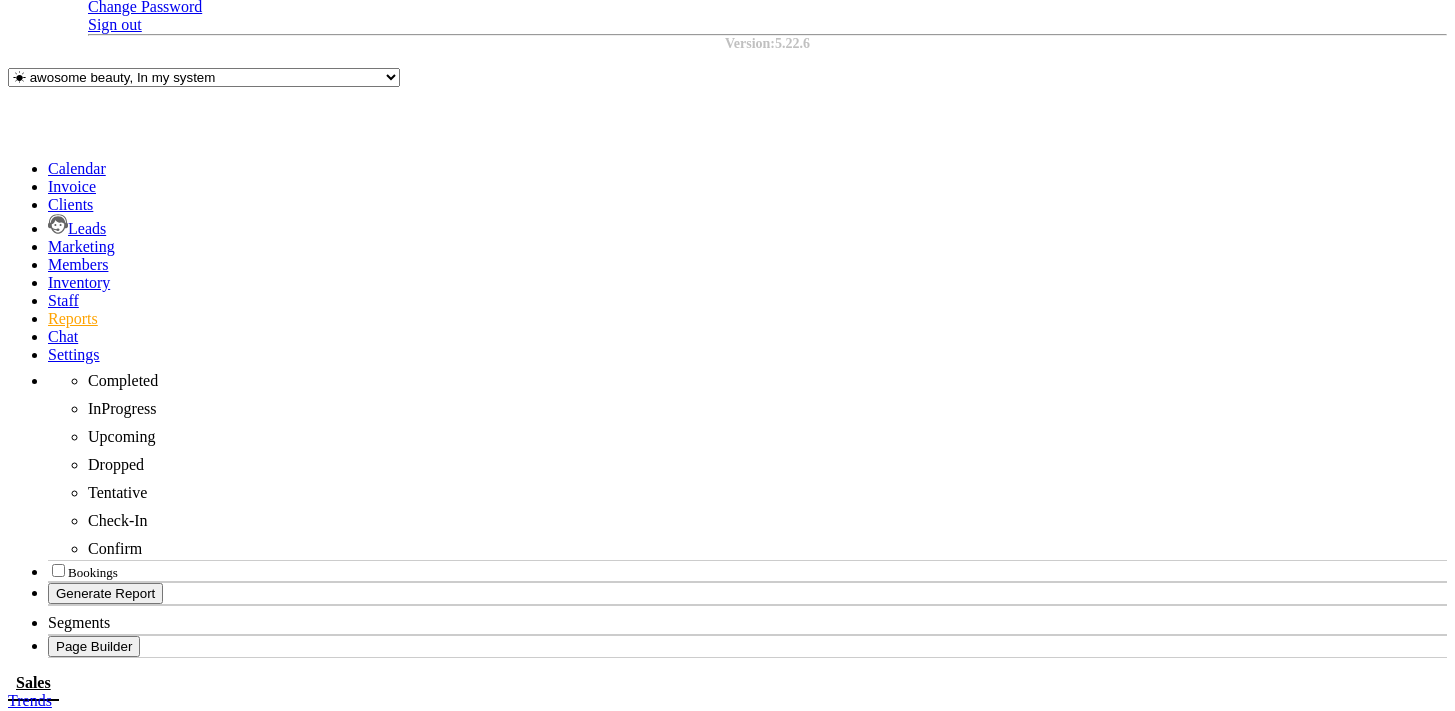 drag, startPoint x: 1135, startPoint y: 558, endPoint x: 1096, endPoint y: 595, distance: 53.75872 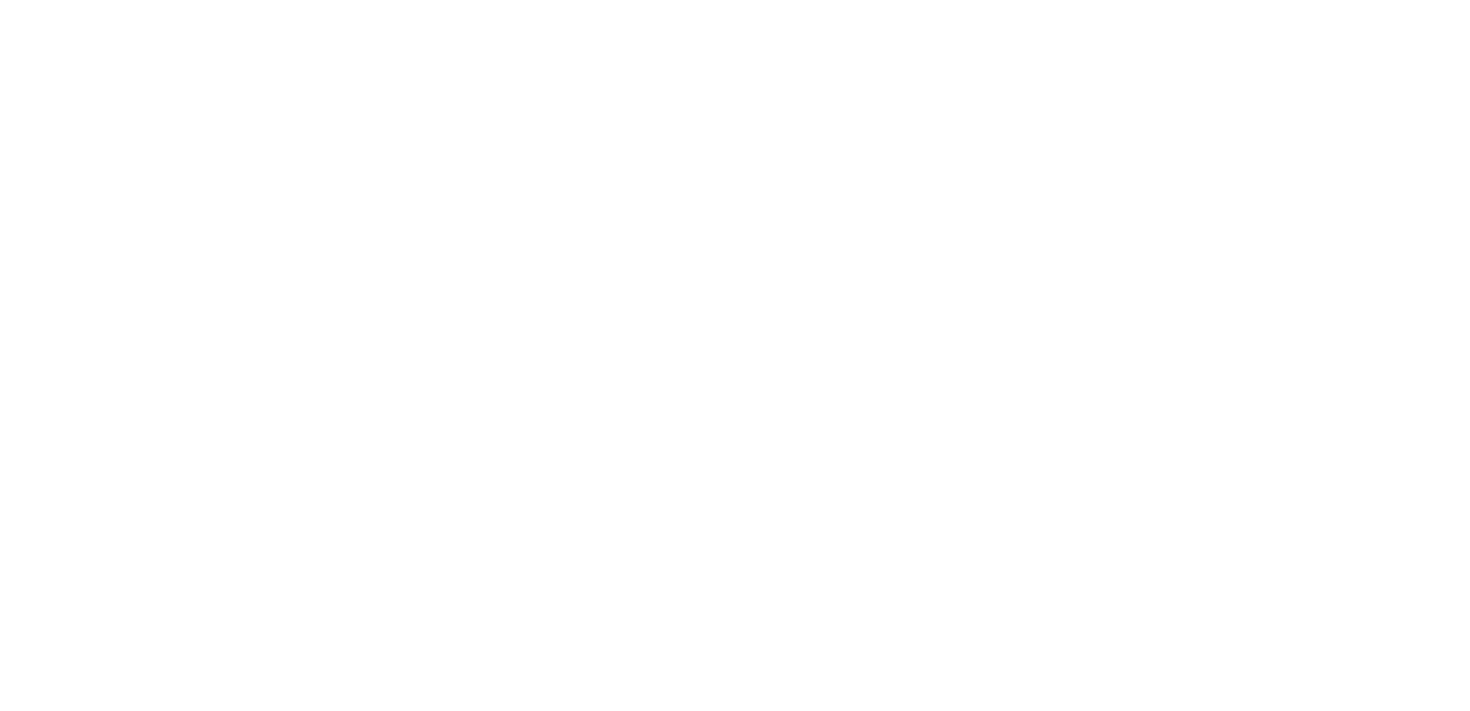 scroll, scrollTop: 0, scrollLeft: 0, axis: both 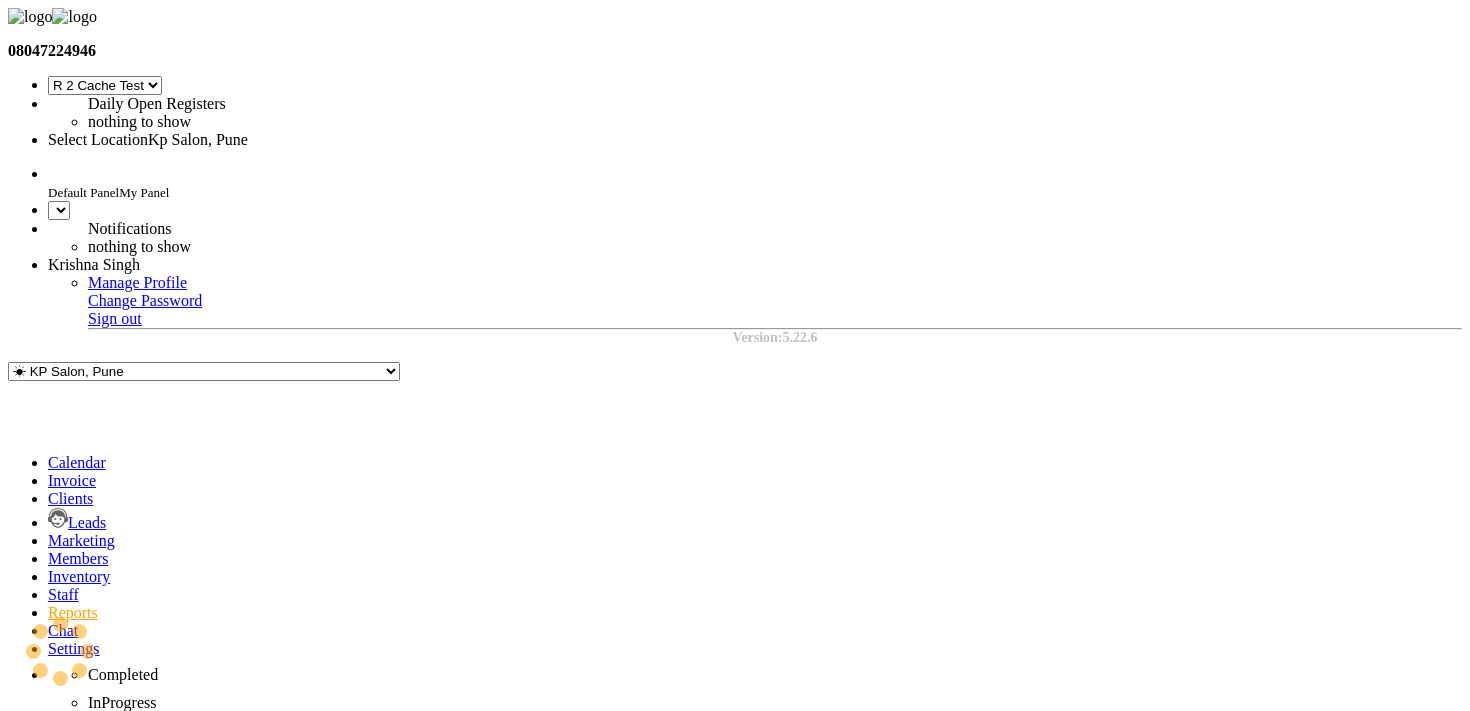 select on "en" 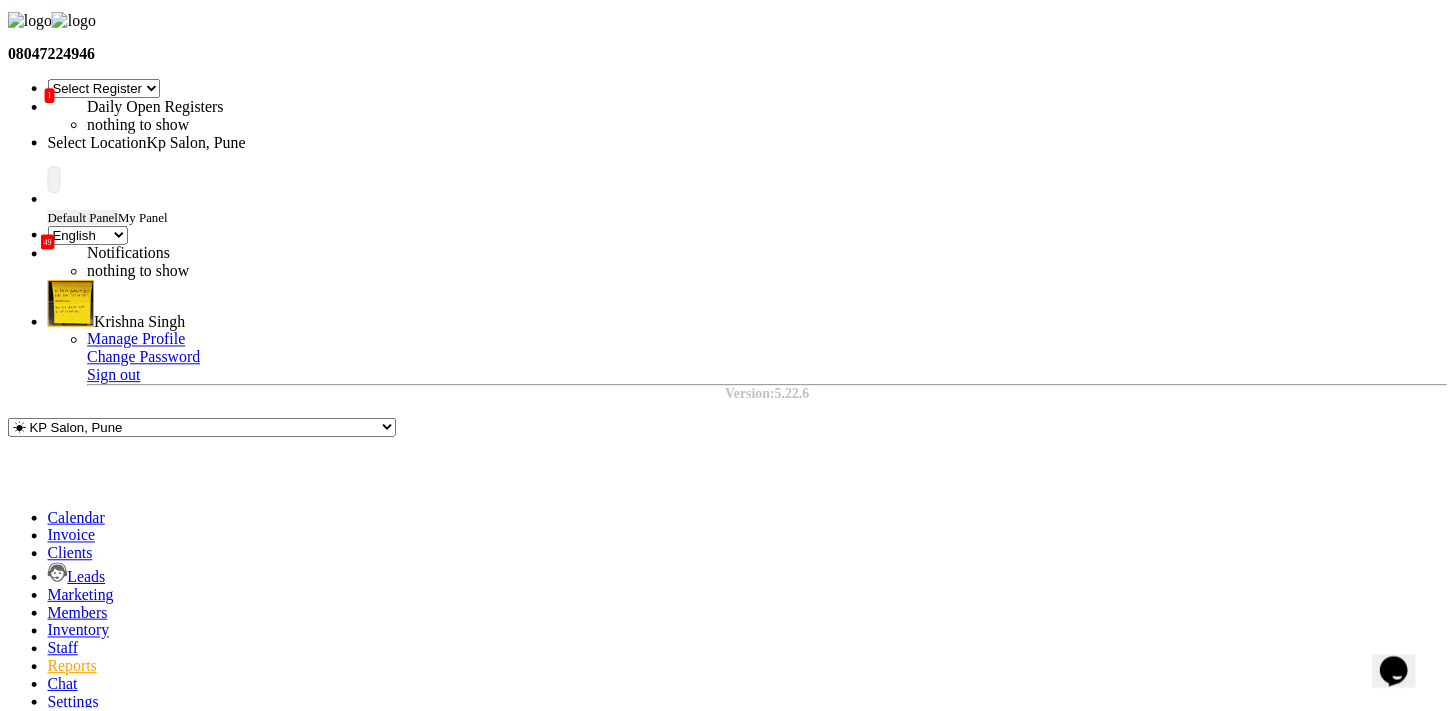 scroll, scrollTop: 0, scrollLeft: 0, axis: both 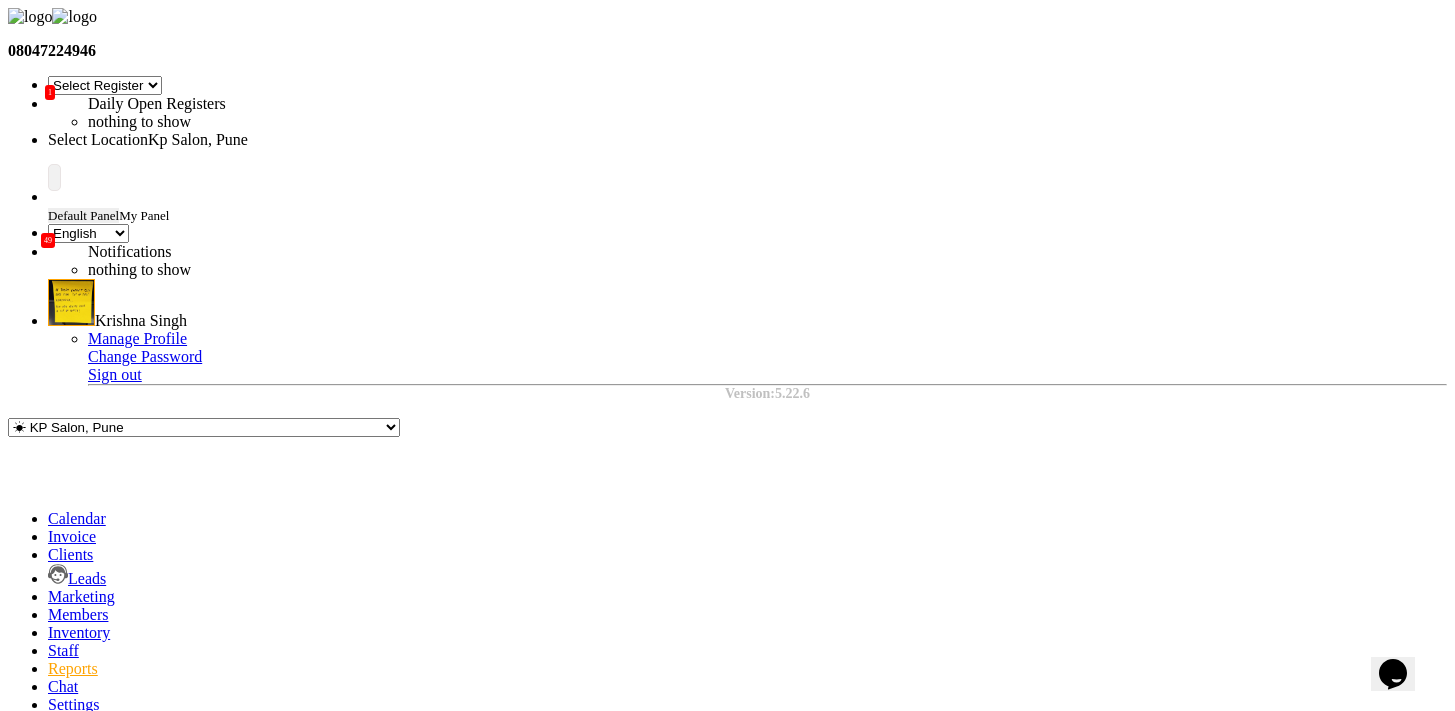 click on "Month" 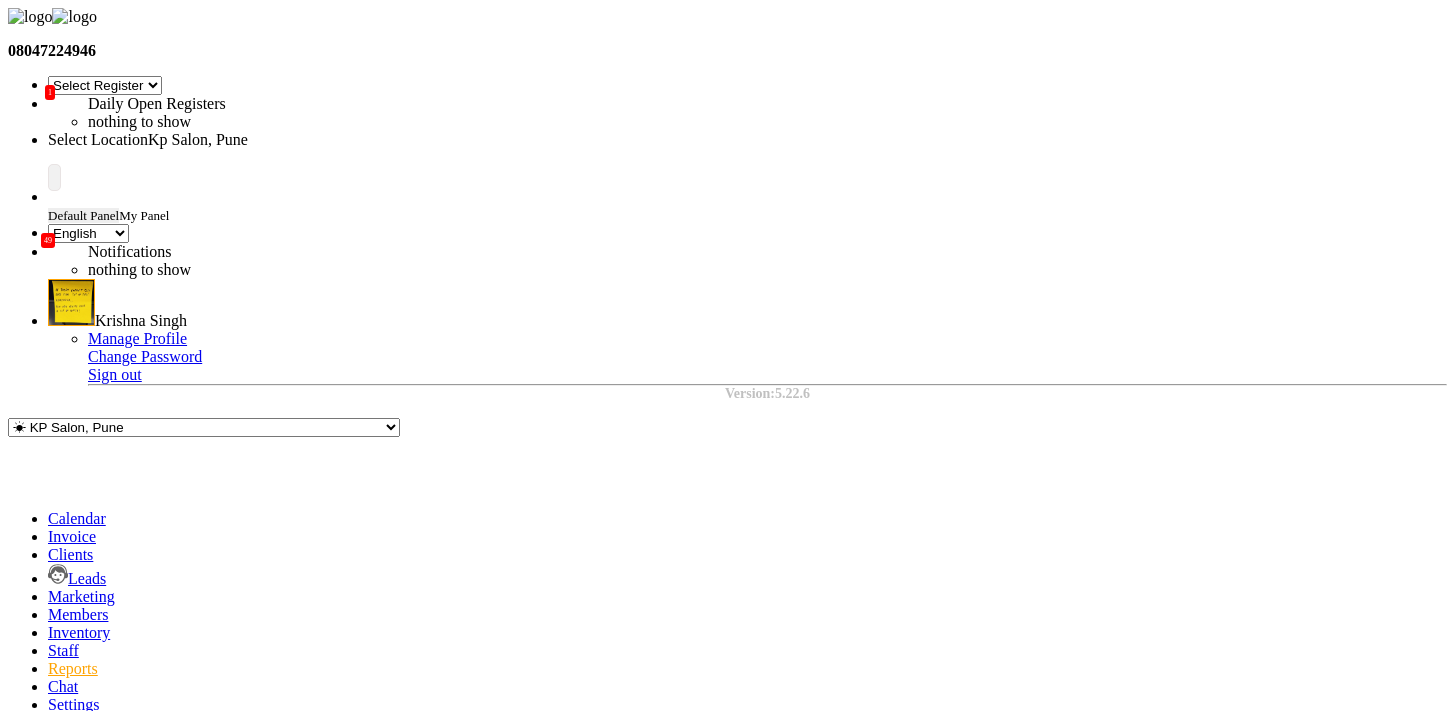 click 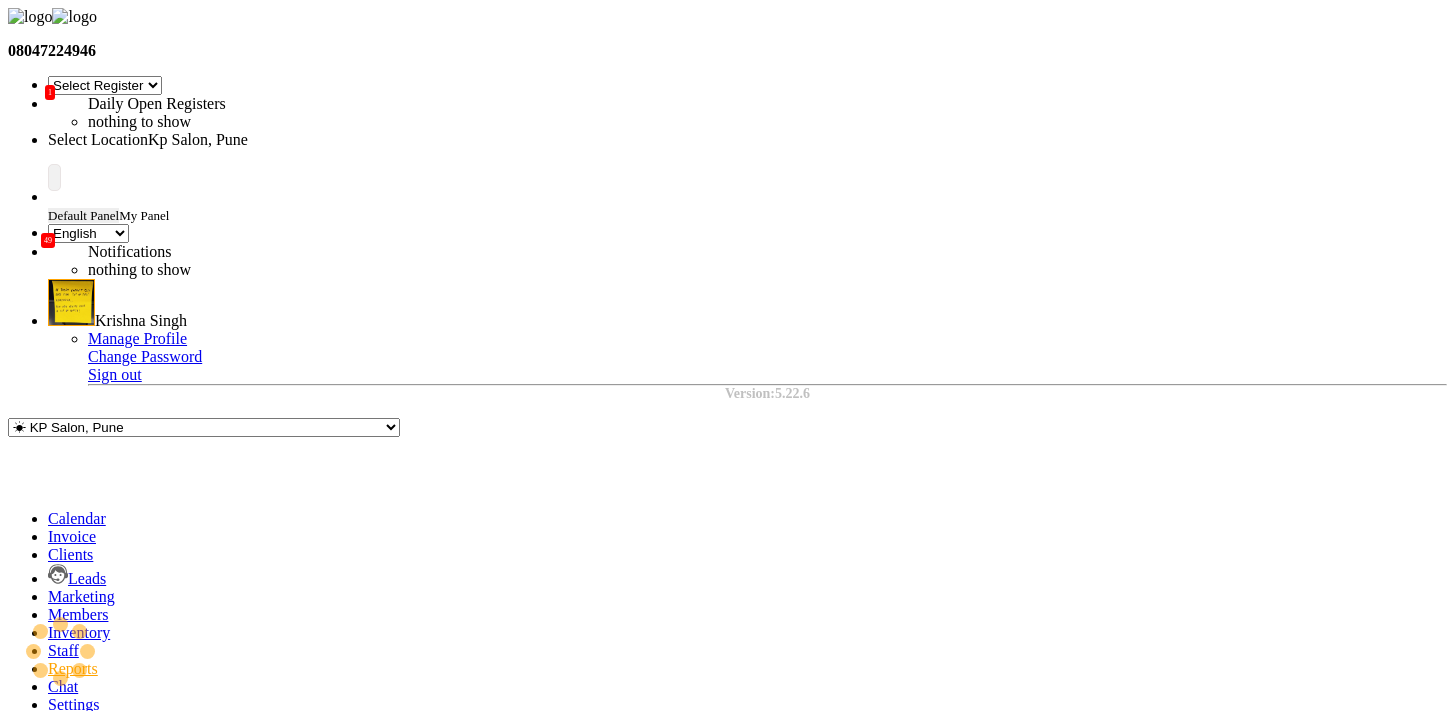 select on "filtered_report" 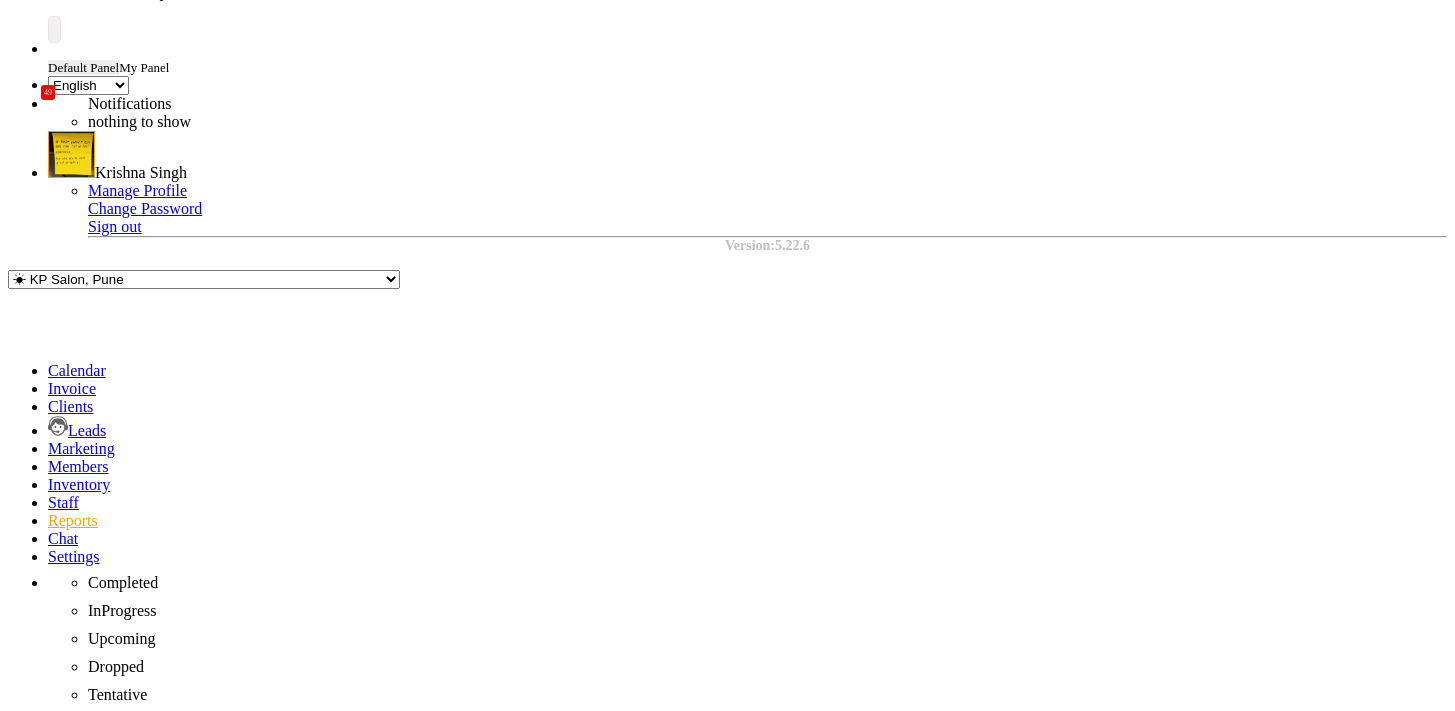 scroll, scrollTop: 350, scrollLeft: 0, axis: vertical 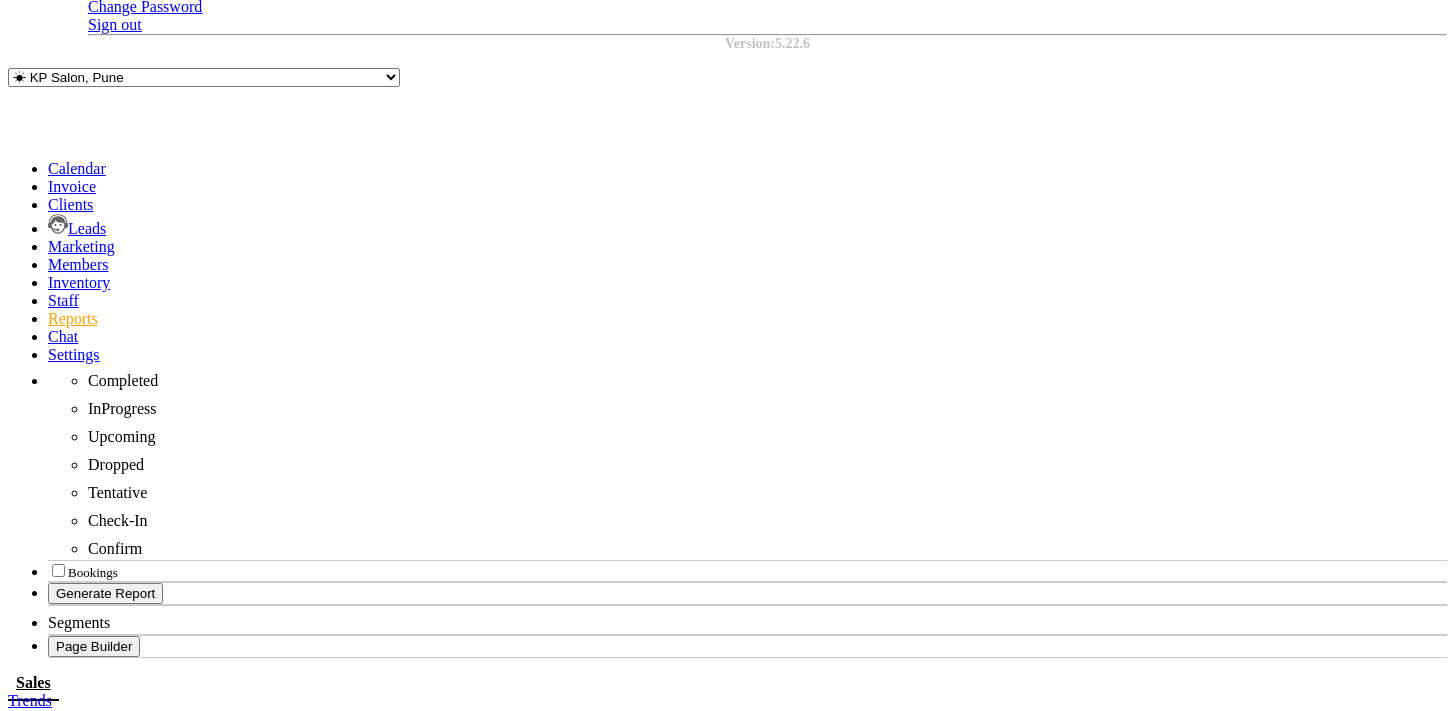 click at bounding box center [515, 1375] 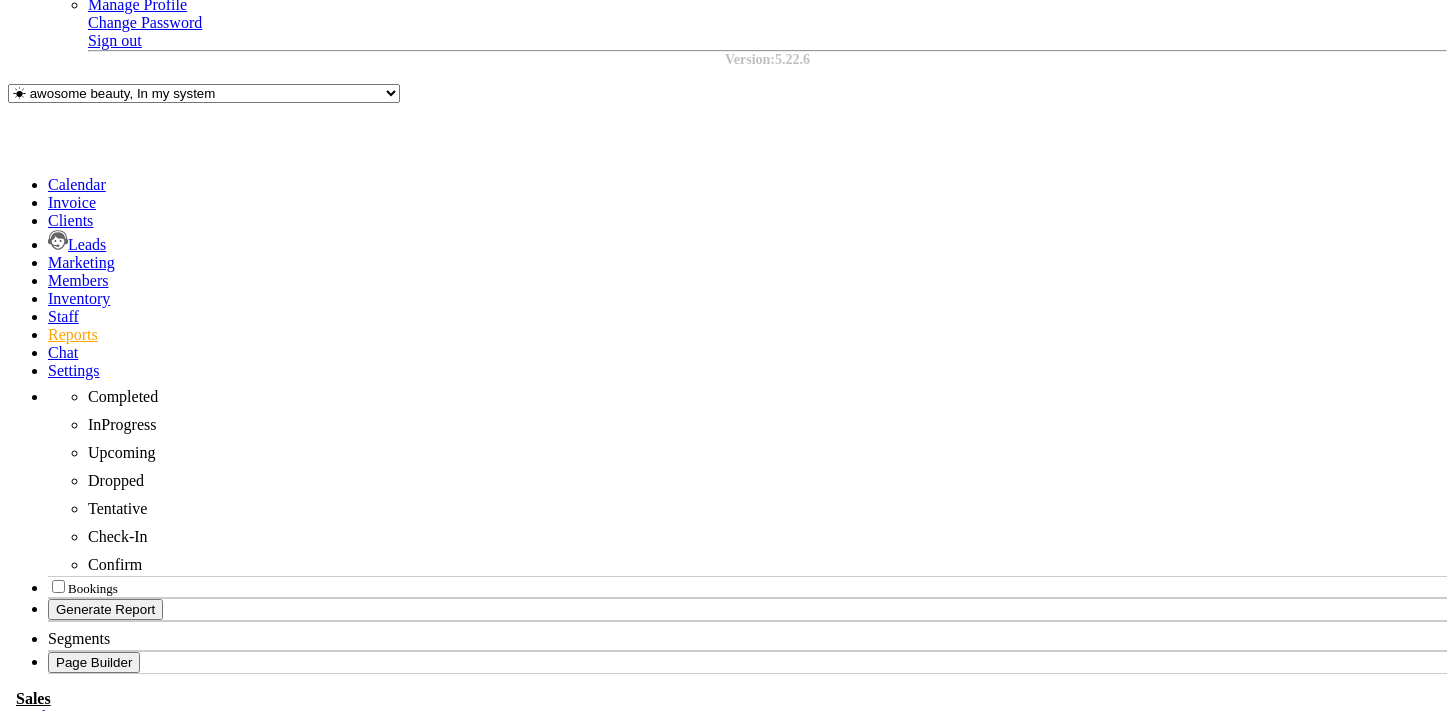 scroll, scrollTop: 100, scrollLeft: 0, axis: vertical 